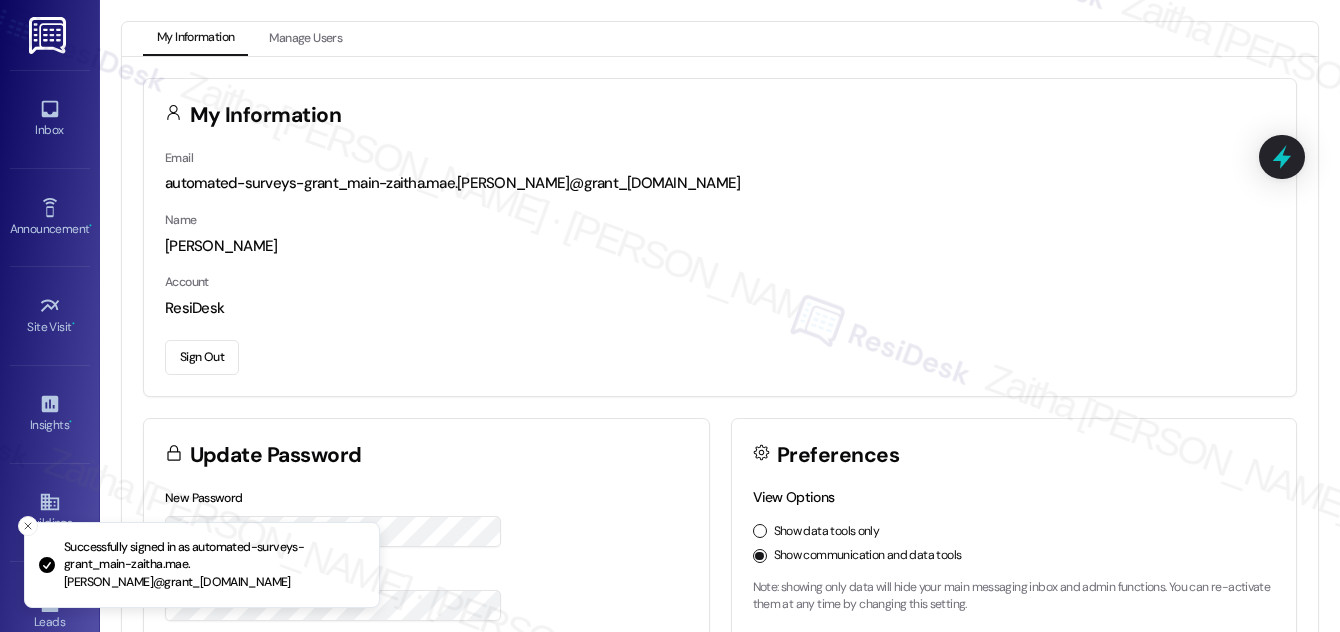 scroll, scrollTop: 0, scrollLeft: 0, axis: both 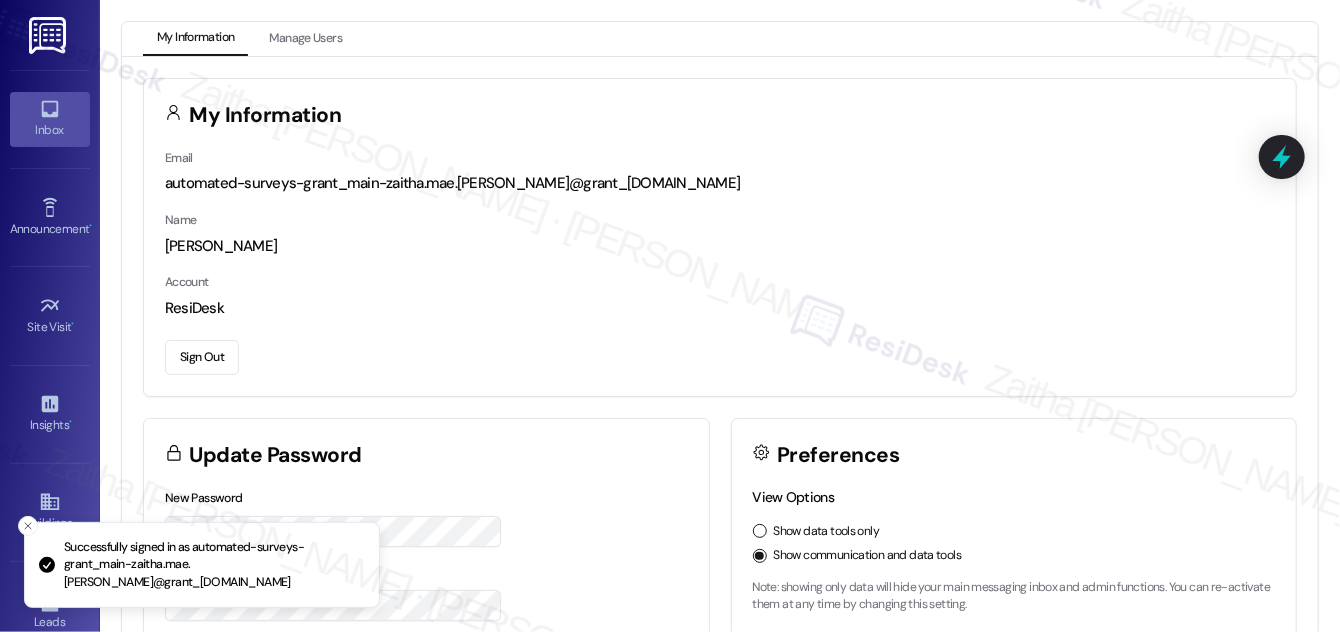 click on "Inbox" at bounding box center (50, 119) 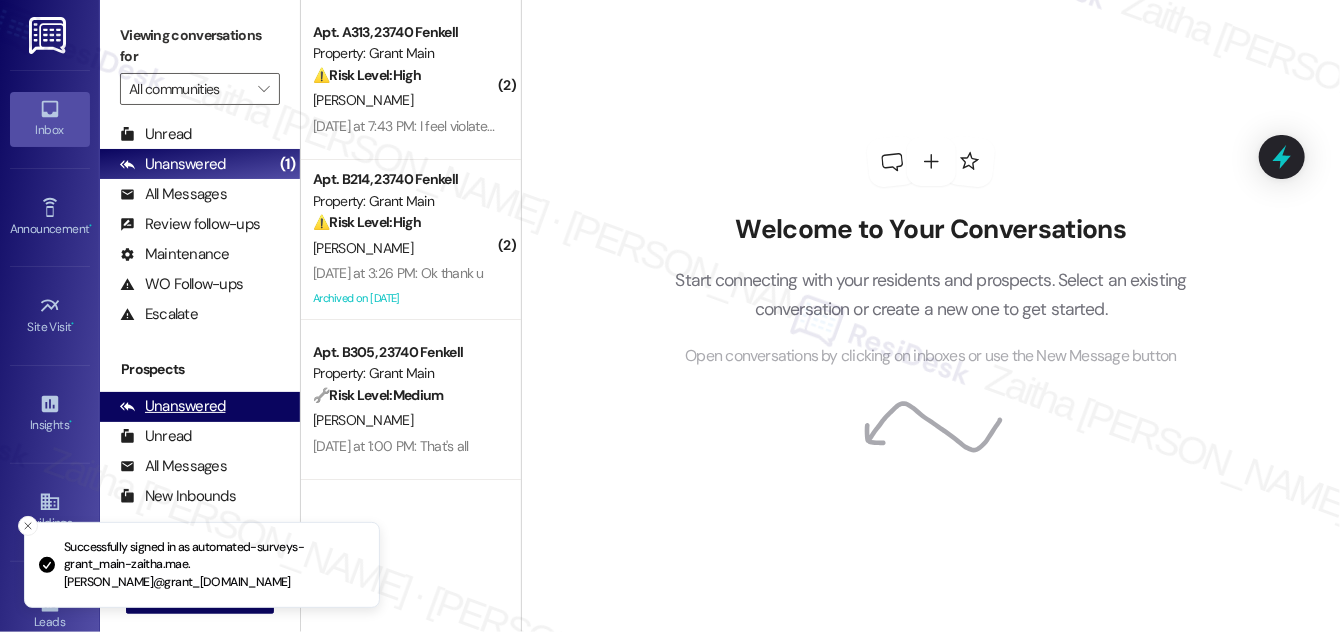 scroll, scrollTop: 264, scrollLeft: 0, axis: vertical 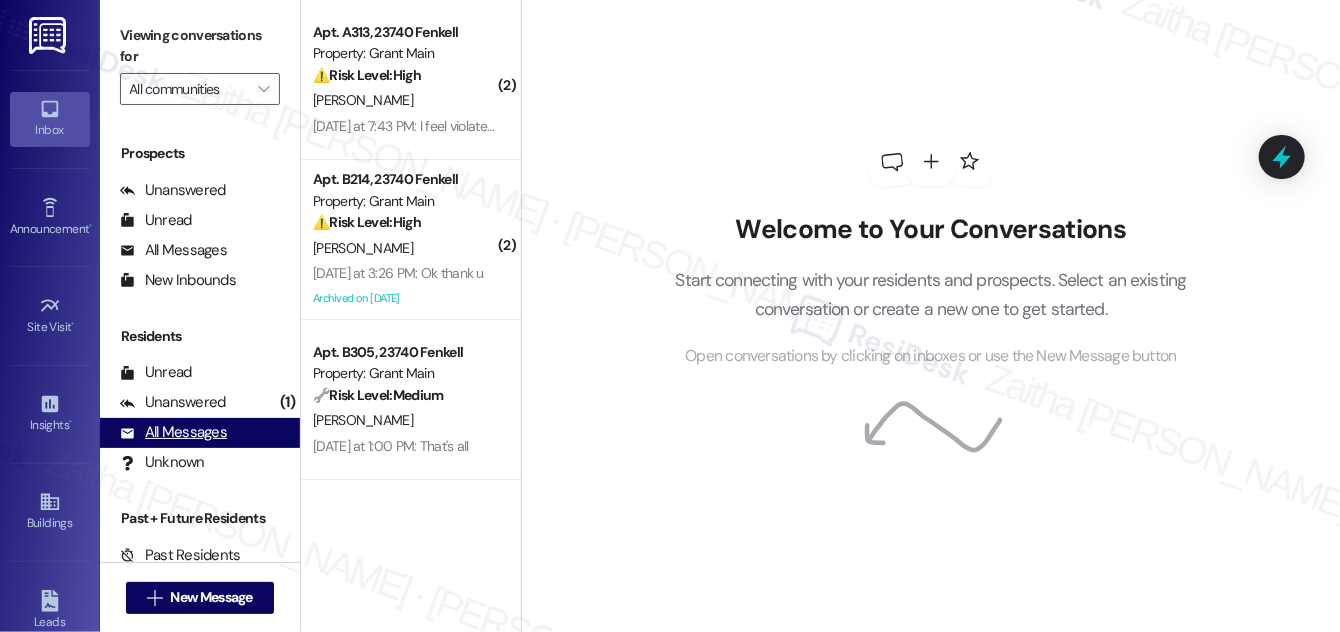 click on "All Messages (undefined)" at bounding box center (200, 433) 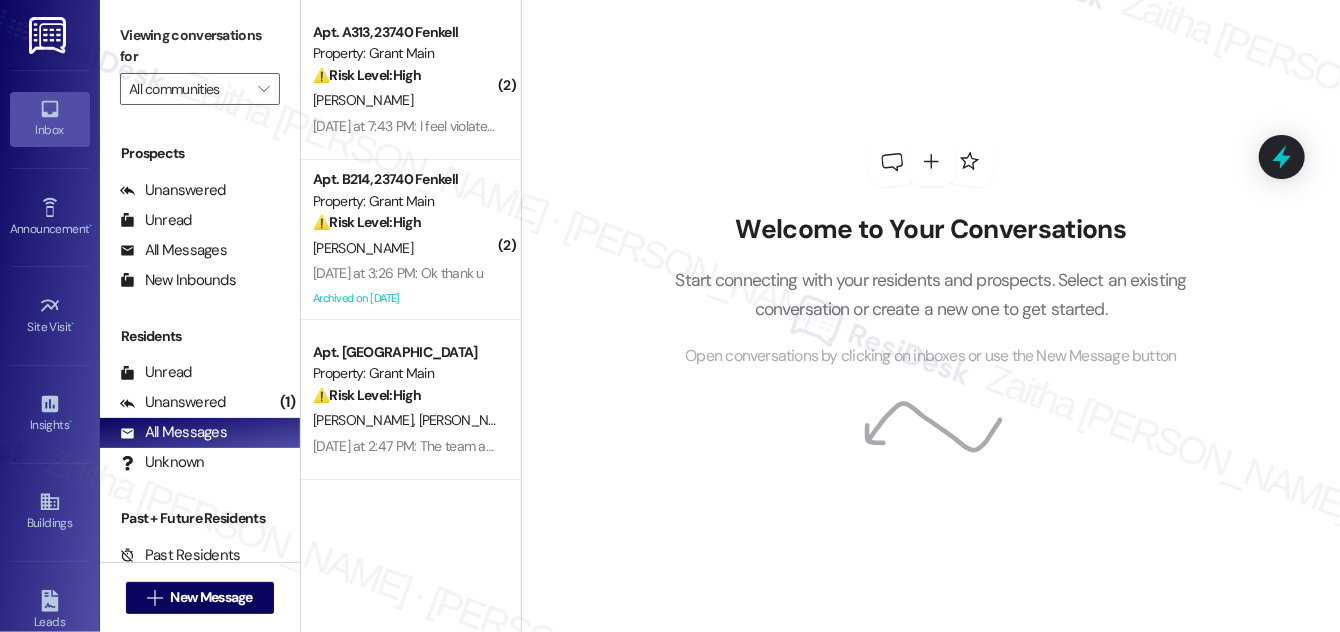 click on "[PERSON_NAME]" at bounding box center [405, 100] 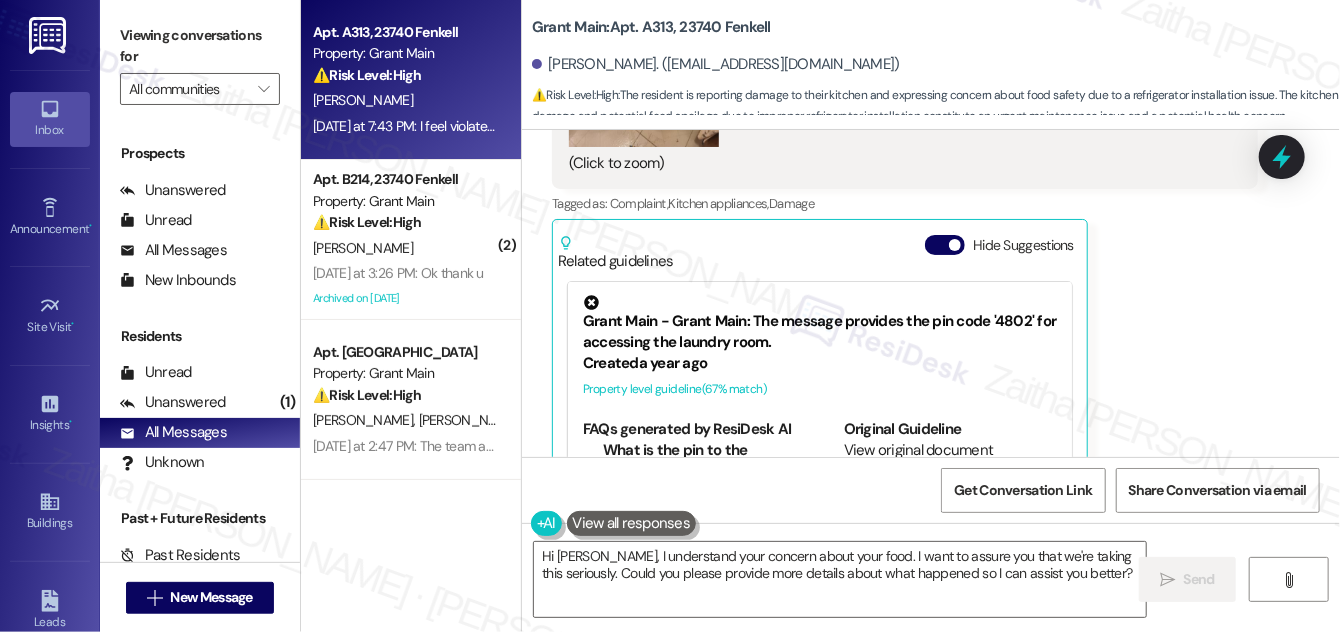 scroll, scrollTop: 12397, scrollLeft: 0, axis: vertical 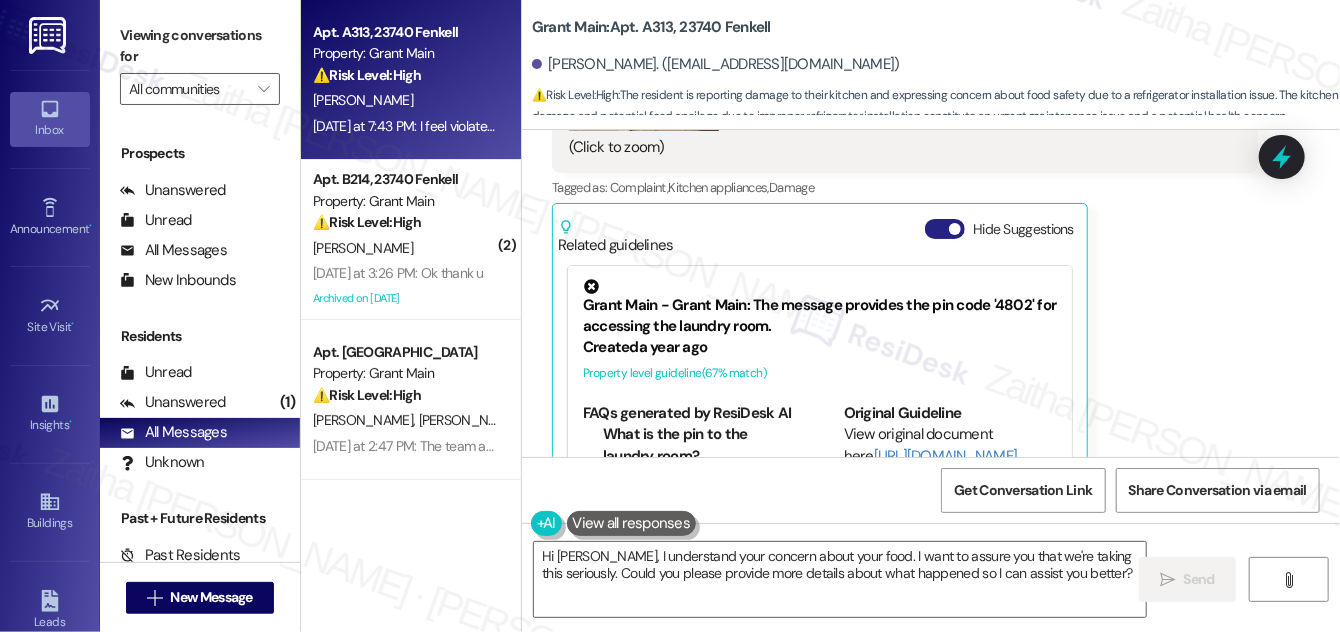 click on "Hide Suggestions" at bounding box center (945, 229) 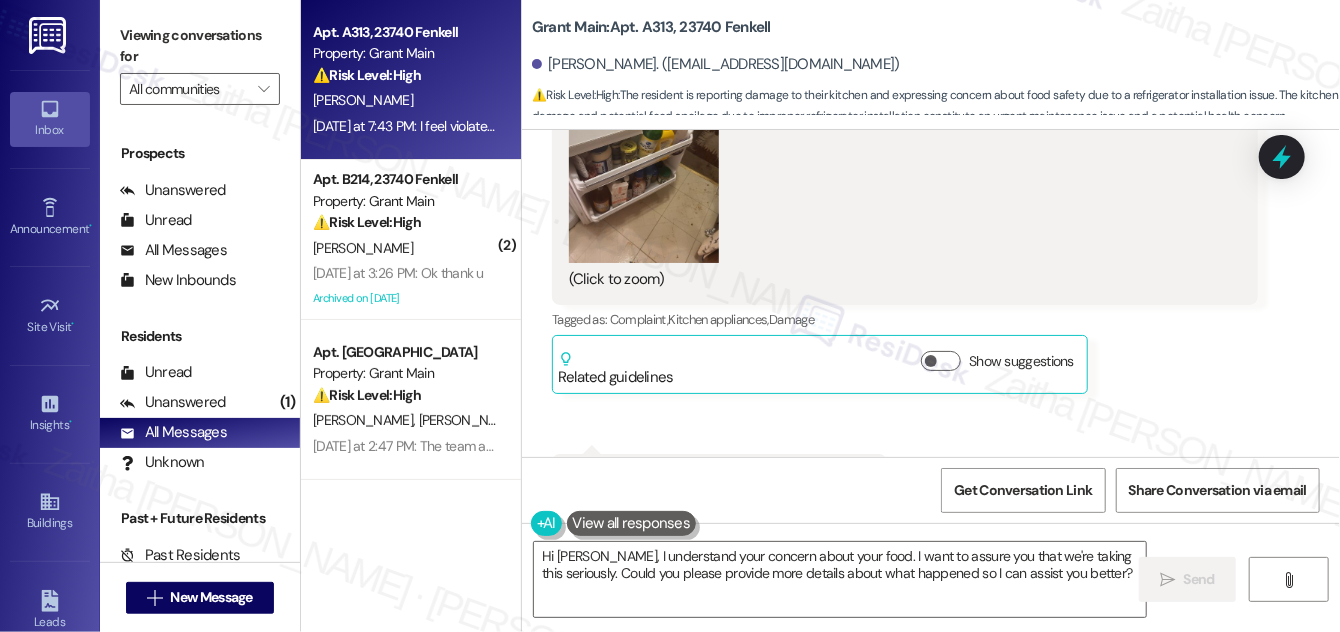 scroll, scrollTop: 12234, scrollLeft: 0, axis: vertical 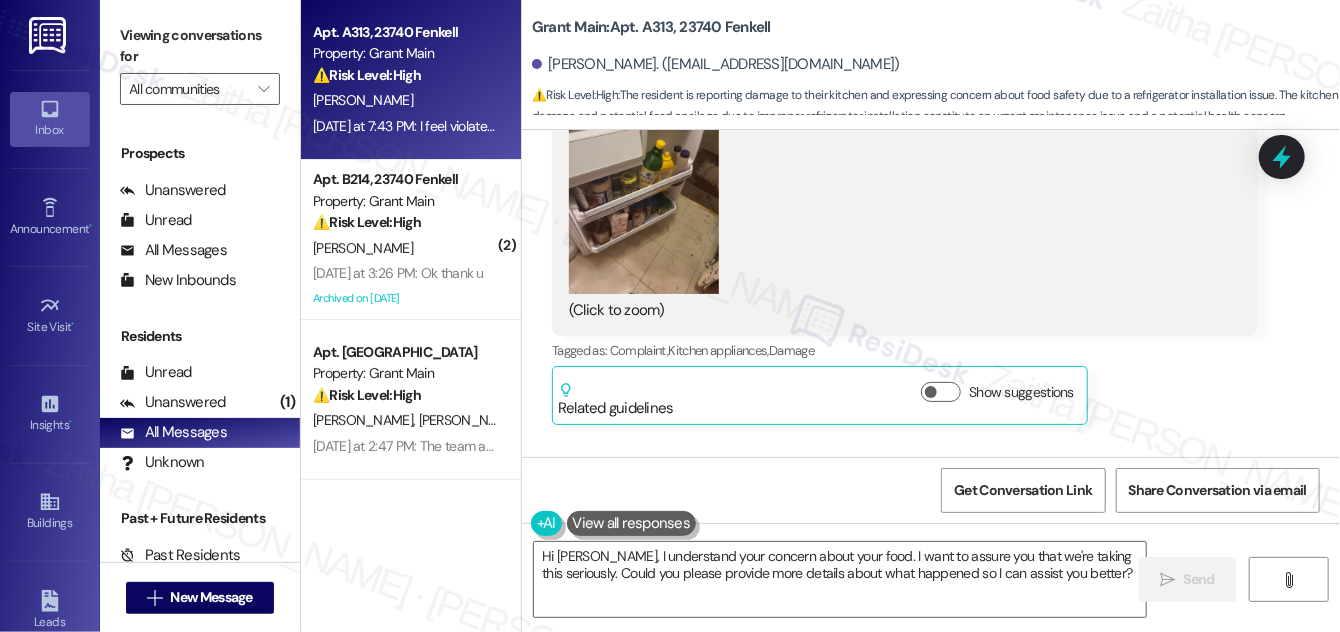 click at bounding box center (644, 194) 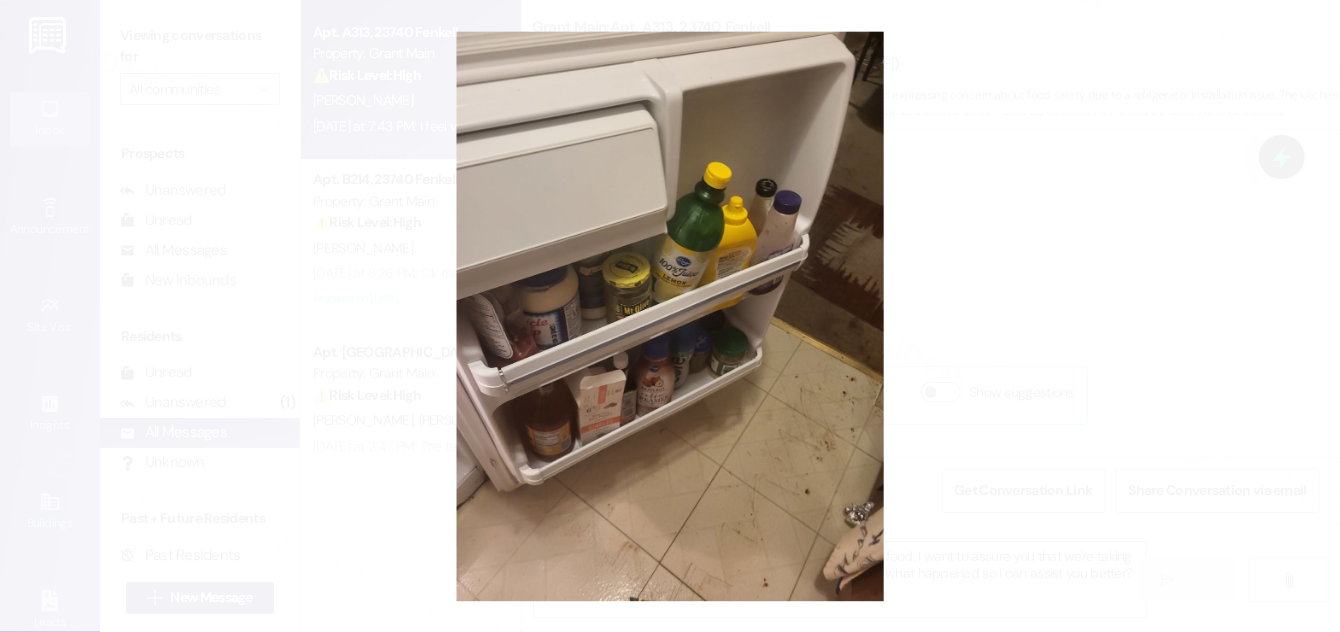 click at bounding box center [670, 316] 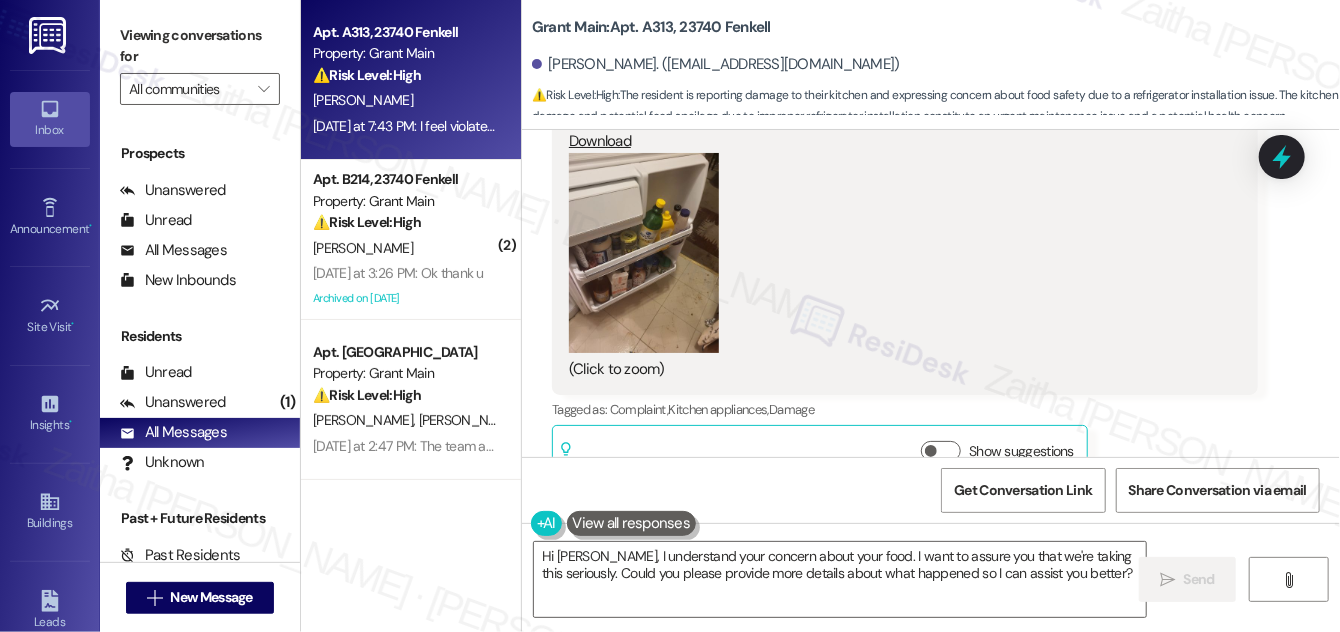 scroll, scrollTop: 12144, scrollLeft: 0, axis: vertical 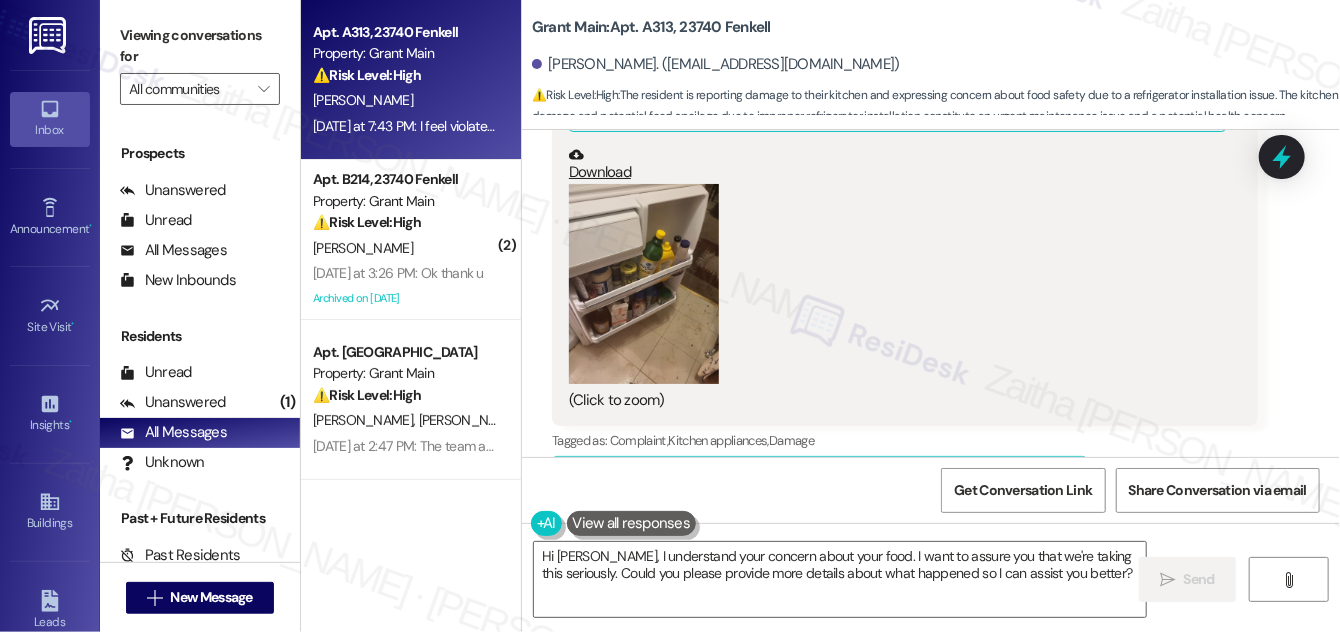 click at bounding box center [644, 284] 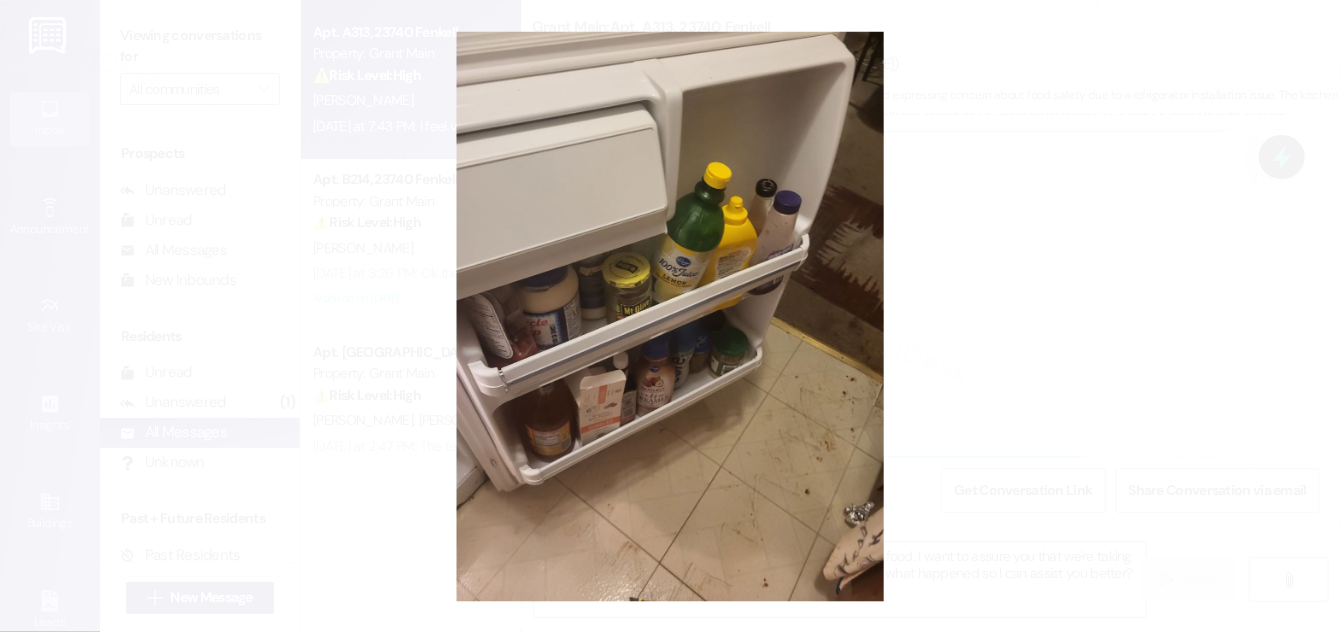 click at bounding box center [670, 316] 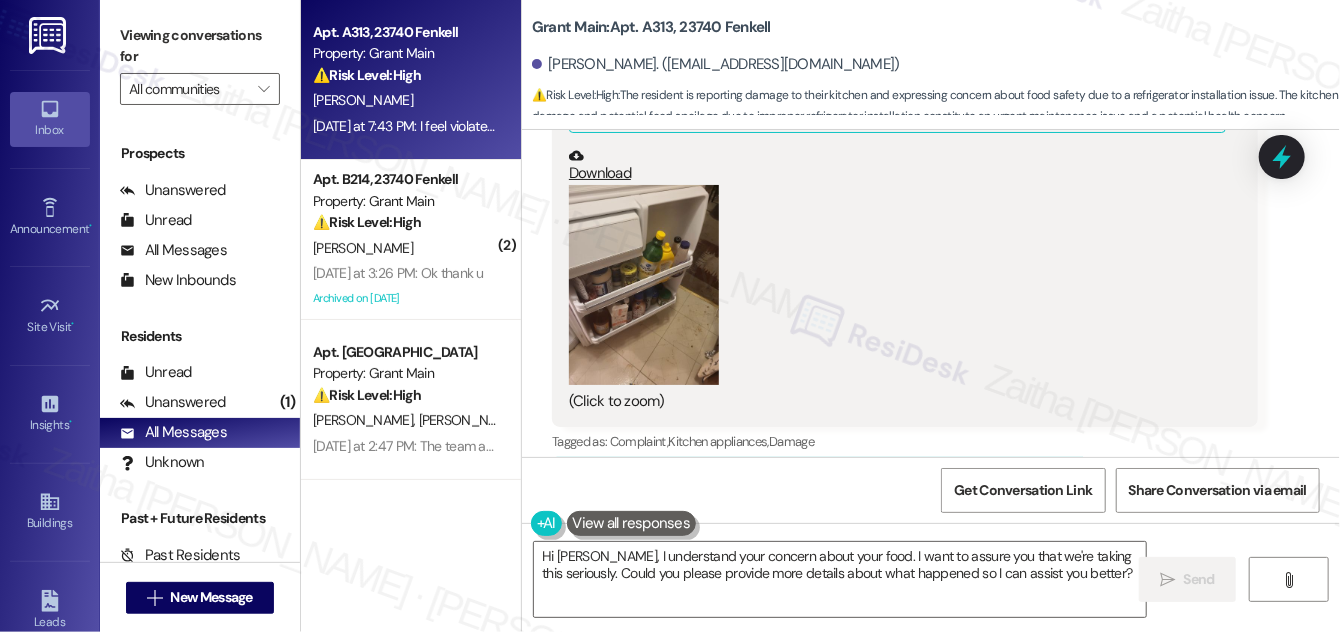 scroll, scrollTop: 12144, scrollLeft: 0, axis: vertical 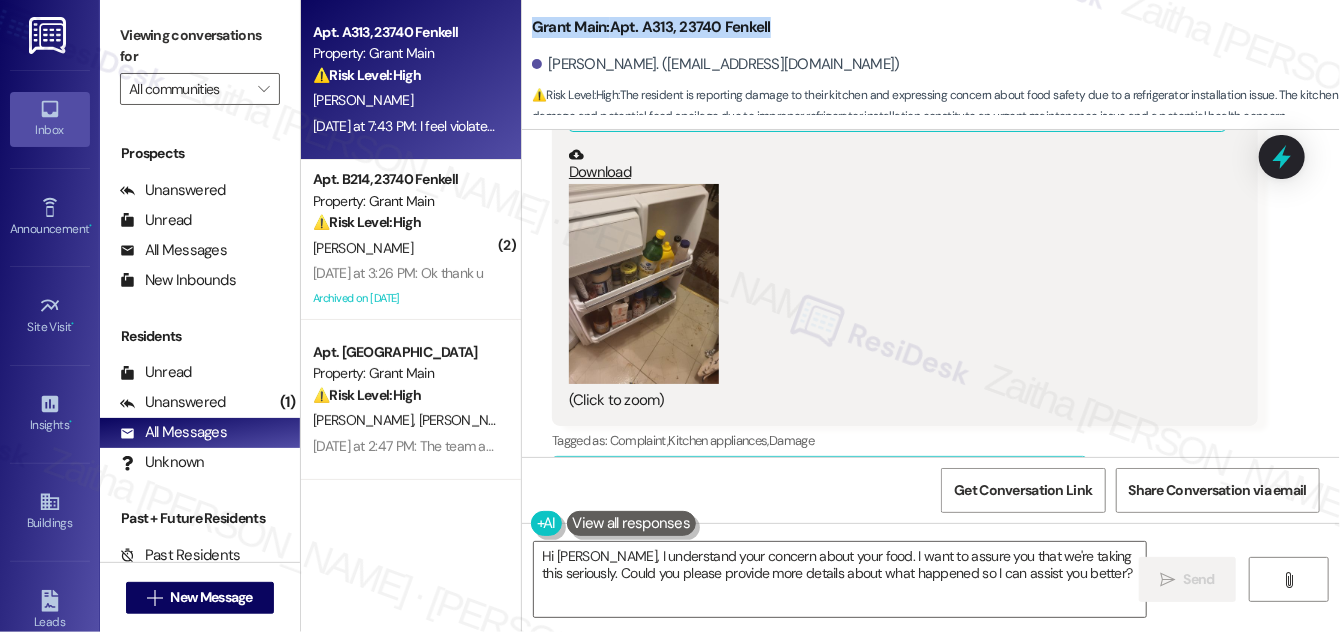 drag, startPoint x: 528, startPoint y: 26, endPoint x: 776, endPoint y: 21, distance: 248.0504 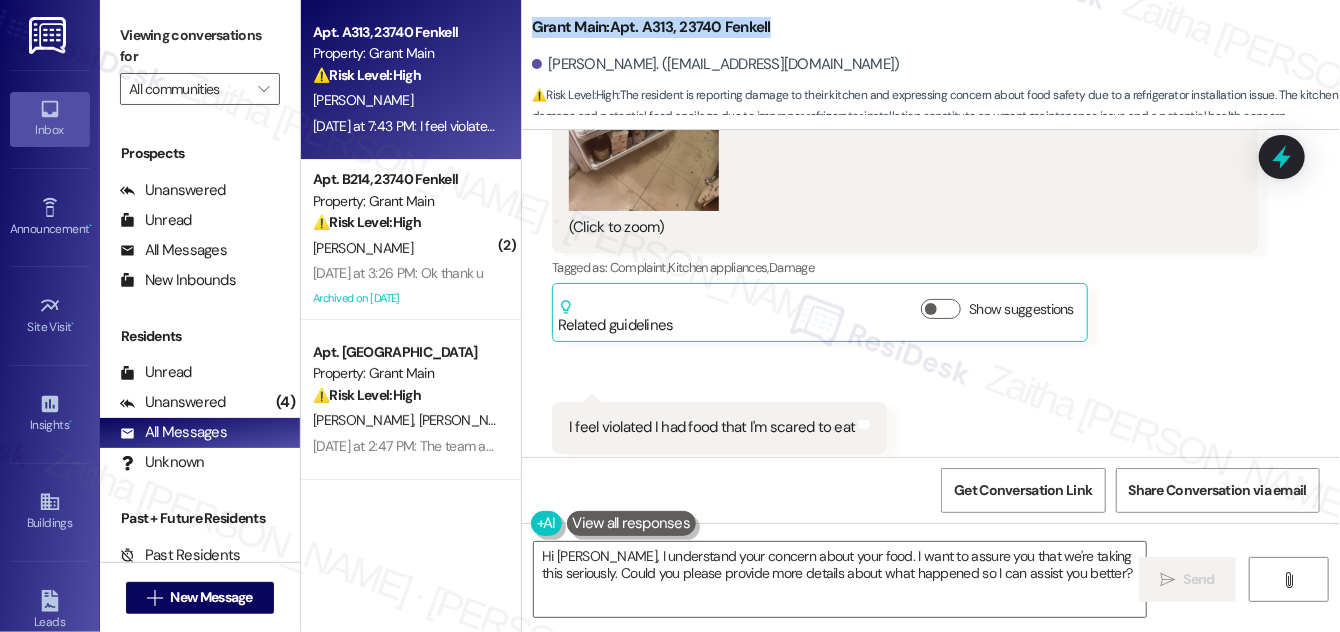 scroll, scrollTop: 12325, scrollLeft: 0, axis: vertical 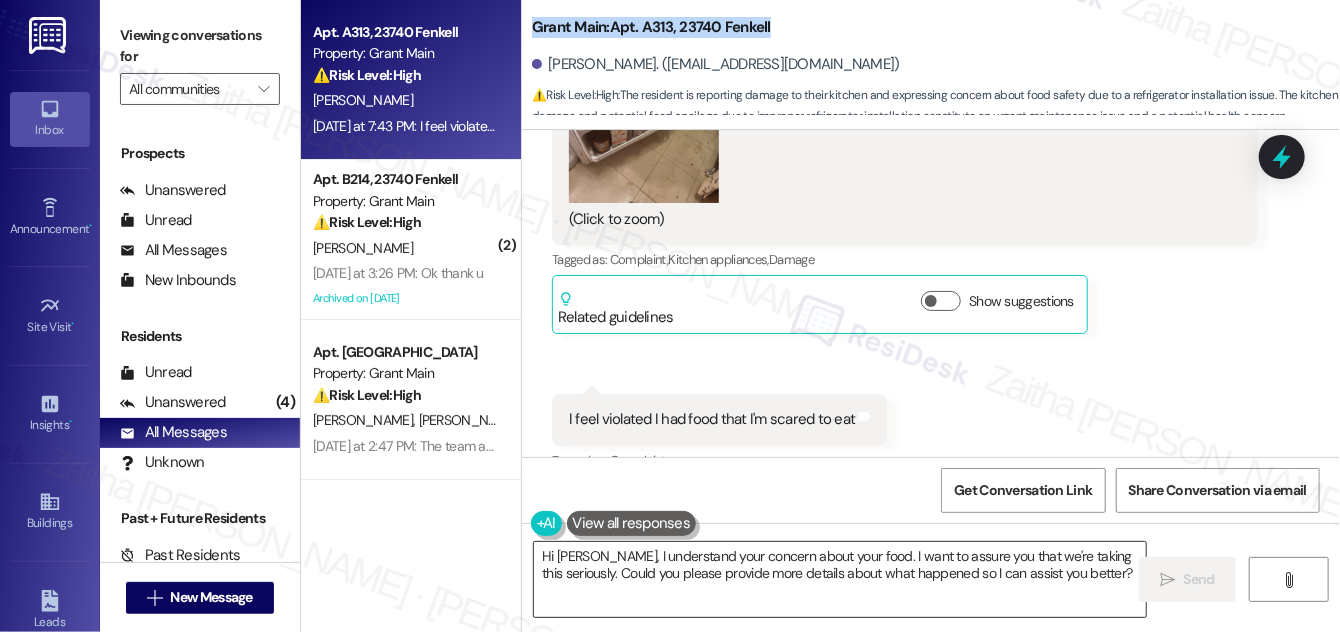 click on "Hi [PERSON_NAME], I understand your concern about your food. I want to assure you that we're taking this seriously. Could you please provide more details about what happened so I can assist you better?" at bounding box center [840, 579] 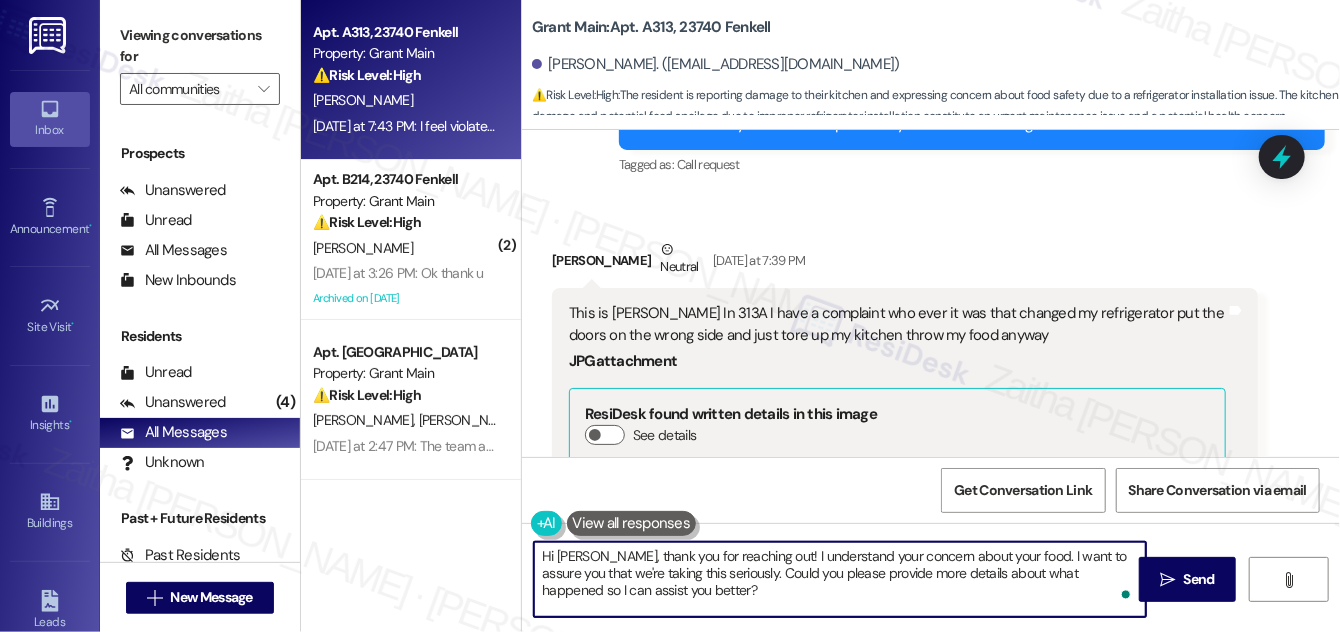 scroll, scrollTop: 11689, scrollLeft: 0, axis: vertical 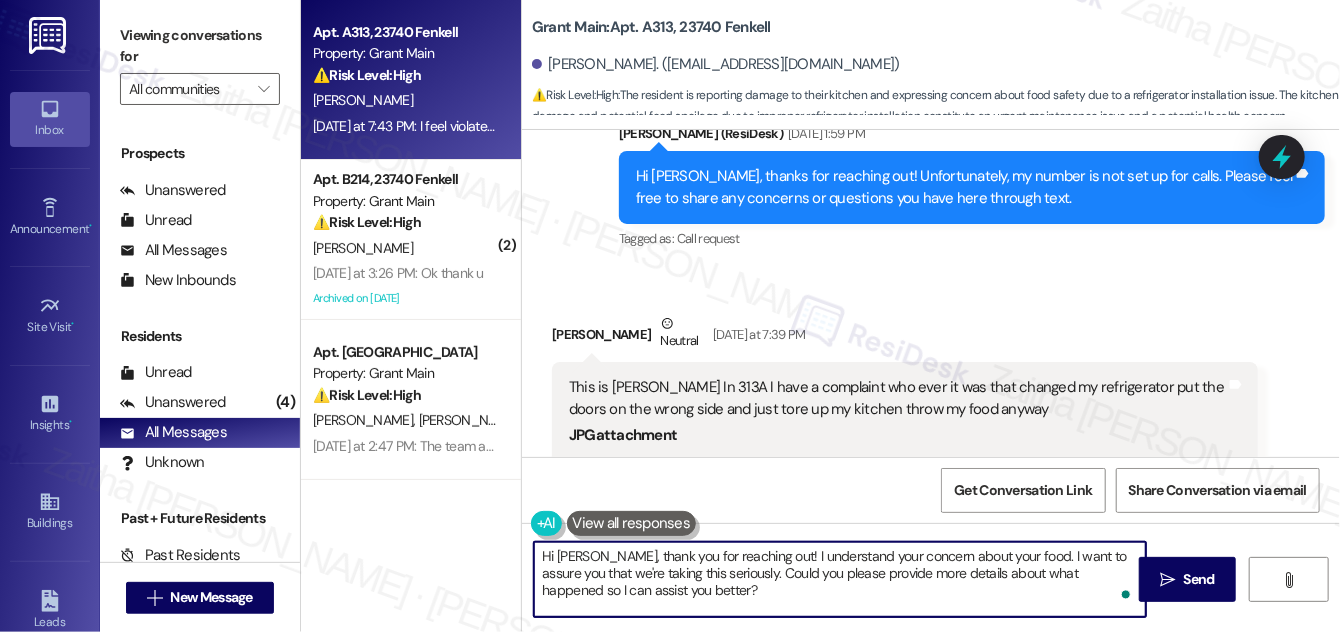 type on "Hi [PERSON_NAME], thank you for reaching out! I understand your concern about your food. I want to assure you that we're taking this seriously. Could you please provide more details about what happened so I can assist you better?" 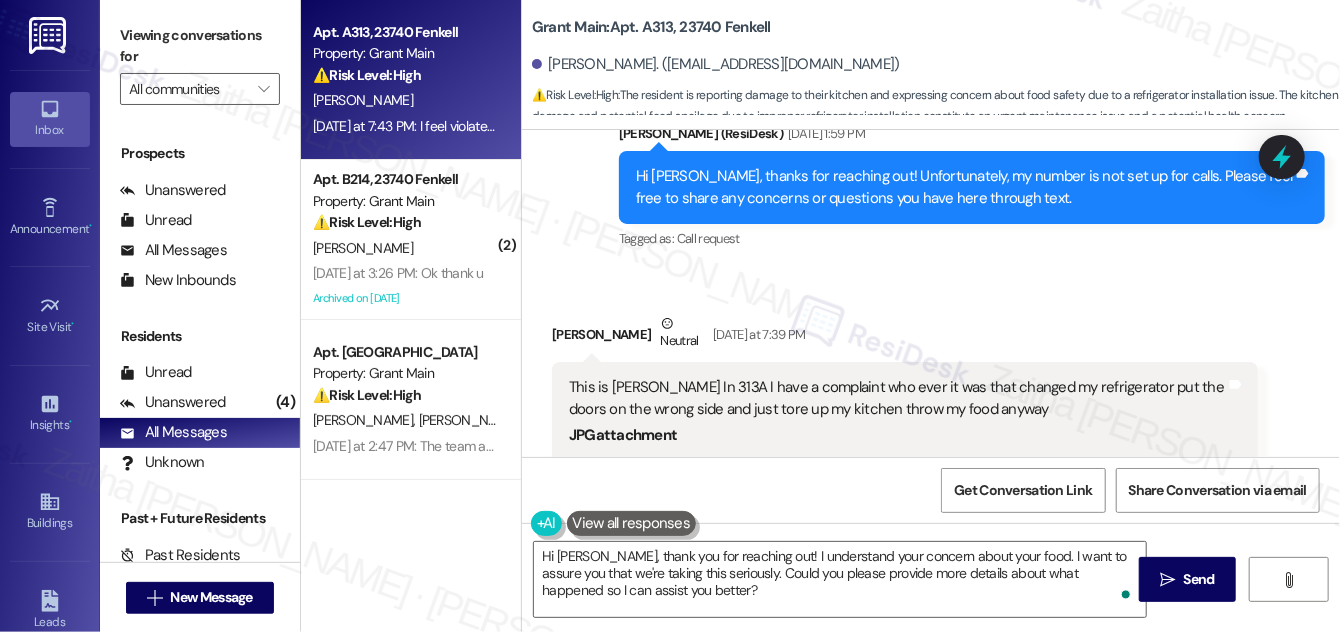 drag, startPoint x: 564, startPoint y: 357, endPoint x: 1104, endPoint y: 367, distance: 540.0926 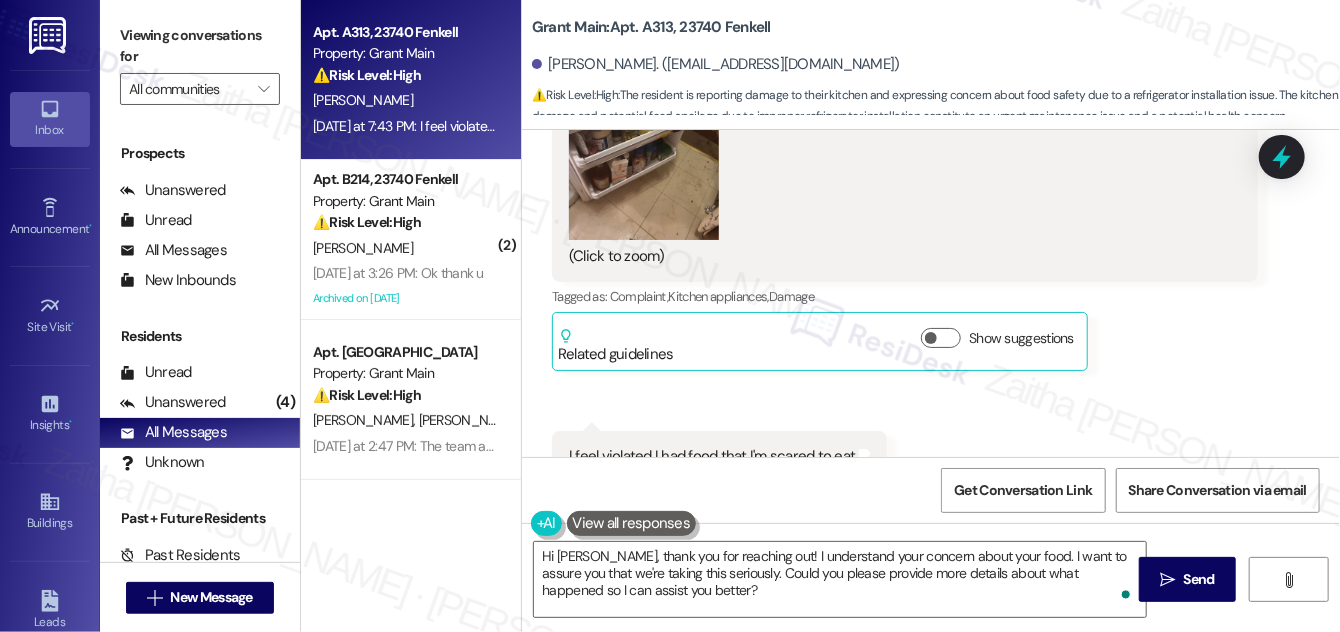 scroll, scrollTop: 12325, scrollLeft: 0, axis: vertical 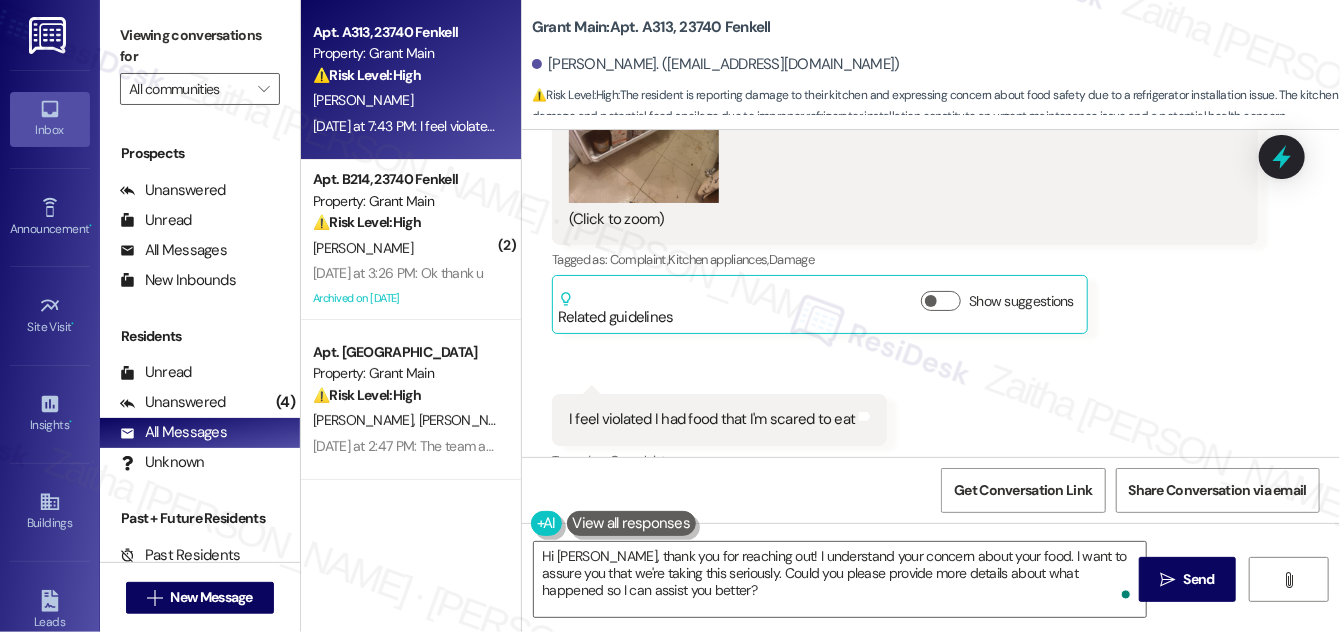 click on "Received via SMS [PERSON_NAME]   Neutral [DATE] at 7:39 PM This is [PERSON_NAME] In 313A I have a complaint who ever it was that changed my refrigerator put the doors on the wrong side and just tore up my kitchen throw my food anyway  JPG  attachment ResiDesk found written details in this image   See details The image appears to show a collection of food and drink items, including juice, lemons, and hazelnut [PERSON_NAME].
Download   (Click to zoom) Tags and notes Tagged as:   Complaint ,  Click to highlight conversations about Complaint Kitchen appliances ,  Click to highlight conversations about Kitchen appliances Damage Click to highlight conversations about Damage  Related guidelines Show suggestions Received via SMS 7:43 PM [PERSON_NAME]   Neutral [DATE] at 7:43 PM I feel violated I had food that I'm scared to eat  Tags and notes Tagged as:   Complaint Click to highlight conversations about Complaint" at bounding box center (931, 61) 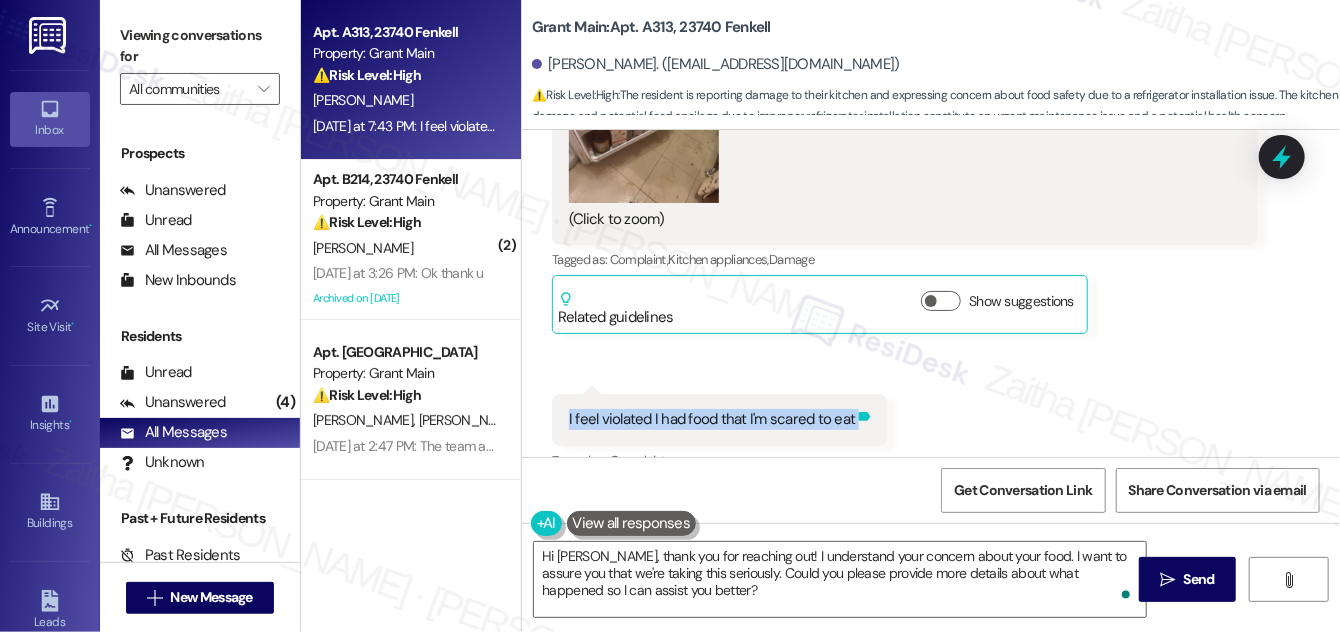 drag, startPoint x: 560, startPoint y: 386, endPoint x: 851, endPoint y: 394, distance: 291.10995 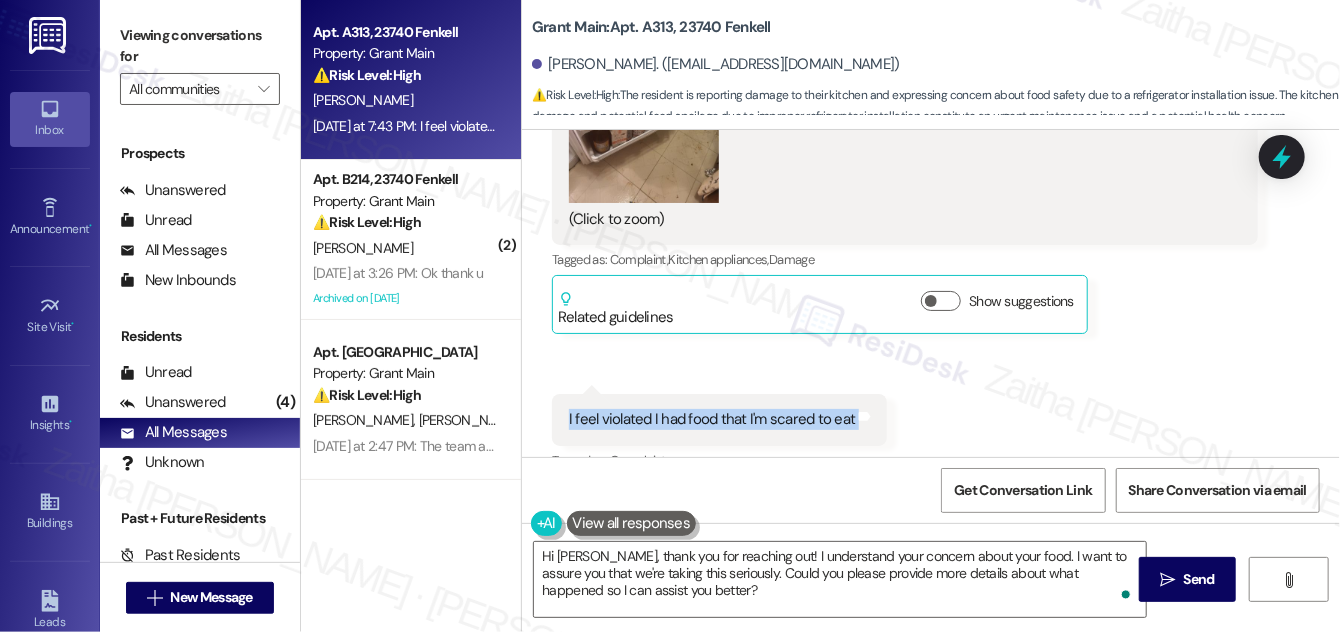 copy on "I feel violated I had food that I'm scared to eat  Tags and notes" 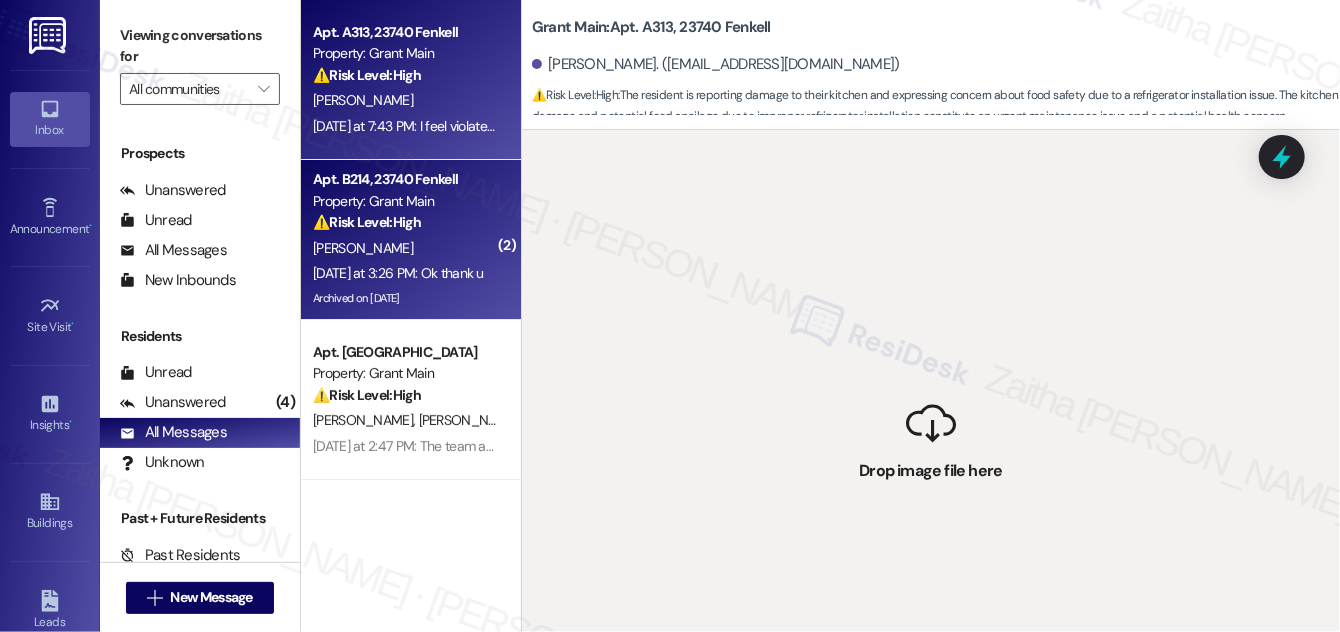 click on "[PERSON_NAME]" at bounding box center [405, 248] 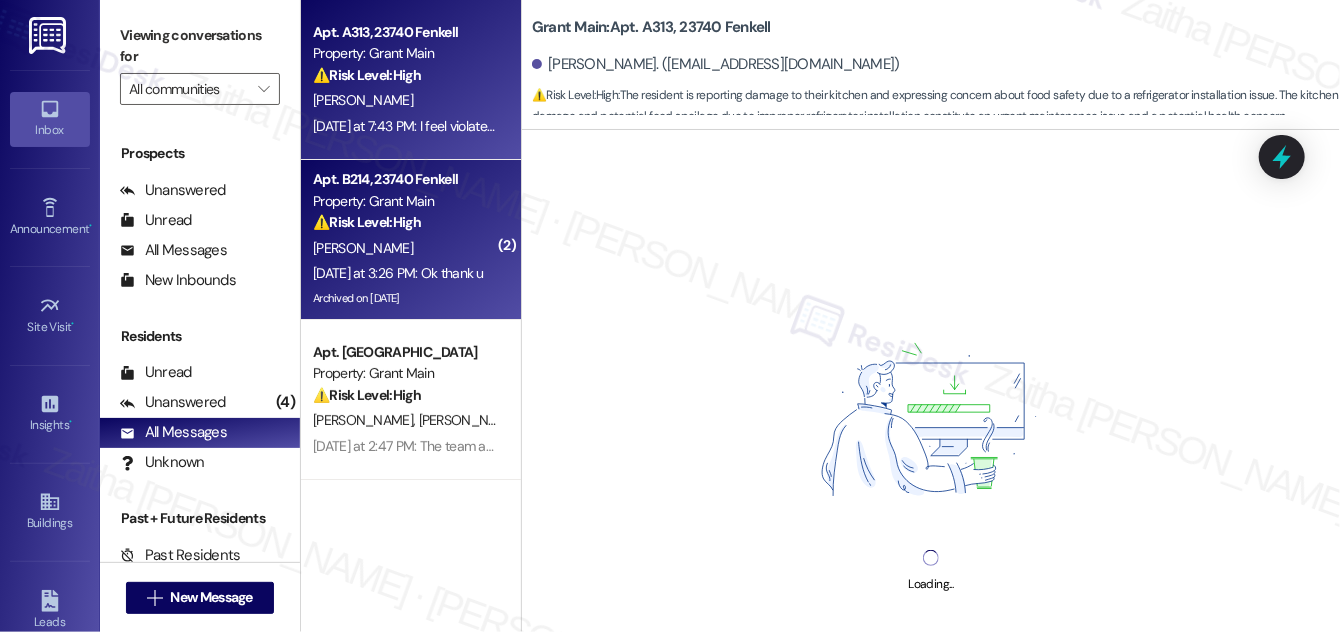click on "⚠️  Risk Level:  High The resident is reporting damage to their kitchen and expressing concern about food safety due to a refrigerator installation issue. The kitchen damage and potential food spoilage due to improper refrigerator installation constitute an urgent maintenance issue and a potential health concern." at bounding box center (405, 75) 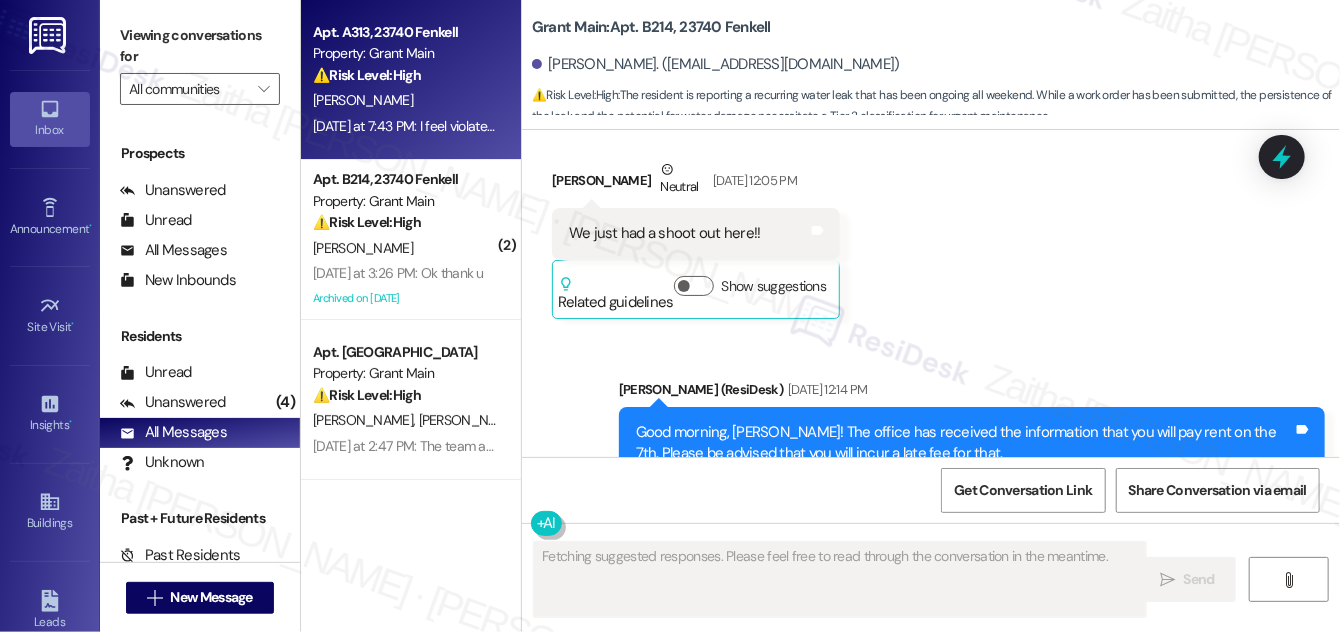 scroll, scrollTop: 90659, scrollLeft: 0, axis: vertical 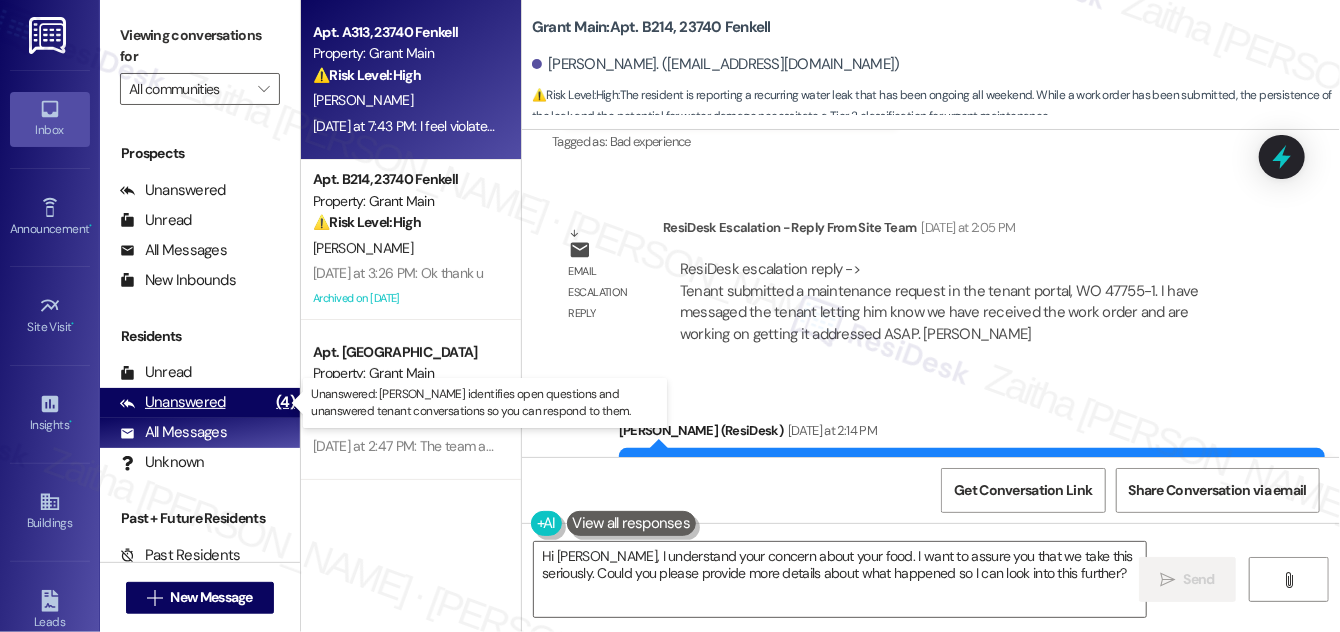 click on "Unanswered" at bounding box center (173, 402) 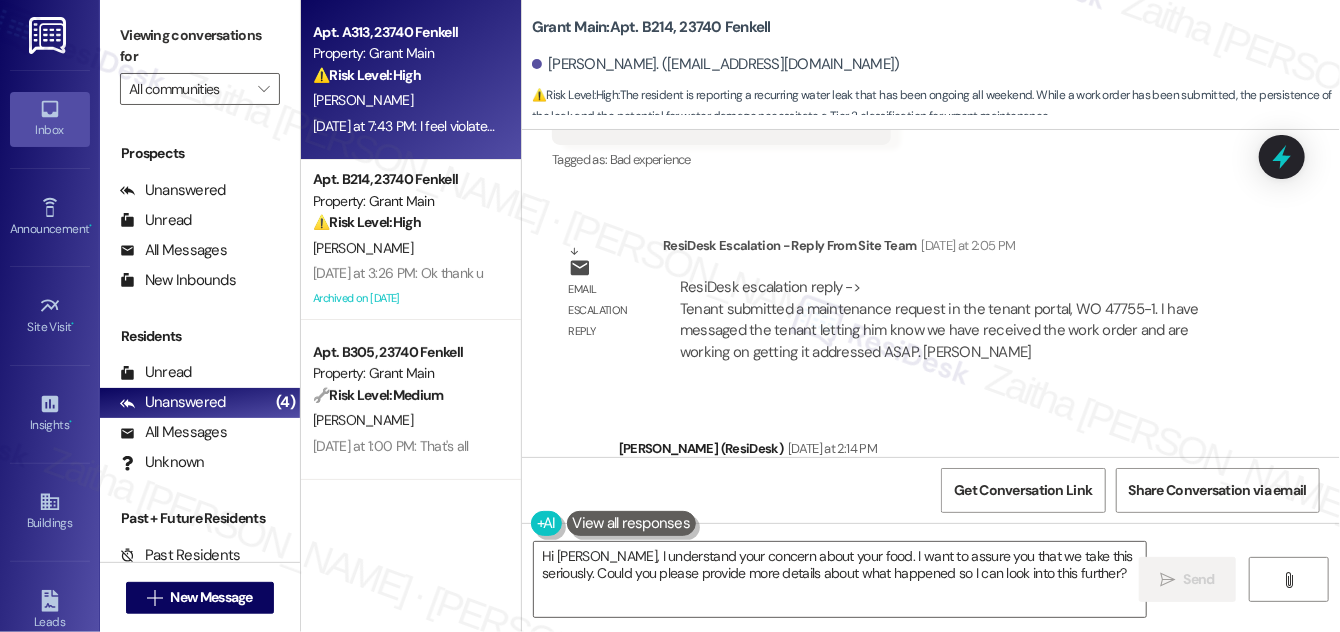 scroll, scrollTop: 90659, scrollLeft: 0, axis: vertical 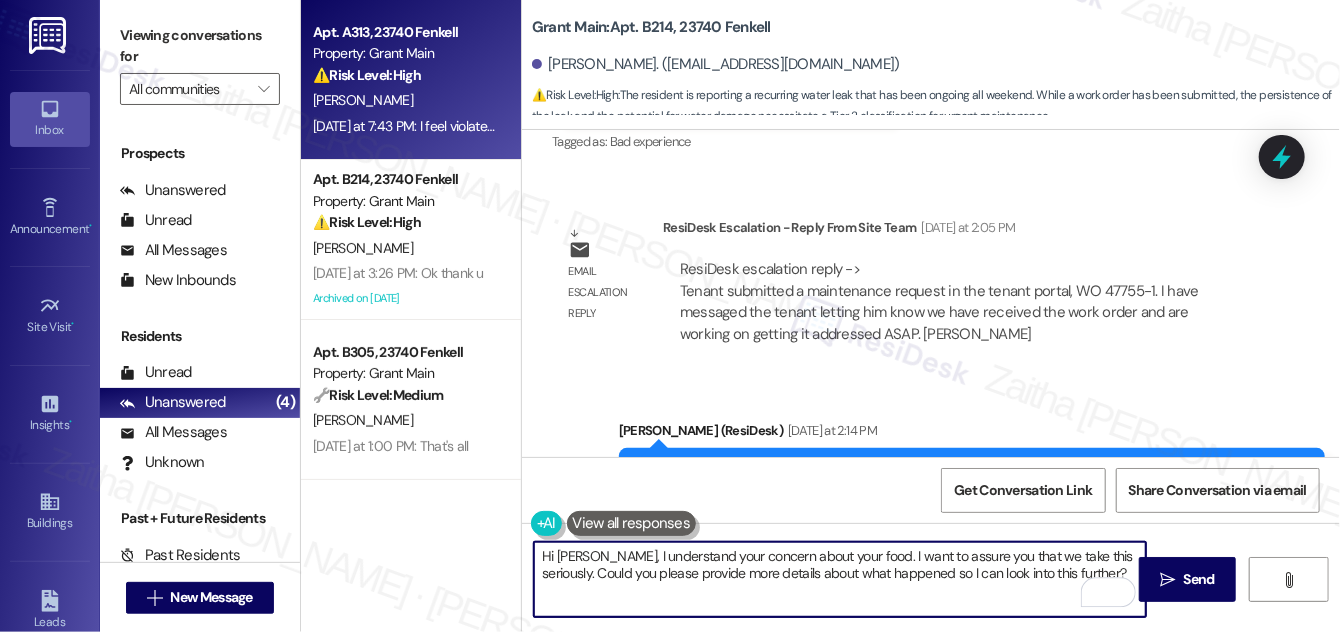 drag, startPoint x: 547, startPoint y: 554, endPoint x: 1080, endPoint y: 570, distance: 533.2401 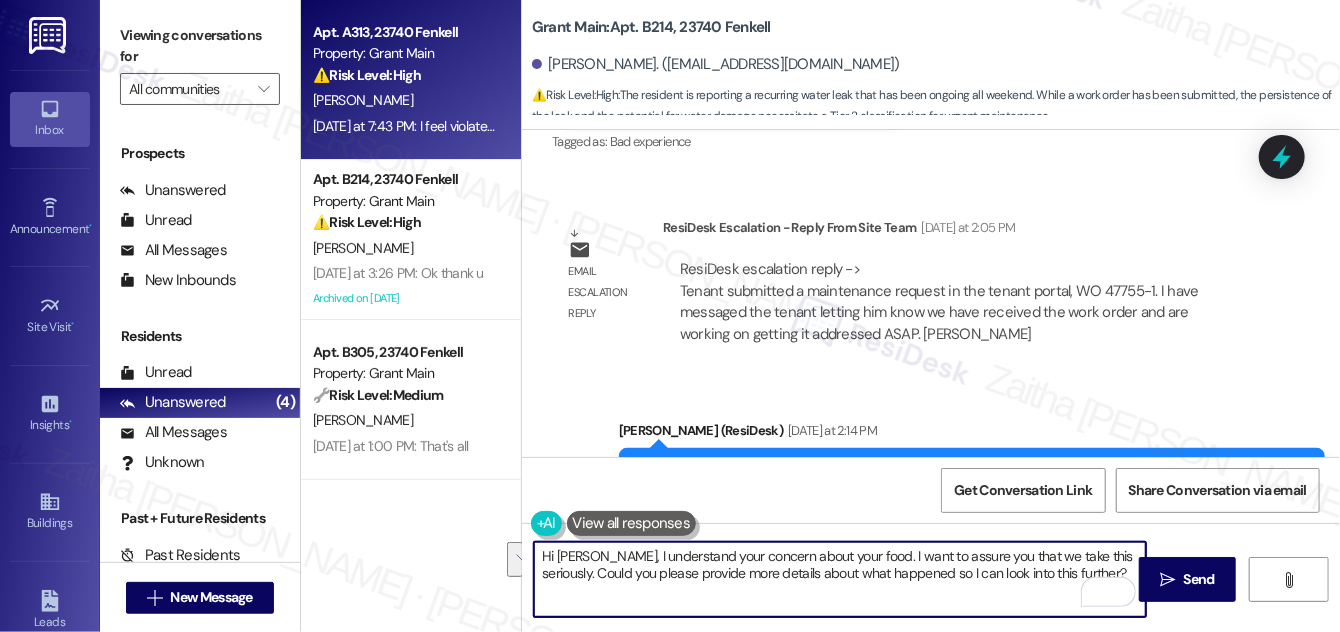 type on "H" 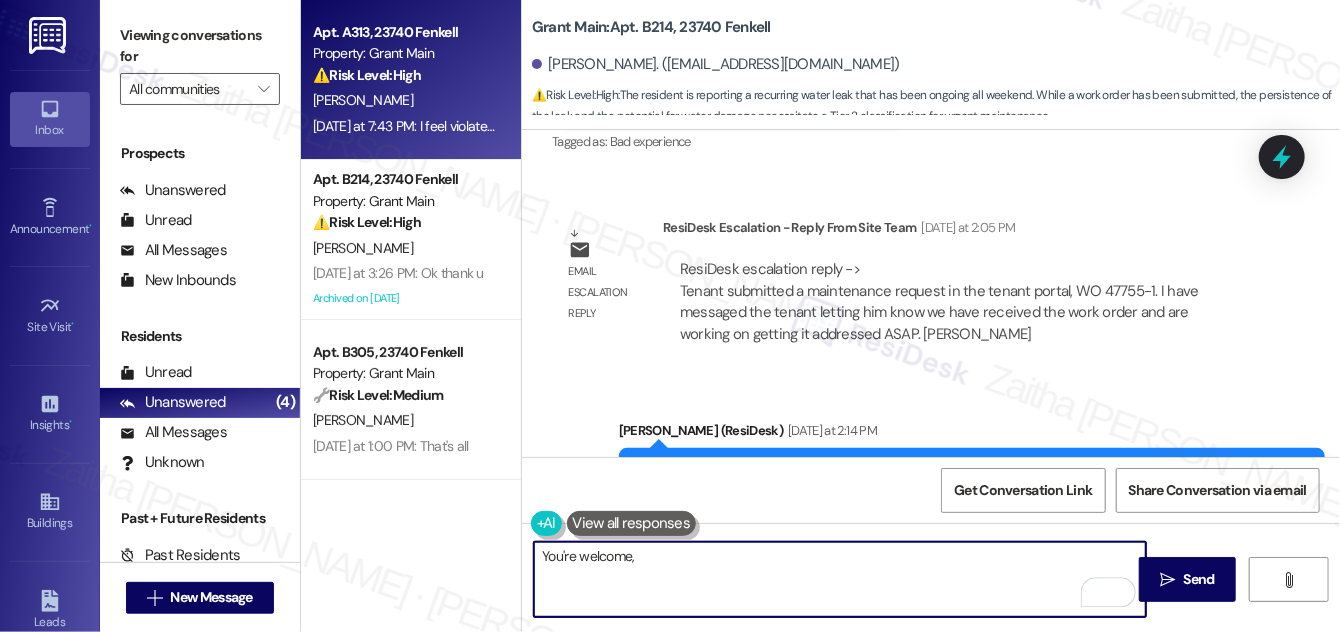 click on "[PERSON_NAME] [DATE] at 3:26 PM" at bounding box center (651, 624) 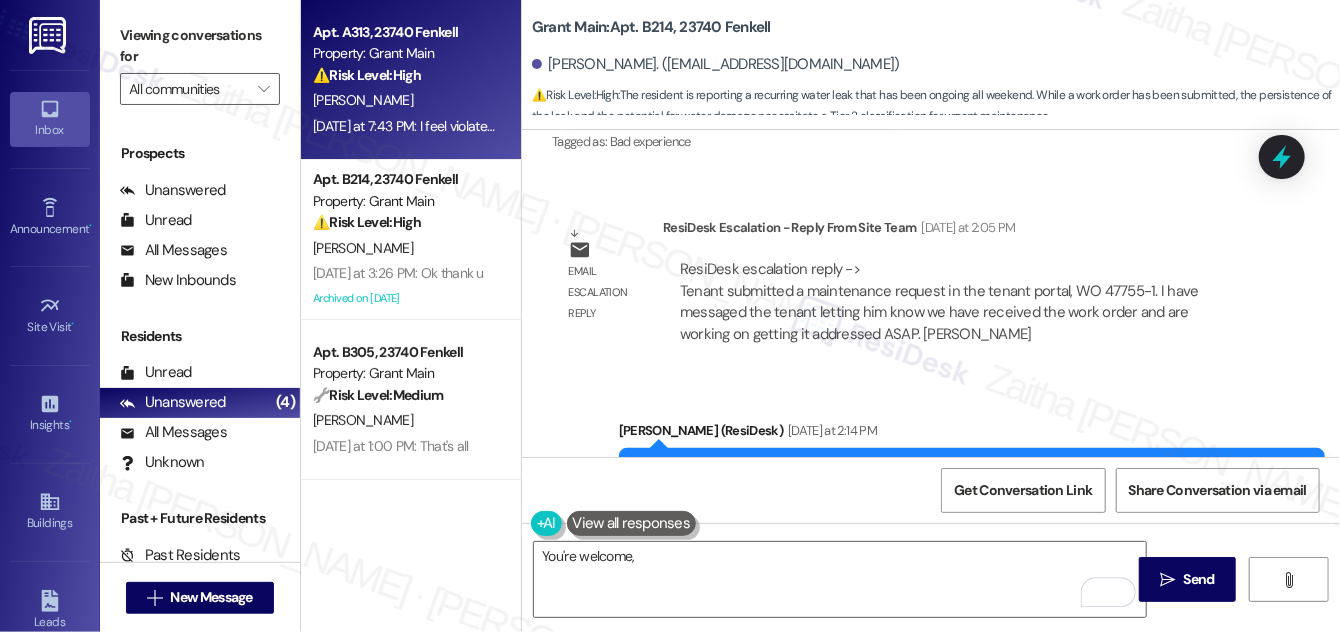 click on "[PERSON_NAME] [DATE] at 3:26 PM" at bounding box center (651, 624) 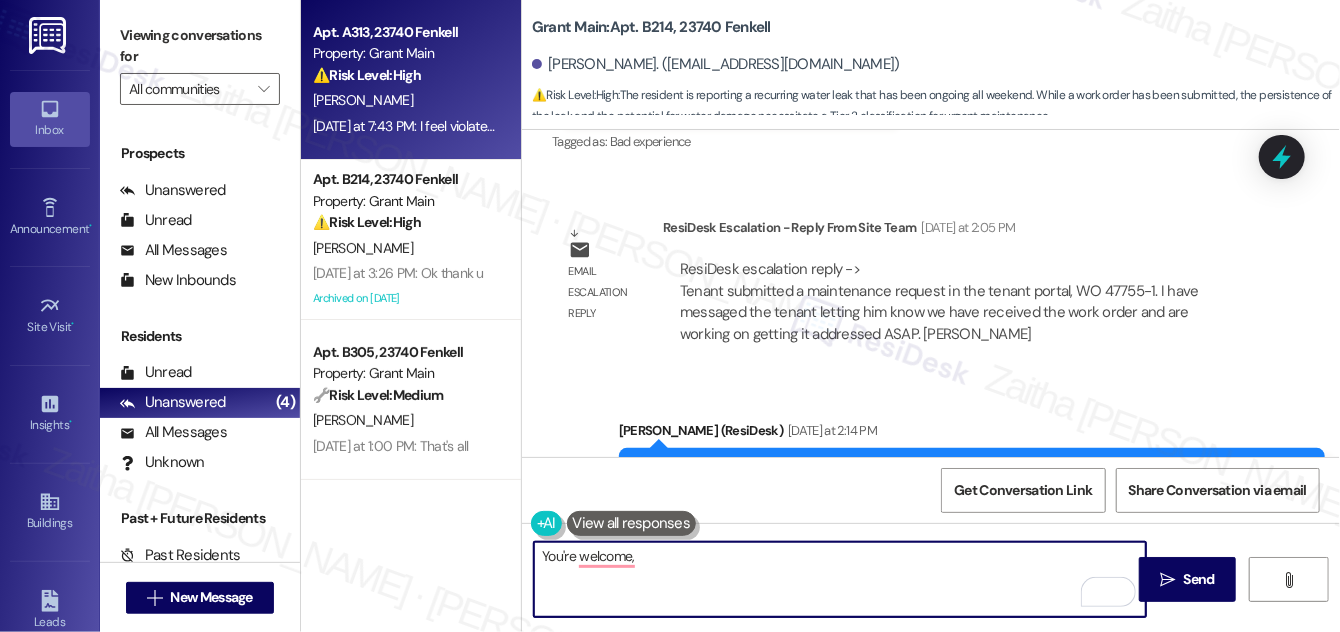 click on "You're welcome," at bounding box center (840, 579) 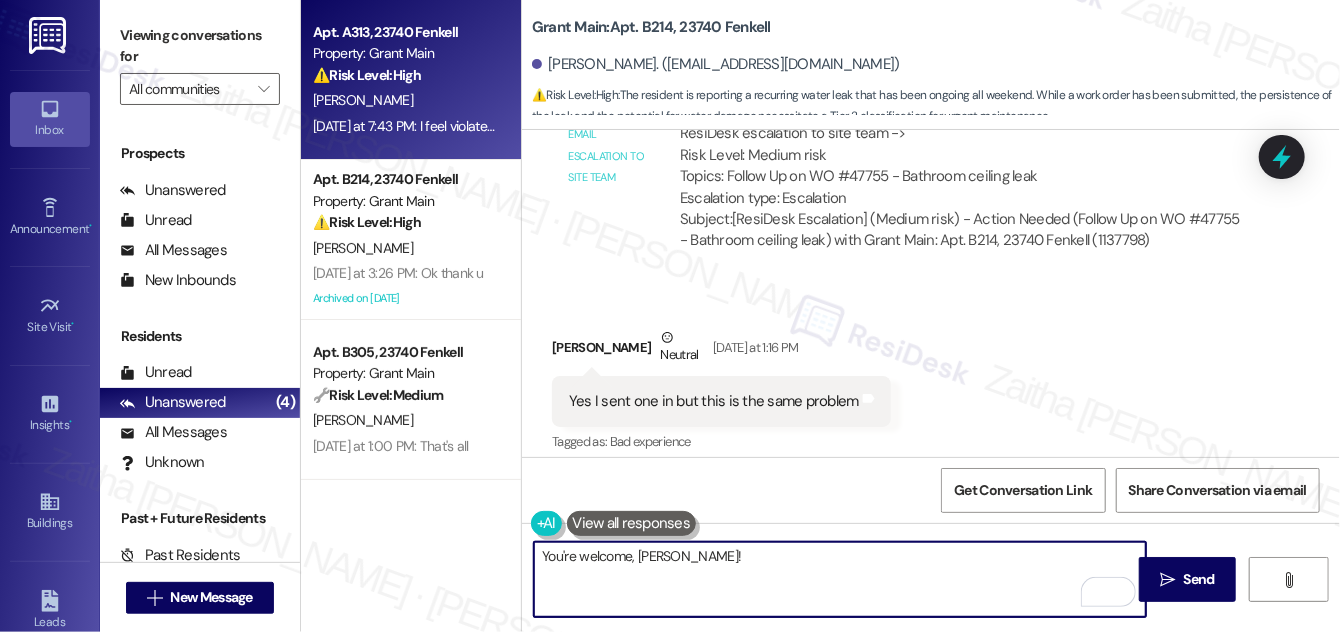 scroll, scrollTop: 90387, scrollLeft: 0, axis: vertical 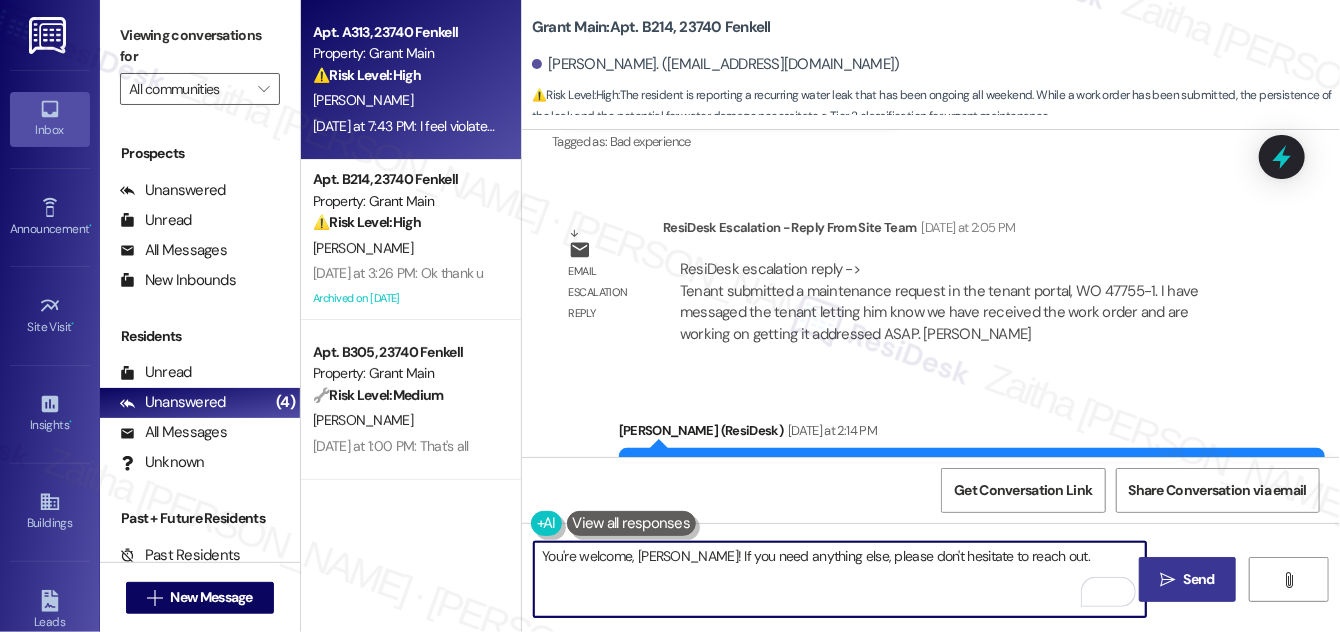 type on "You're welcome, [PERSON_NAME]! If you need anything else, please don't hesitate to reach out." 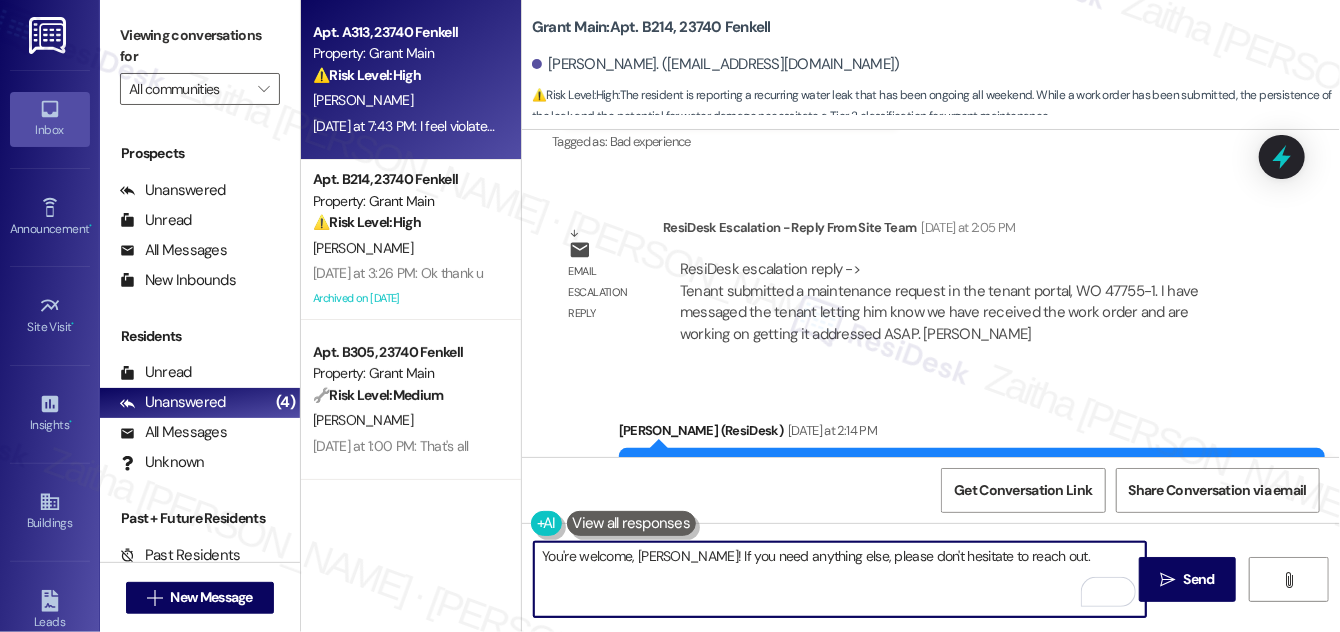 drag, startPoint x: 1200, startPoint y: 572, endPoint x: 1165, endPoint y: 546, distance: 43.60046 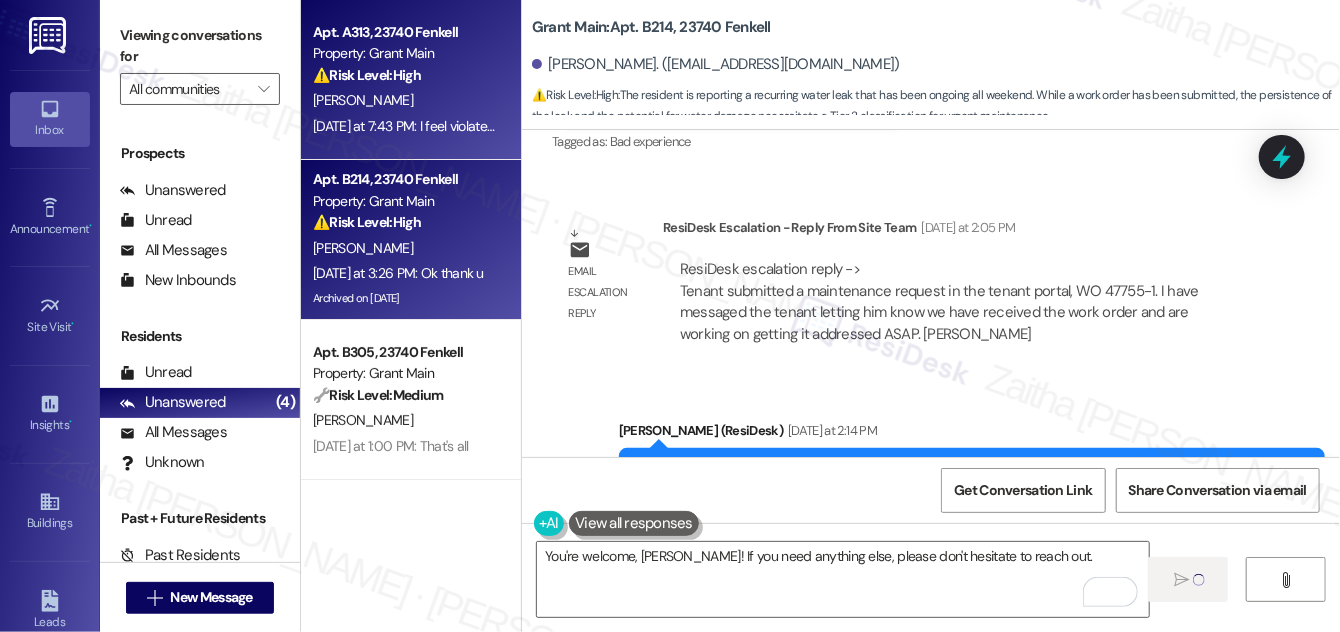 type 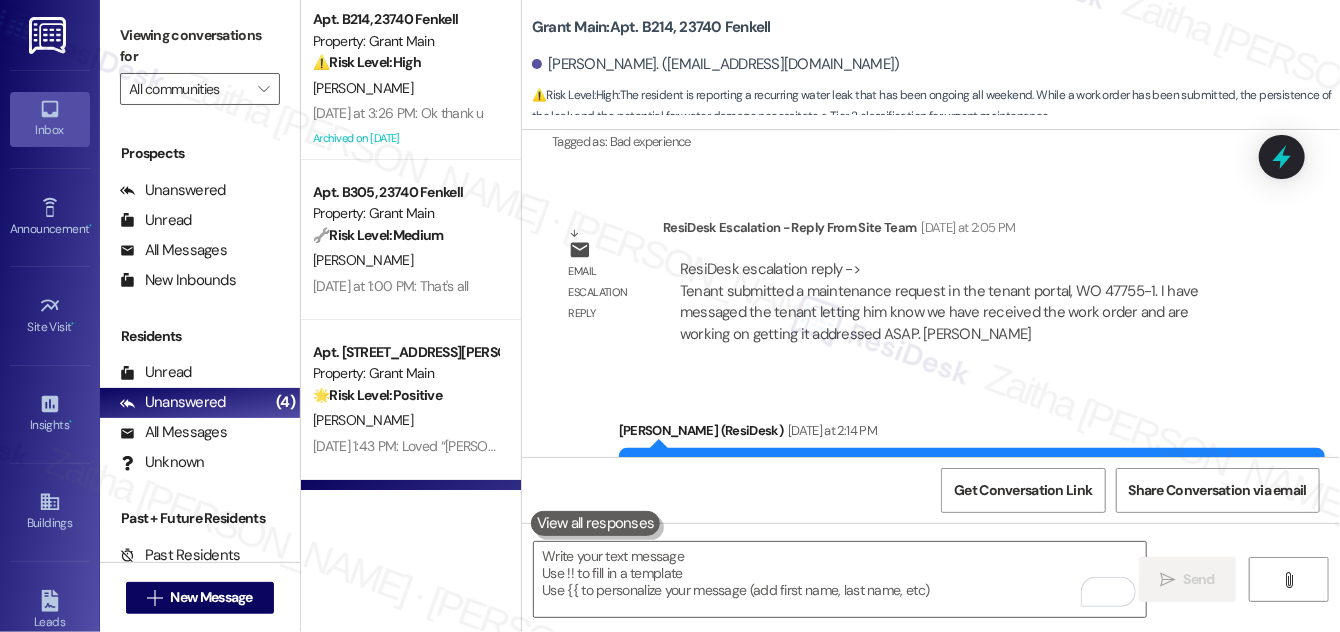 click on "[PERSON_NAME]" at bounding box center [405, 260] 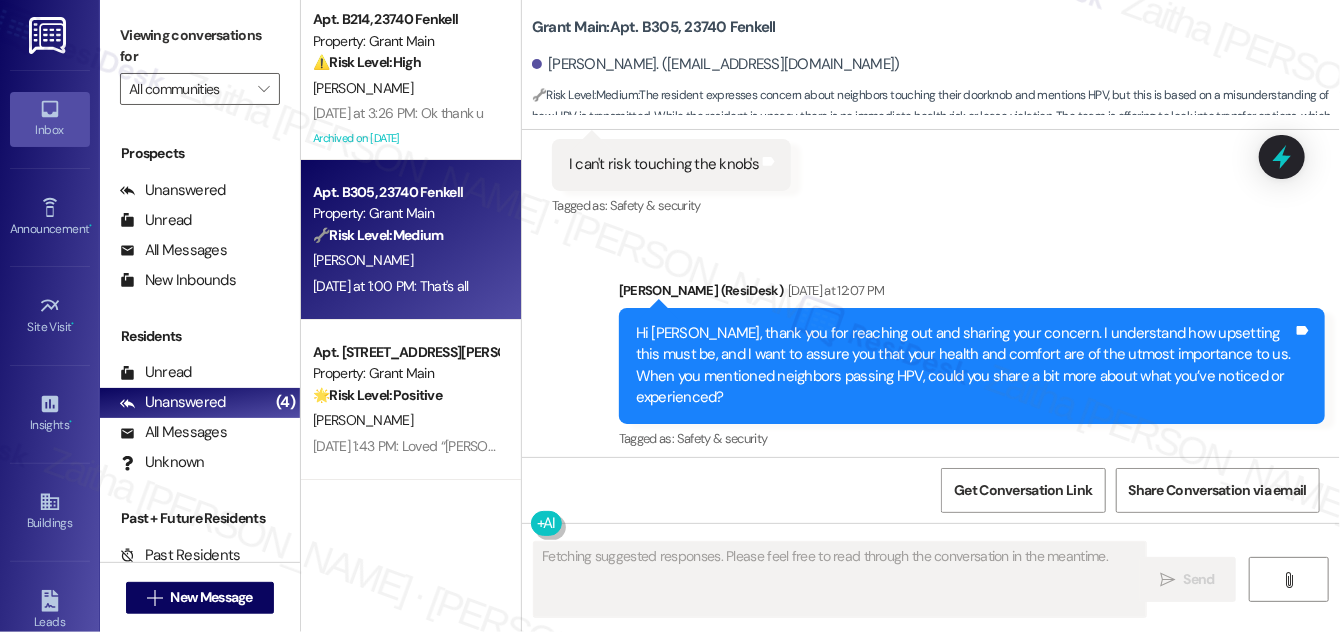 scroll, scrollTop: 5357, scrollLeft: 0, axis: vertical 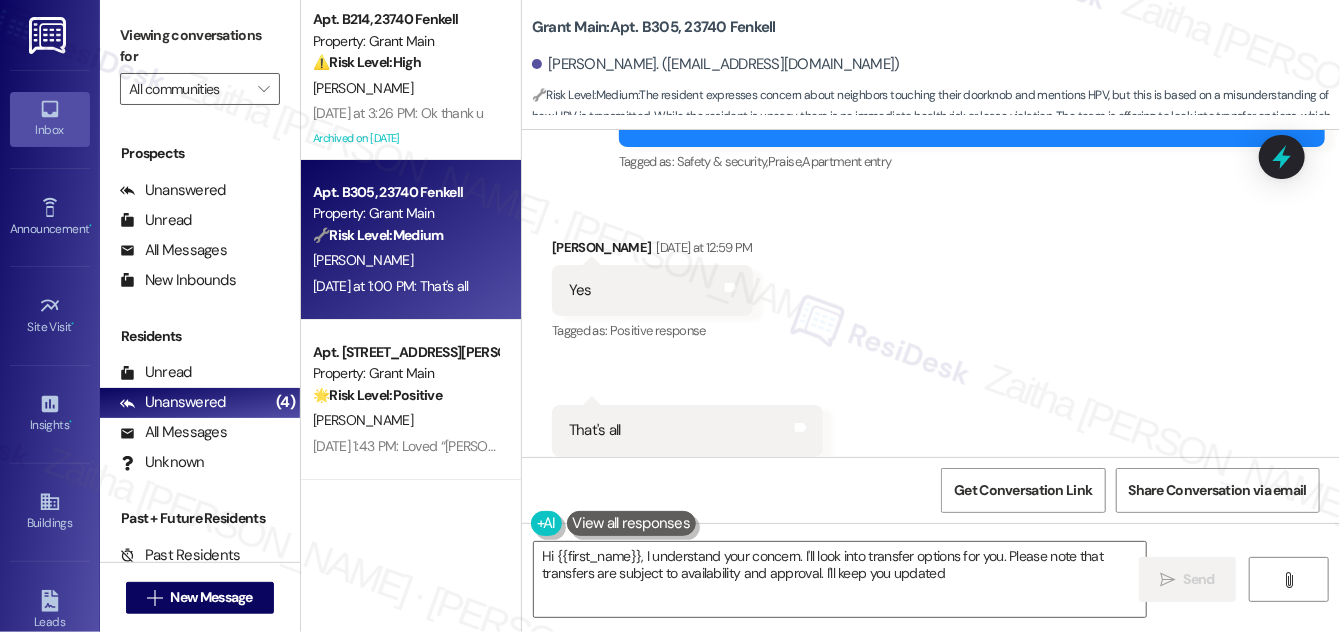 type on "Hi {{first_name}}, I understand your concern. I'll look into transfer options for you. Please note that transfers are subject to availability and approval. I'll keep you updated!" 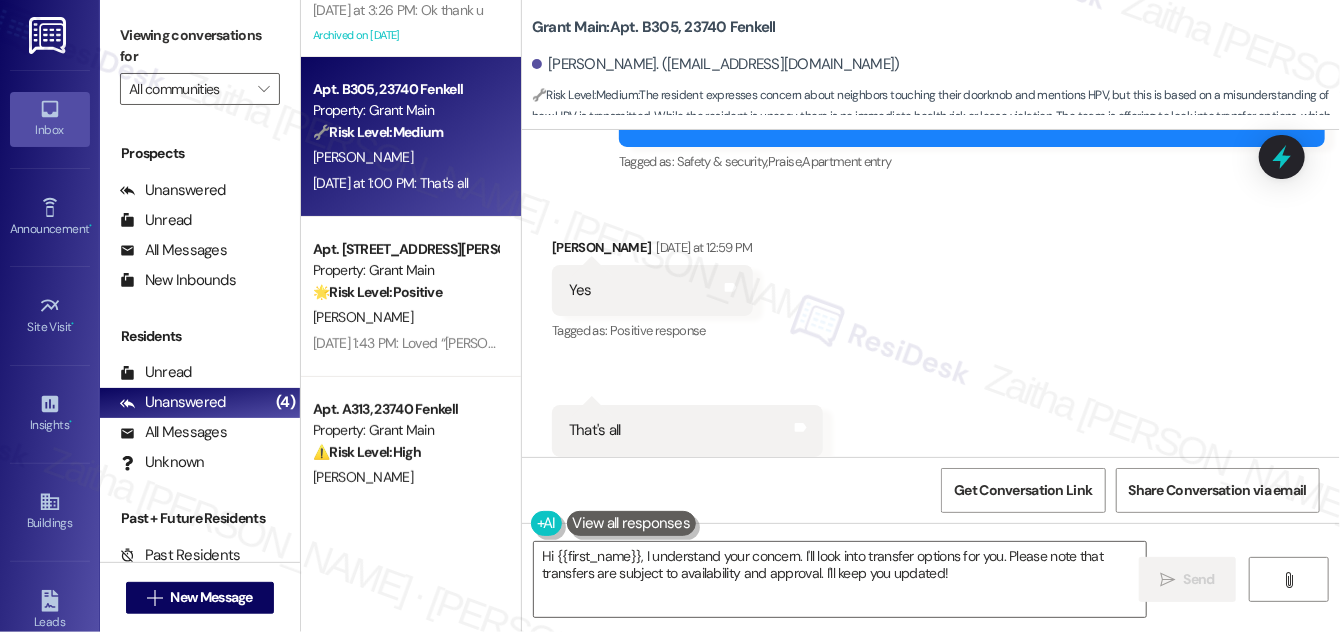 scroll, scrollTop: 149, scrollLeft: 0, axis: vertical 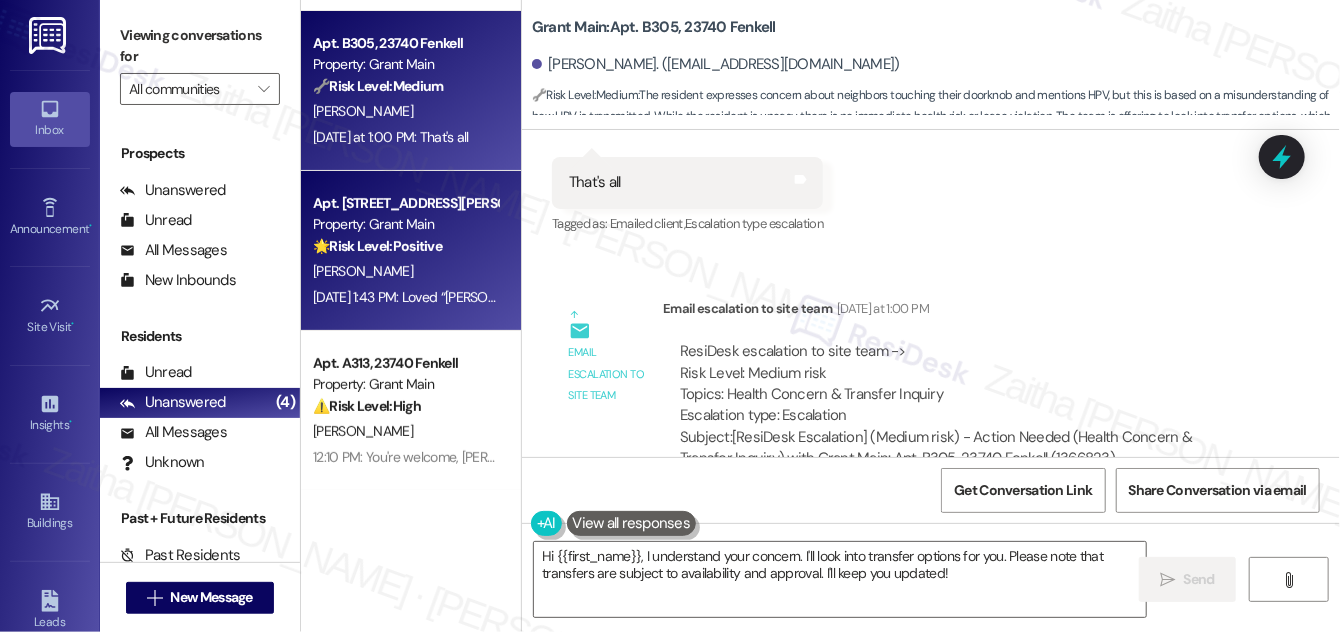 click on "[PERSON_NAME]" at bounding box center (405, 271) 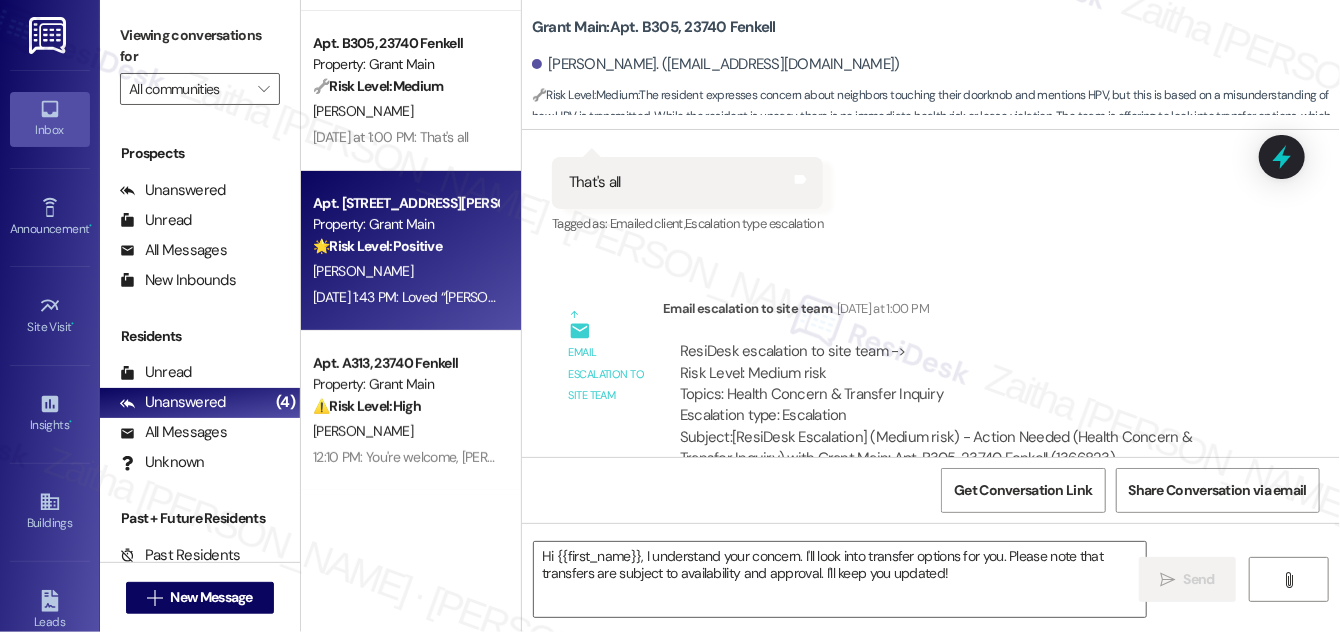 type on "Fetching suggested responses. Please feel free to read through the conversation in the meantime." 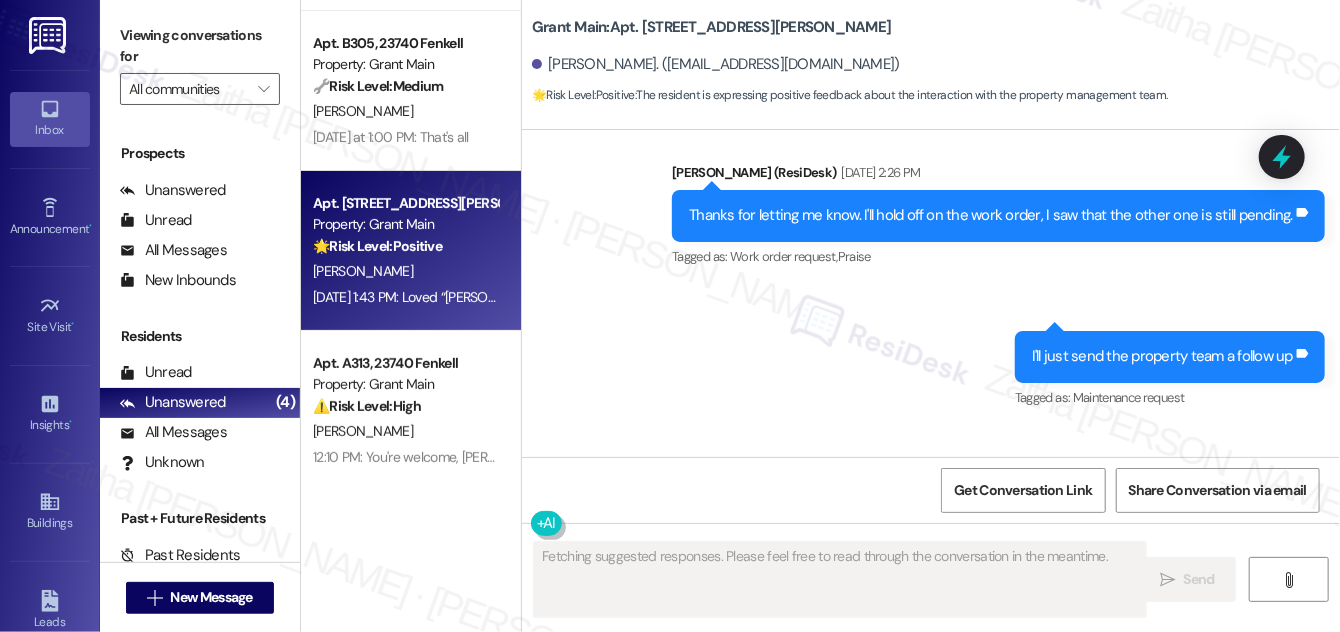scroll, scrollTop: 5535, scrollLeft: 0, axis: vertical 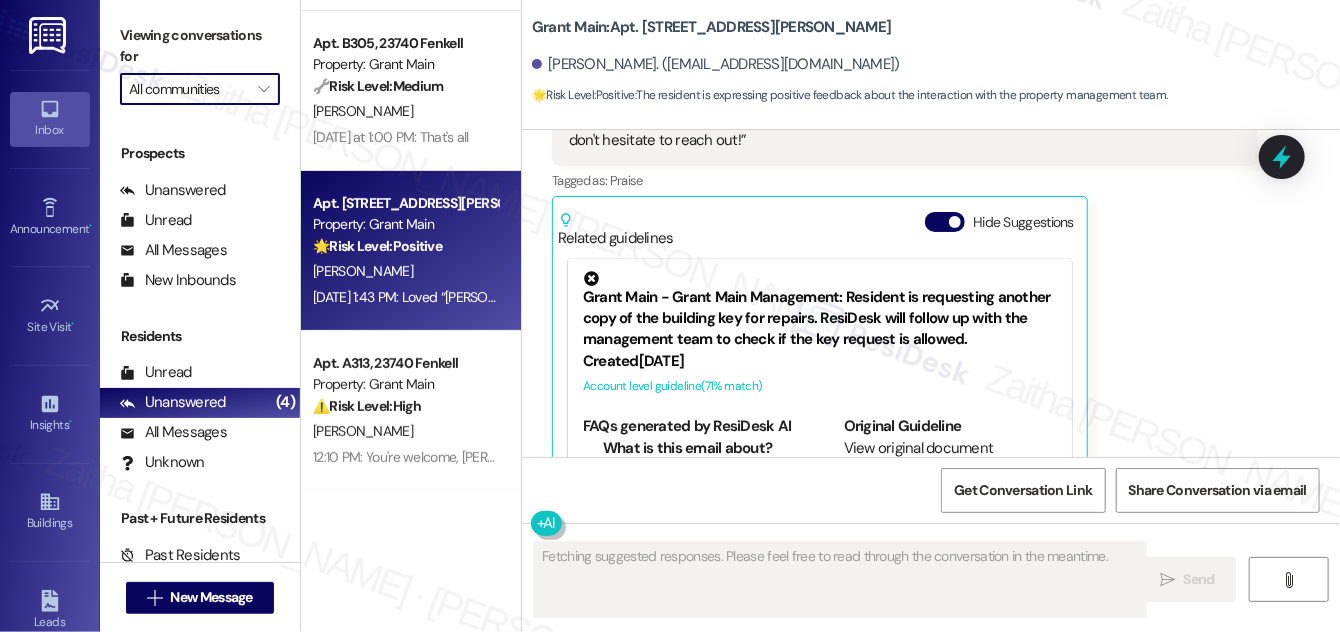 click on "All communities" at bounding box center [188, 89] 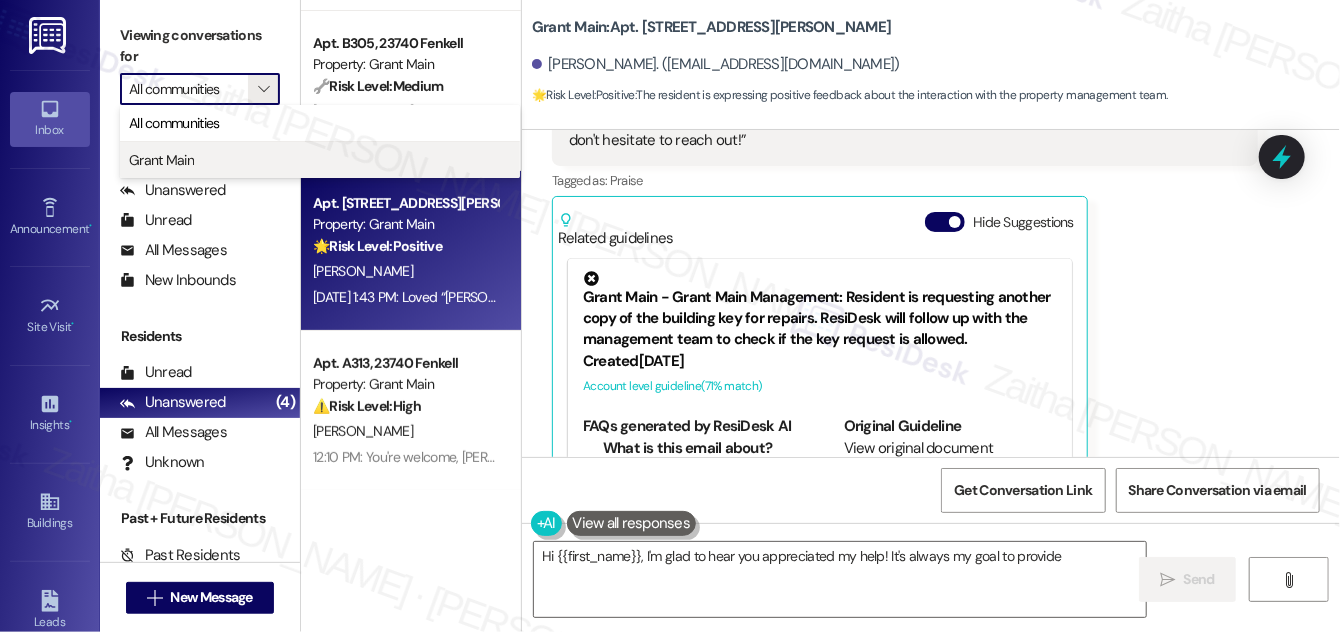 type on "Hi {{first_name}}, I'm glad to hear you appreciated my help! It's always my goal to provide the" 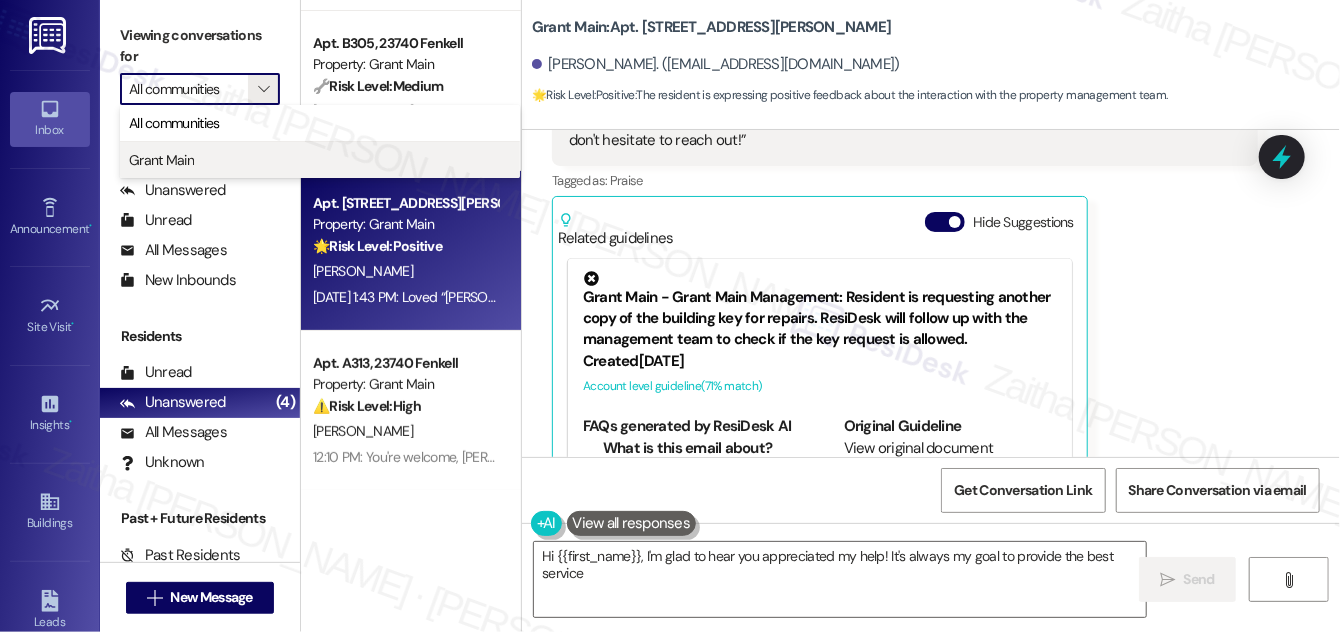 click on "Grant Main" at bounding box center (320, 160) 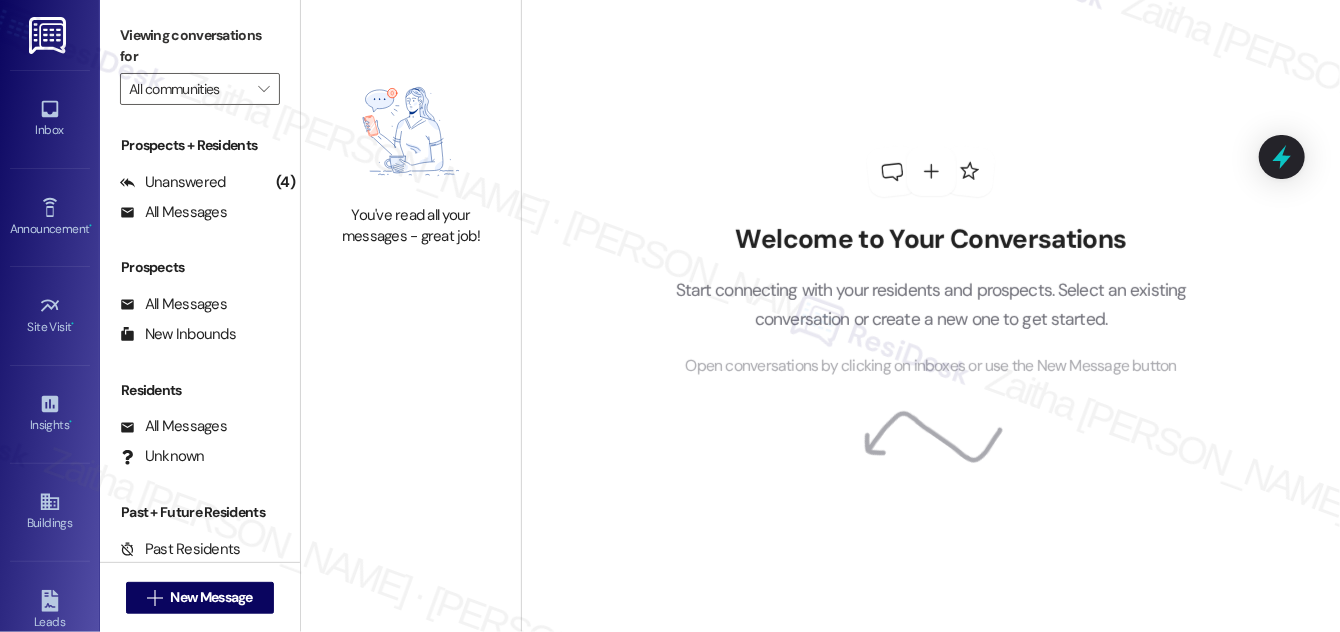 type on "Grant Main" 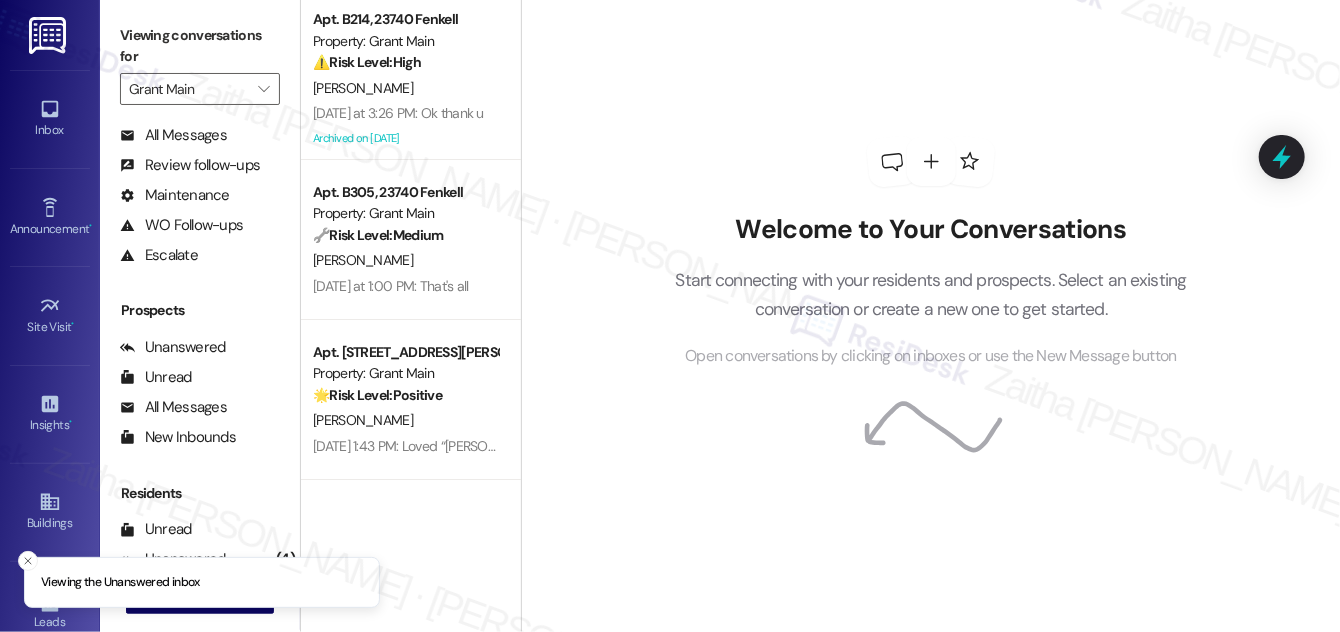 scroll, scrollTop: 264, scrollLeft: 0, axis: vertical 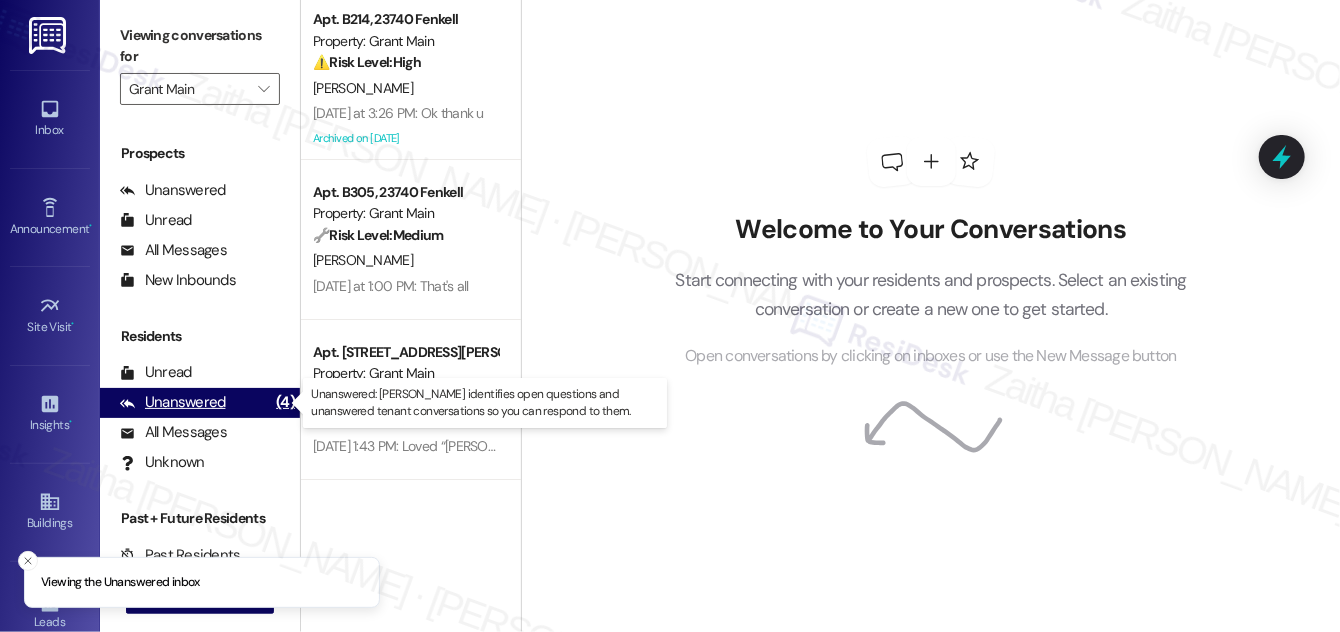 click on "Unanswered" at bounding box center [173, 402] 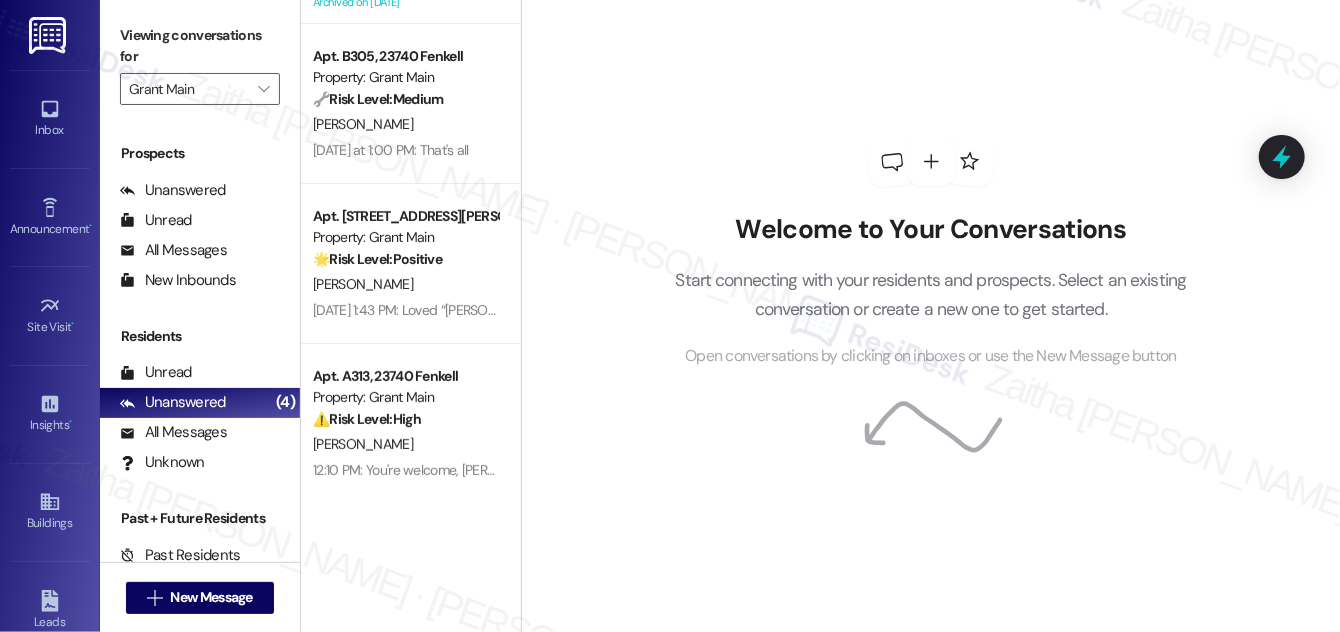 scroll, scrollTop: 149, scrollLeft: 0, axis: vertical 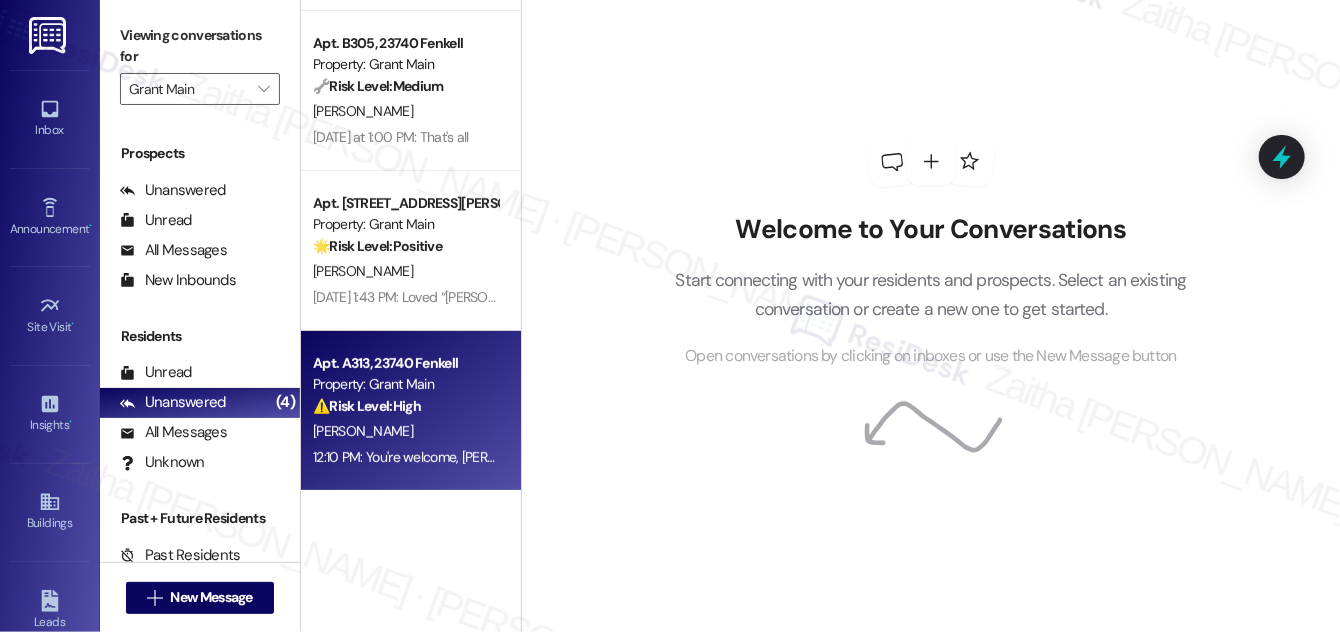 click on "[PERSON_NAME]" at bounding box center [405, 431] 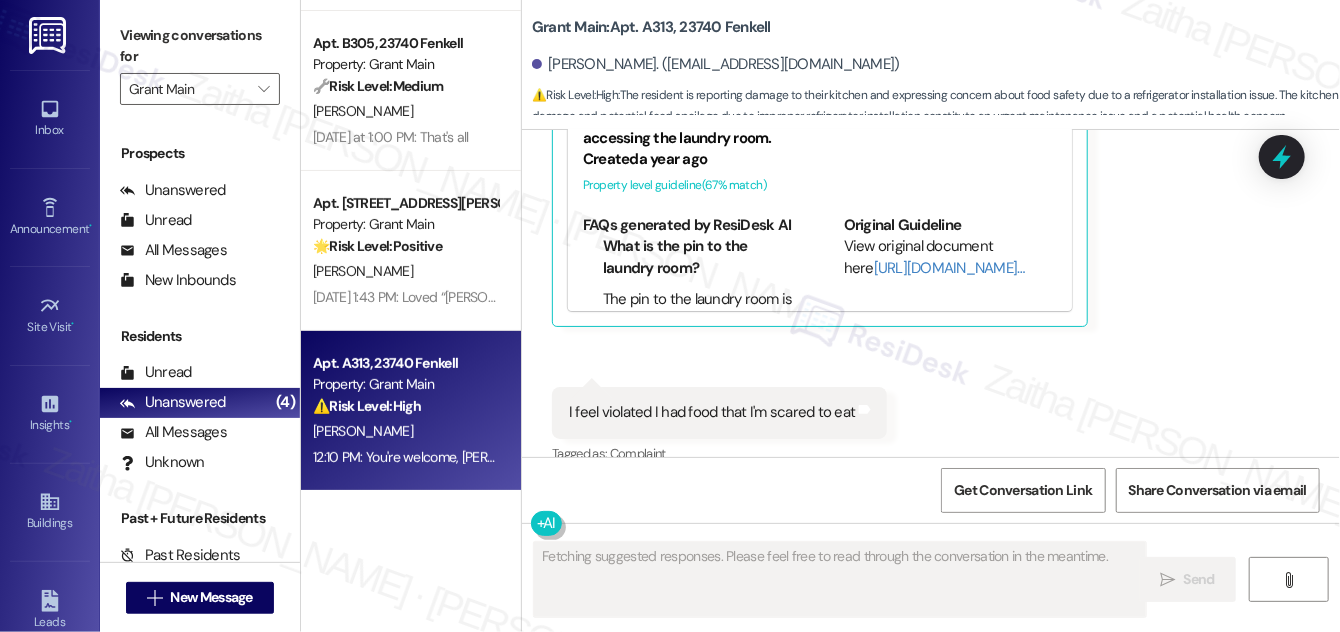 scroll, scrollTop: 12578, scrollLeft: 0, axis: vertical 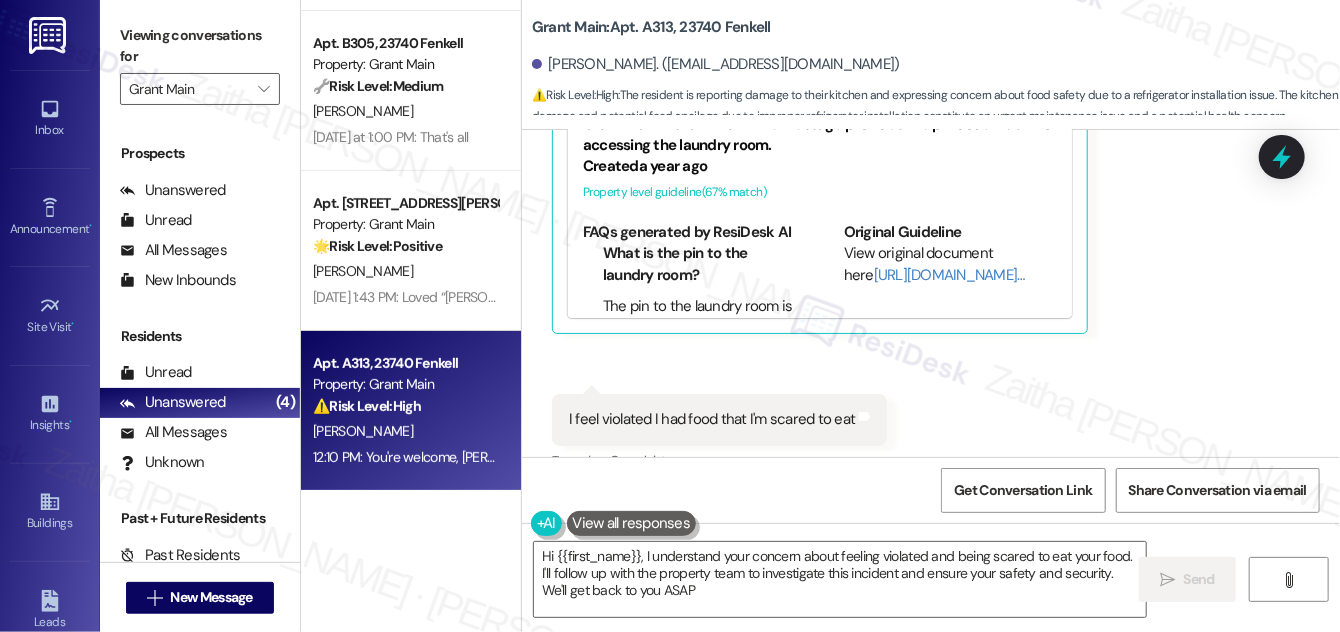 type on "Hi {{first_name}}, I understand your concern about feeling violated and being scared to eat your food. I'll follow up with the property team to investigate this incident and ensure your safety and security. We'll get back to you ASAP." 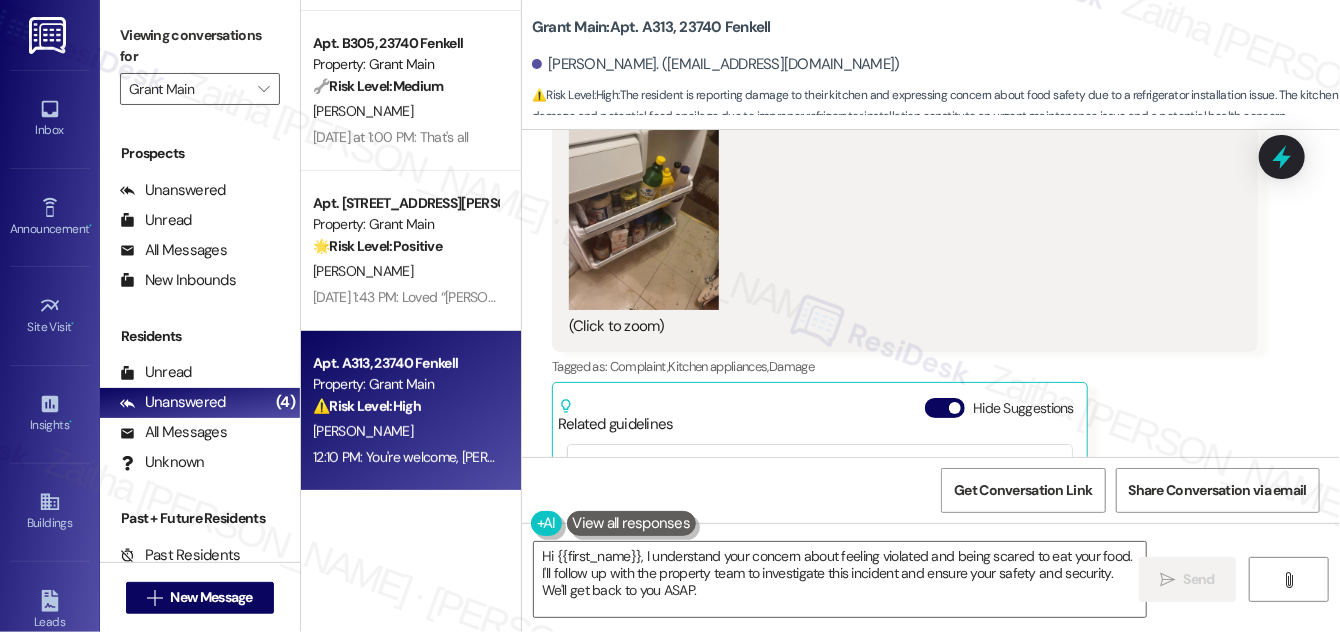 scroll, scrollTop: 12214, scrollLeft: 0, axis: vertical 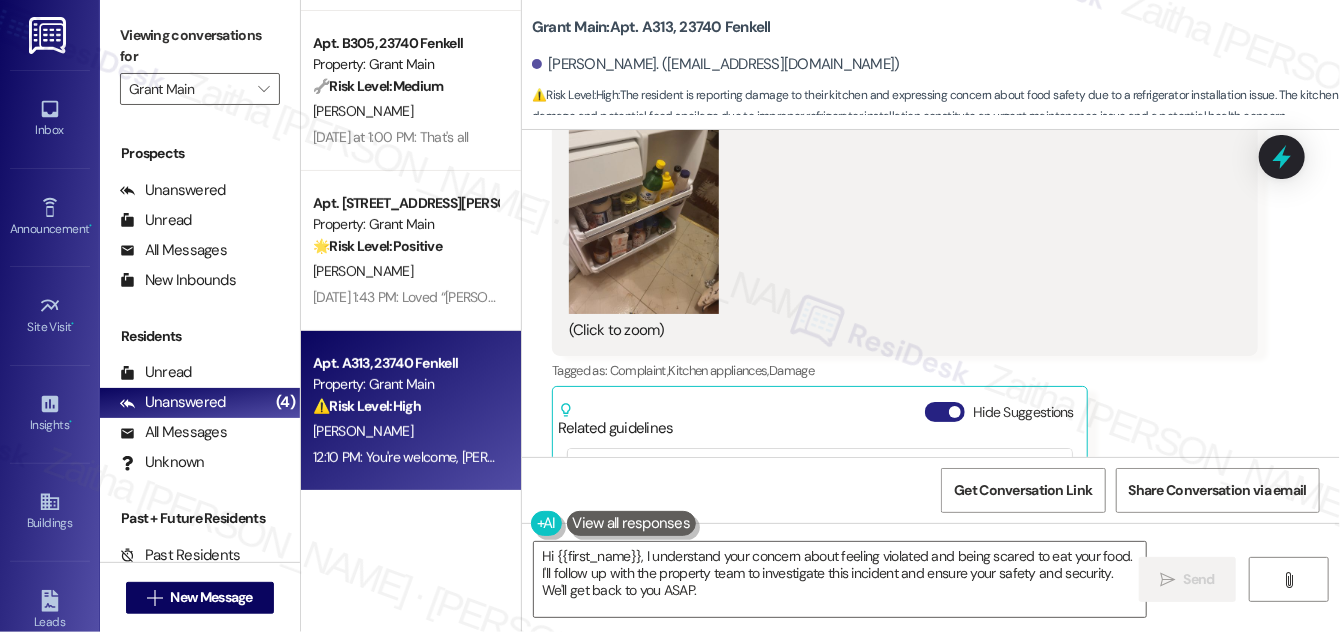 click on "Hide Suggestions" at bounding box center (945, 412) 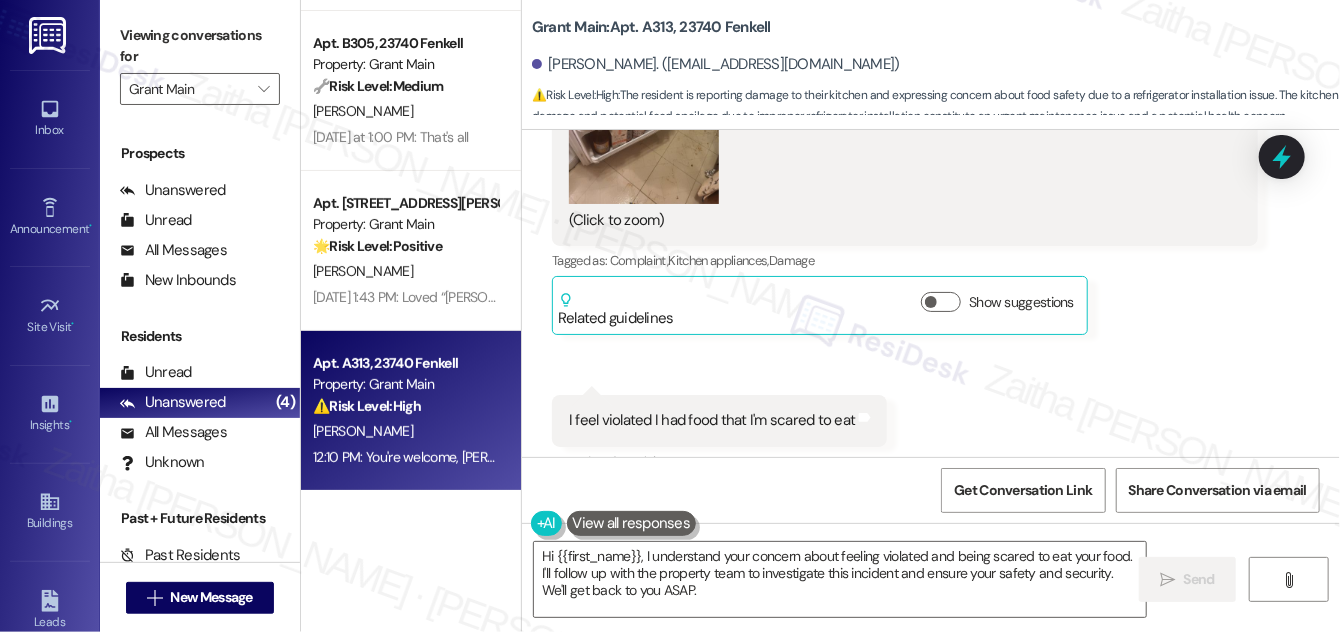 scroll, scrollTop: 12396, scrollLeft: 0, axis: vertical 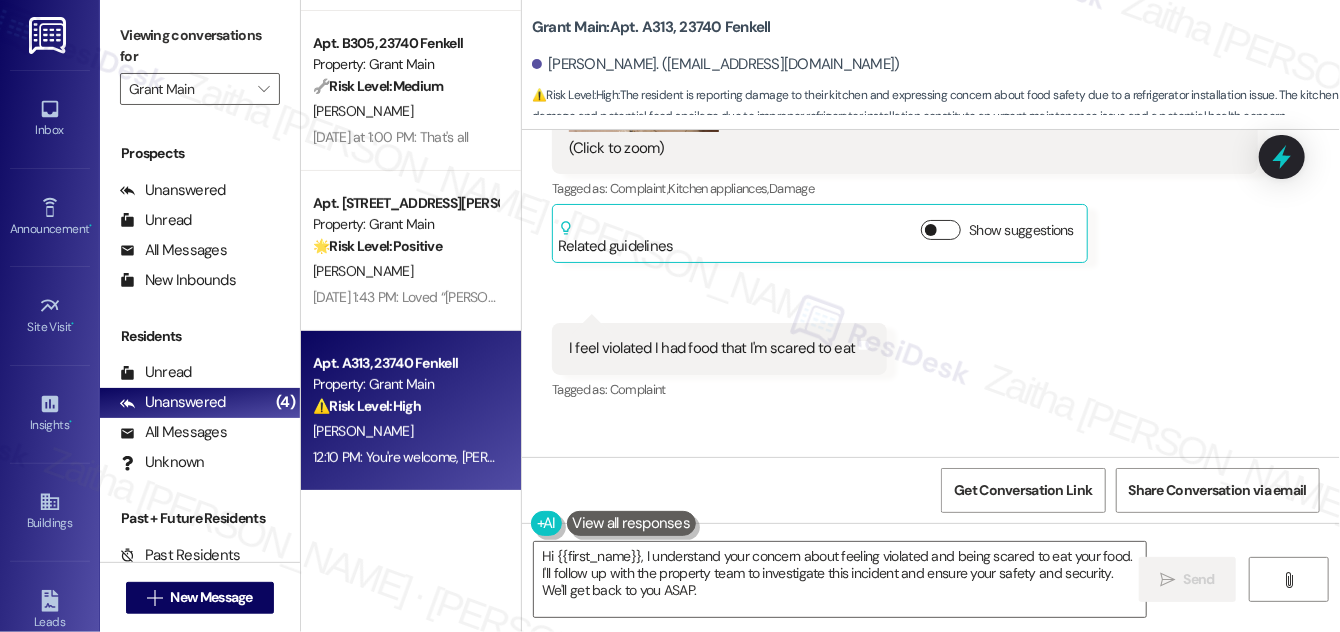 click on "Show suggestions" at bounding box center [941, 230] 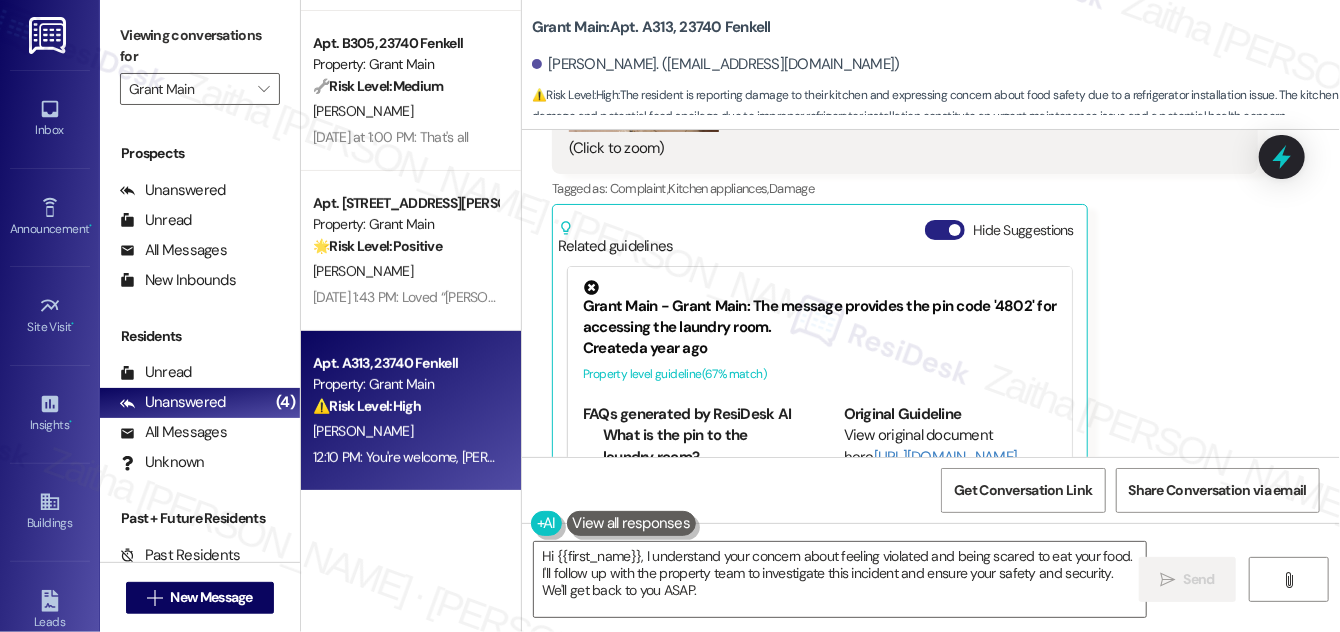 click on "Hide Suggestions" at bounding box center [945, 230] 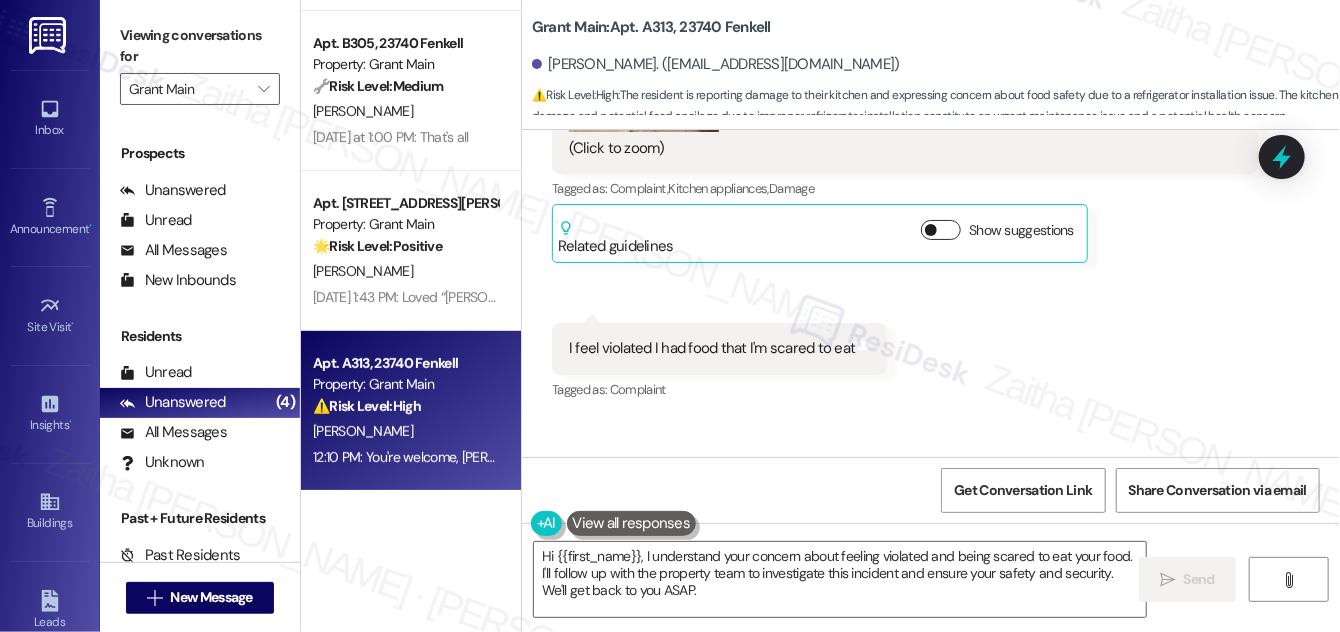 click on "Show suggestions" at bounding box center [941, 230] 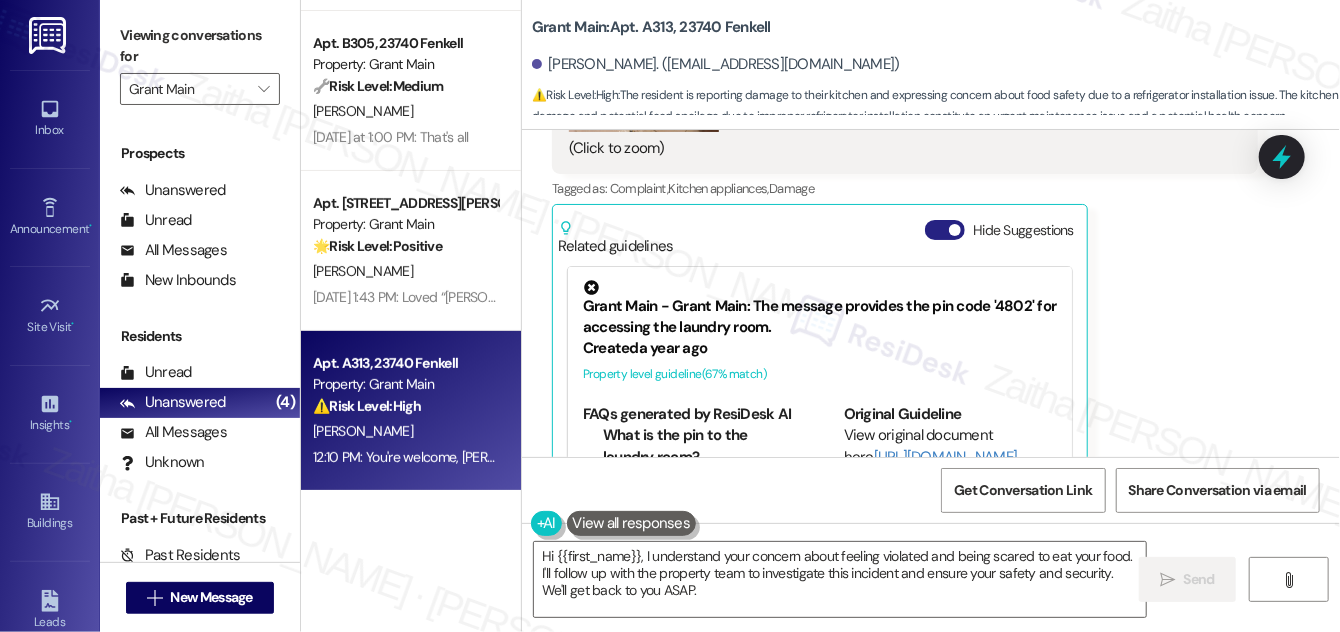drag, startPoint x: 935, startPoint y: 199, endPoint x: 926, endPoint y: 204, distance: 10.29563 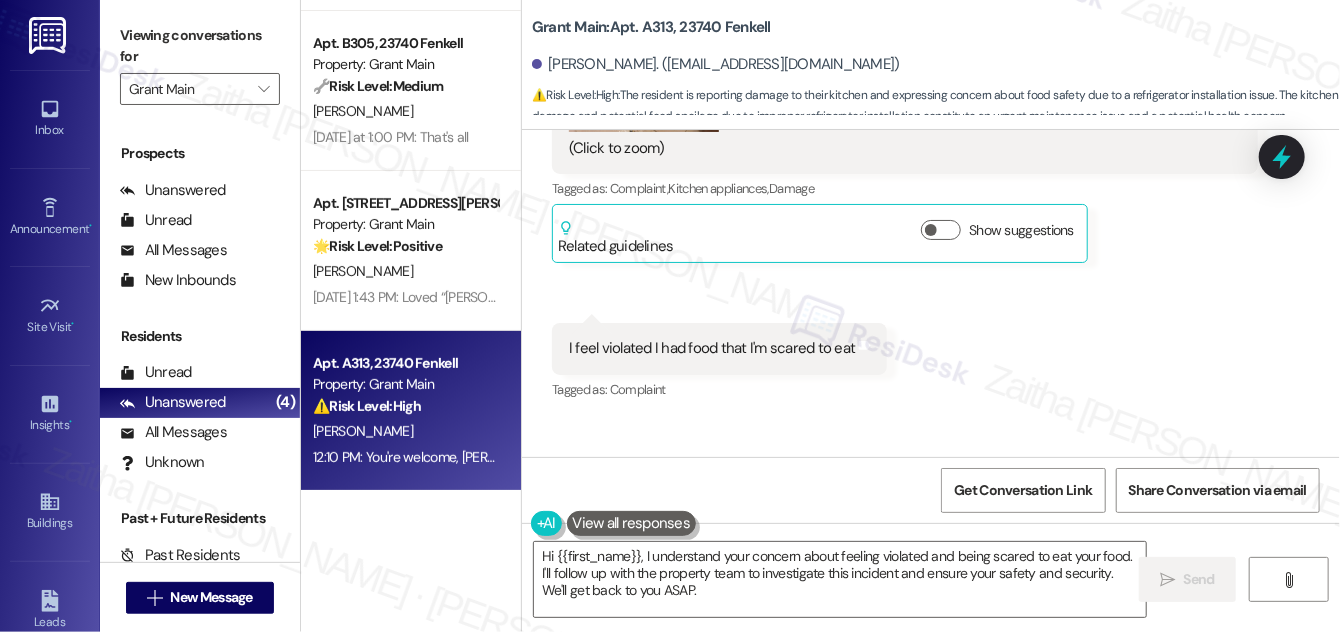 scroll, scrollTop: 12494, scrollLeft: 0, axis: vertical 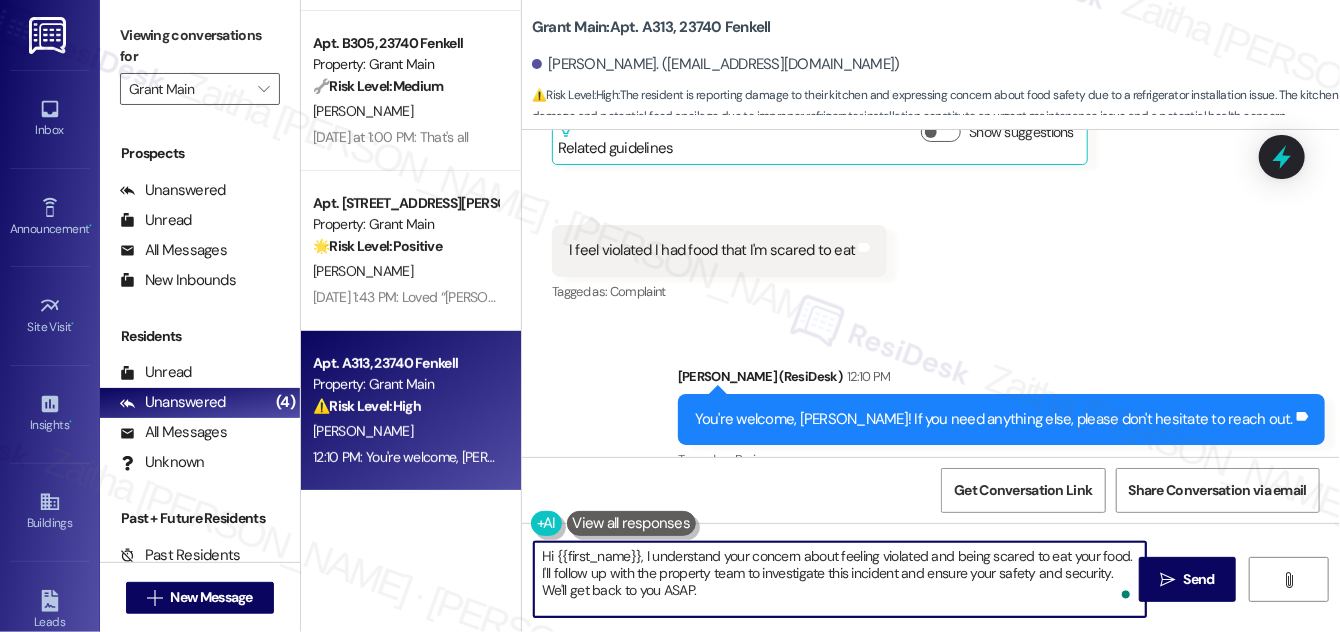 drag, startPoint x: 538, startPoint y: 558, endPoint x: 744, endPoint y: 599, distance: 210.04047 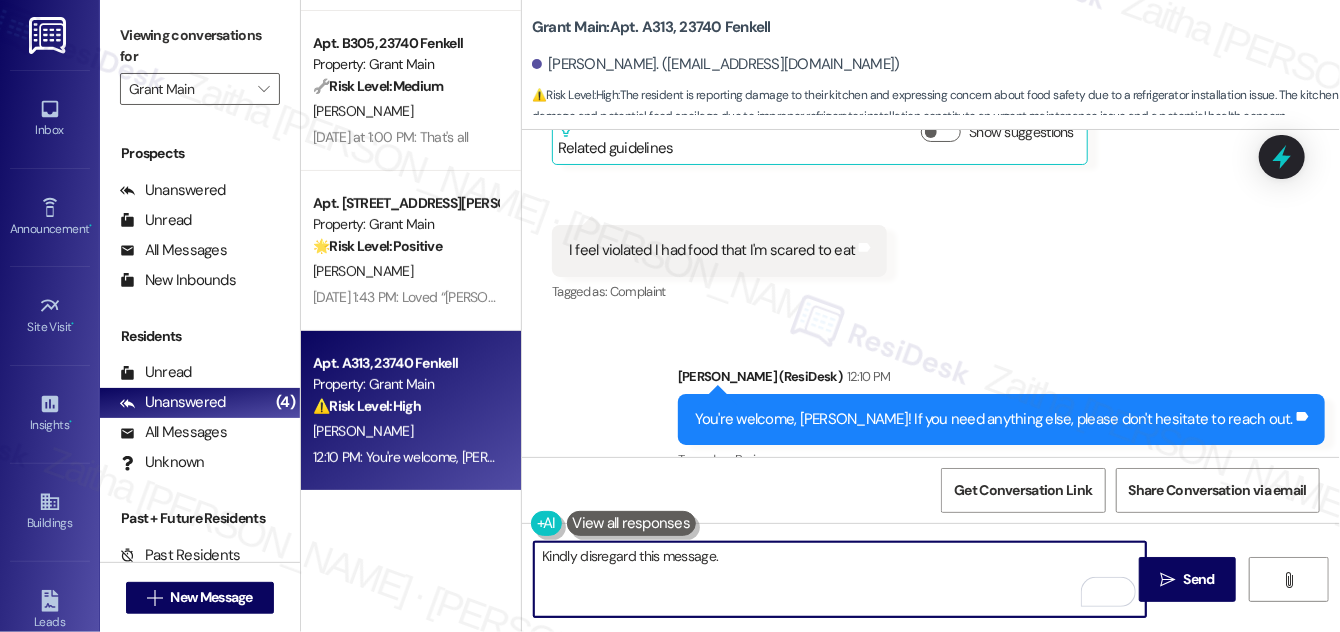 click on "Kindly disregard this message." at bounding box center (840, 579) 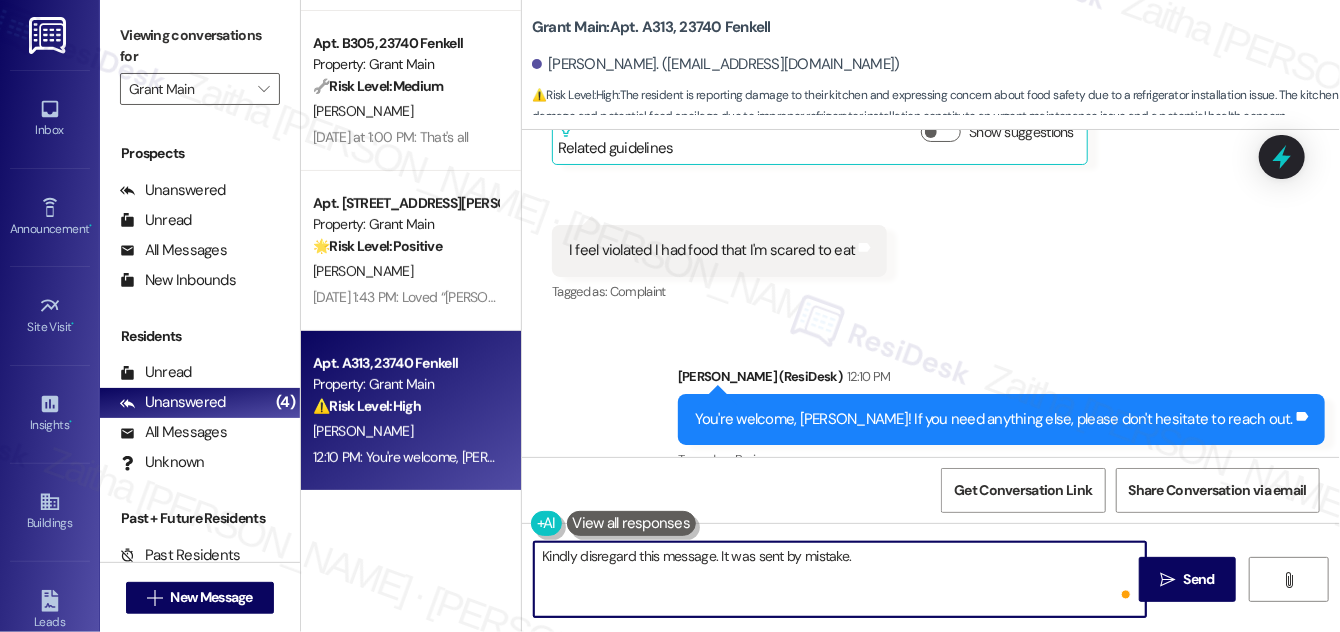click on "Kindly disregard this message. It was sent by mistake." at bounding box center (840, 579) 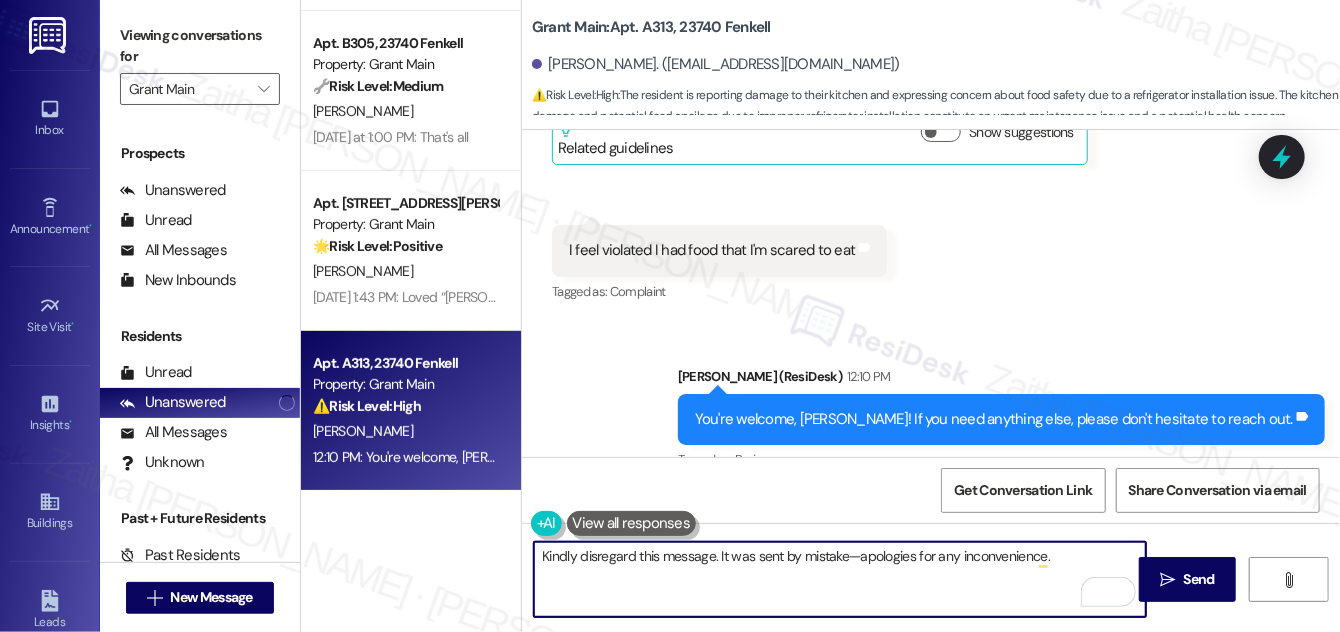 type on "Kindly disregard this message. It was sent by mistake—apologies for any inconvenience." 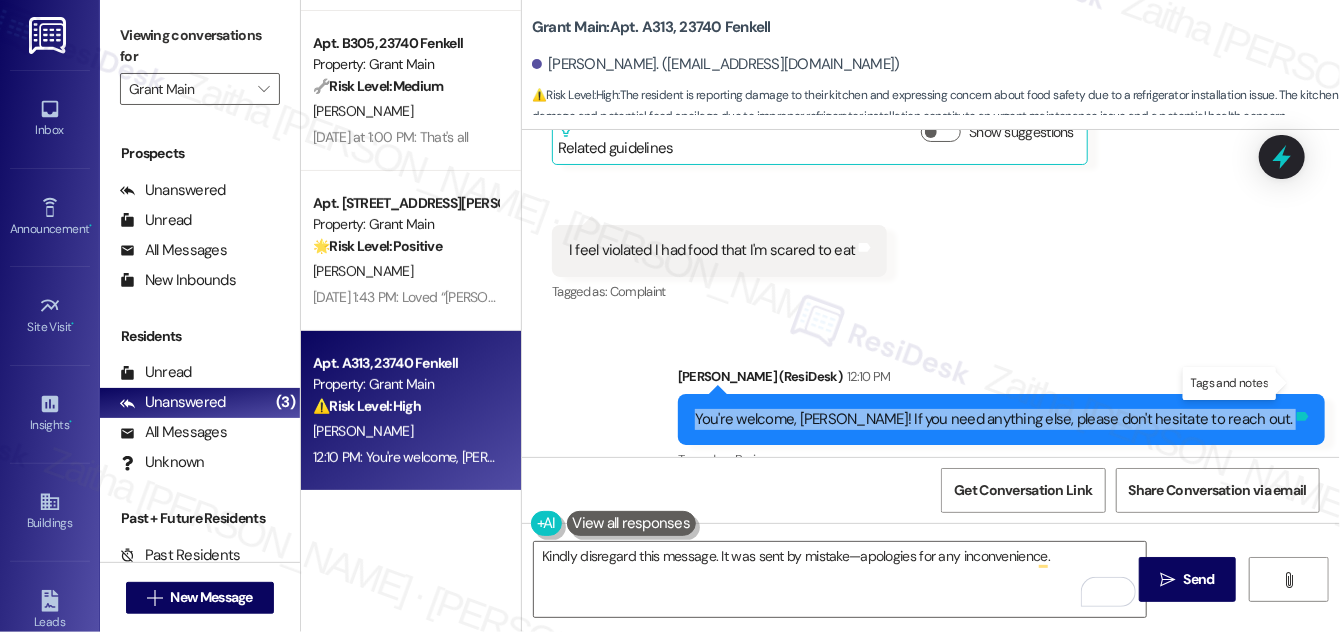 drag, startPoint x: 772, startPoint y: 378, endPoint x: 1288, endPoint y: 390, distance: 516.1395 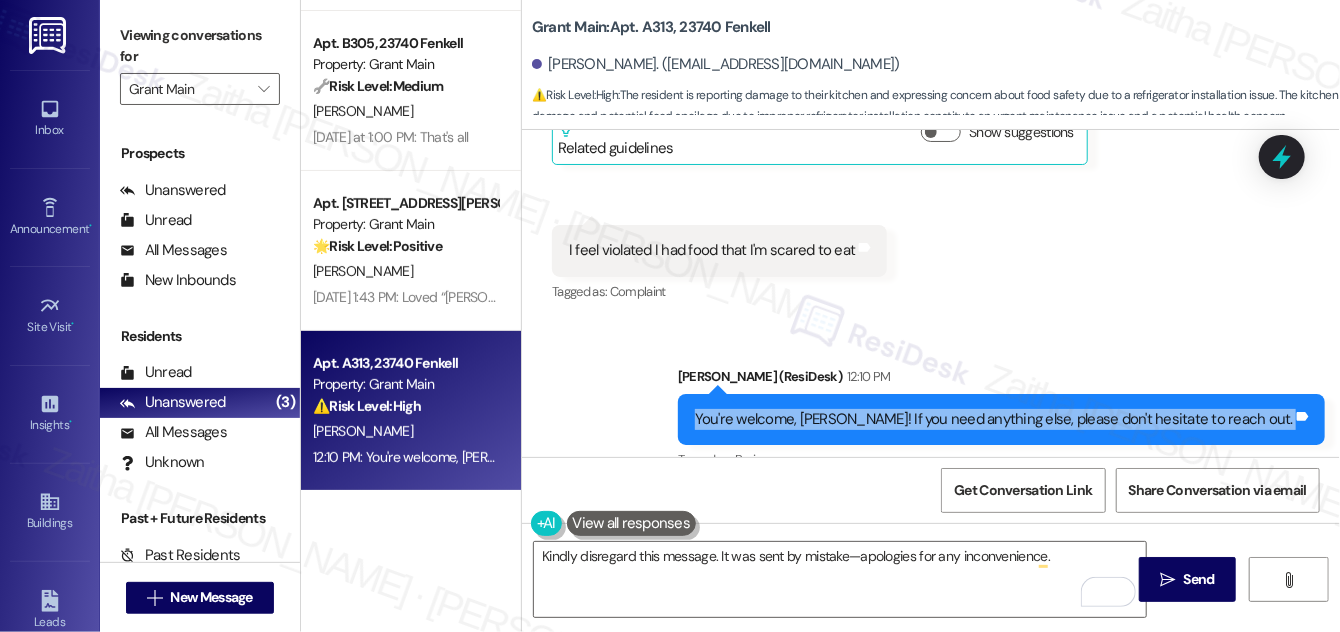 copy on "You're welcome, [PERSON_NAME]! If you need anything else, please don't hesitate to reach out. Tags and notes" 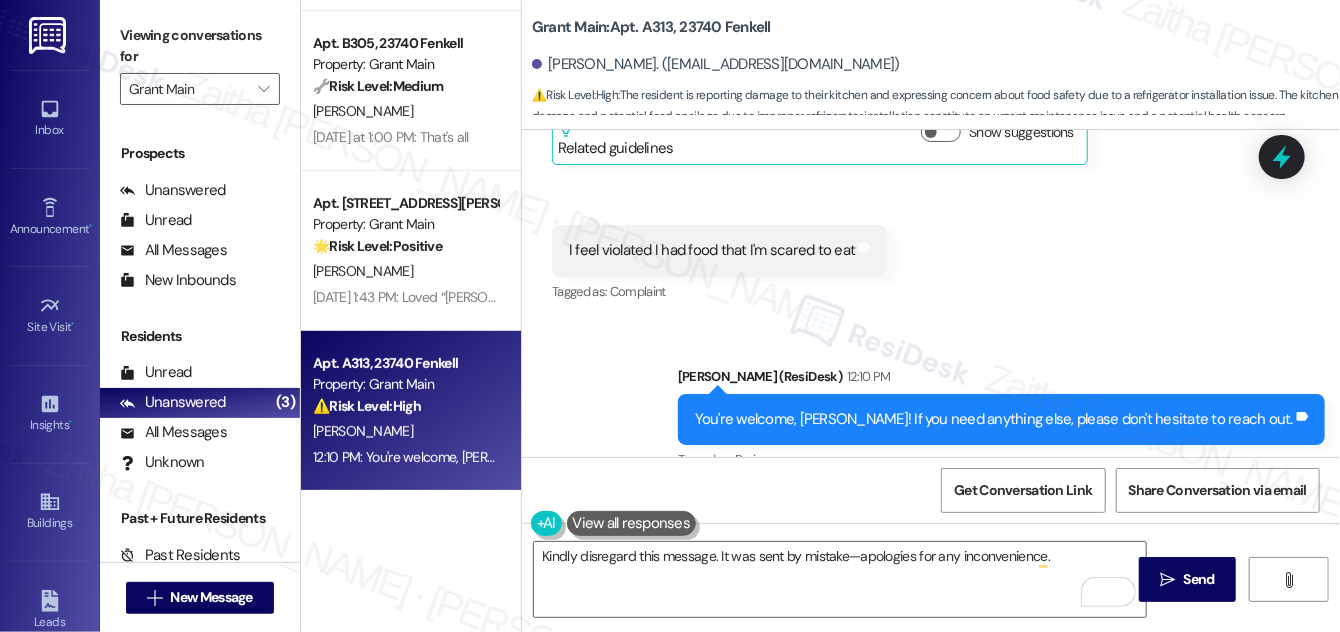 click on "Received via SMS [PERSON_NAME]   Neutral [DATE] at 7:39 PM This is [PERSON_NAME] In 313A I have a complaint who ever it was that changed my refrigerator put the doors on the wrong side and just tore up my kitchen throw my food anyway  JPG  attachment ResiDesk found written details in this image   See details The image appears to show a collection of food and drink items, including juice, lemons, and hazelnut [PERSON_NAME].
Download   (Click to zoom) Tags and notes Tagged as:   Complaint ,  Click to highlight conversations about Complaint Kitchen appliances ,  Click to highlight conversations about Kitchen appliances Damage Click to highlight conversations about Damage  Related guidelines Show suggestions Received via SMS 7:43 PM [PERSON_NAME]   Neutral [DATE] at 7:43 PM I feel violated I had food that I'm scared to eat  Tags and notes Tagged as:   Complaint Click to highlight conversations about Complaint" at bounding box center (931, -108) 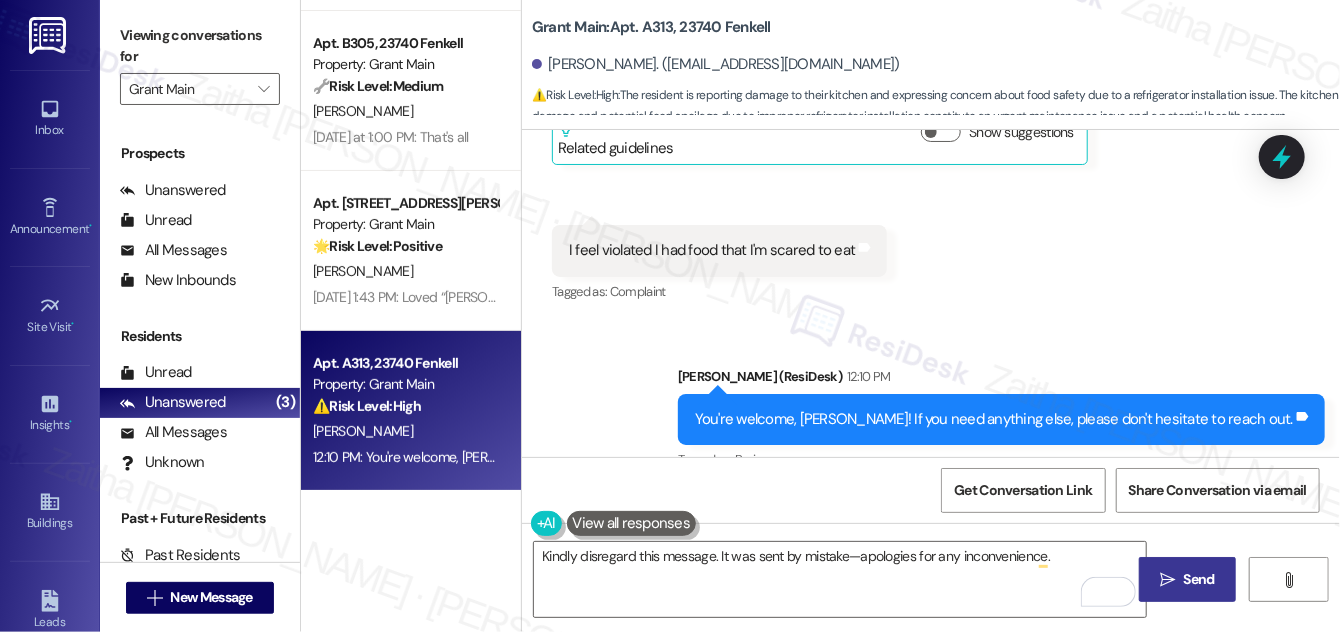 click on "Send" at bounding box center [1199, 579] 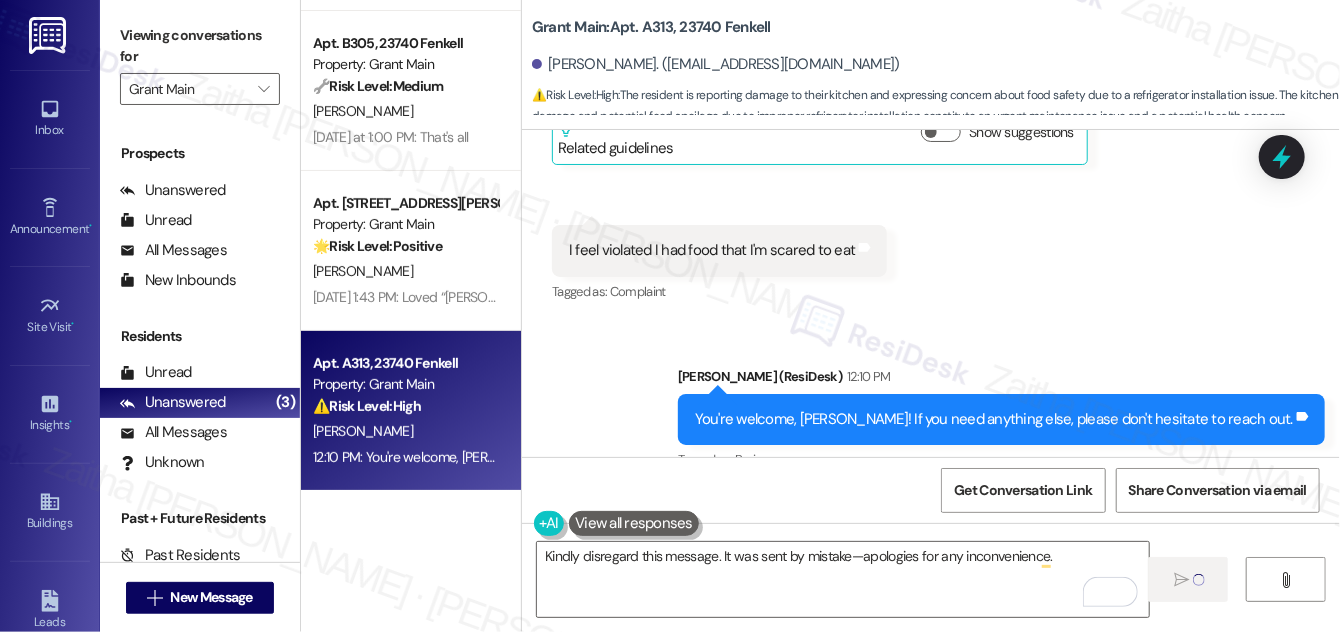 type 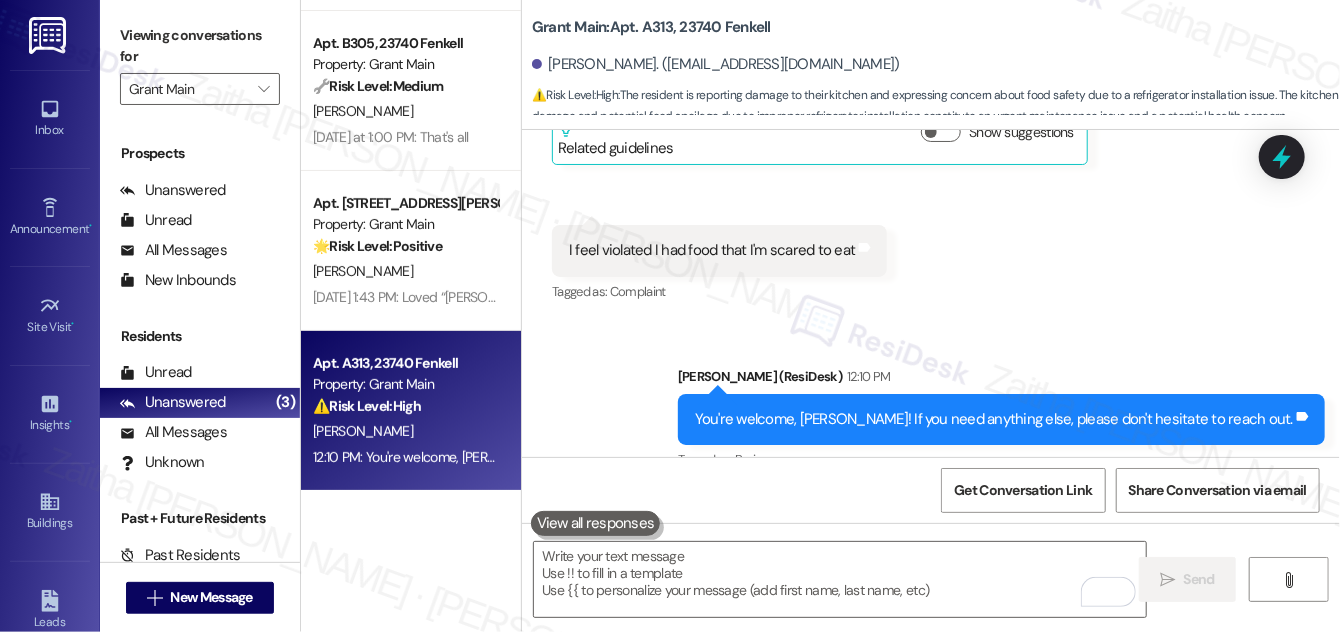 scroll, scrollTop: 12325, scrollLeft: 0, axis: vertical 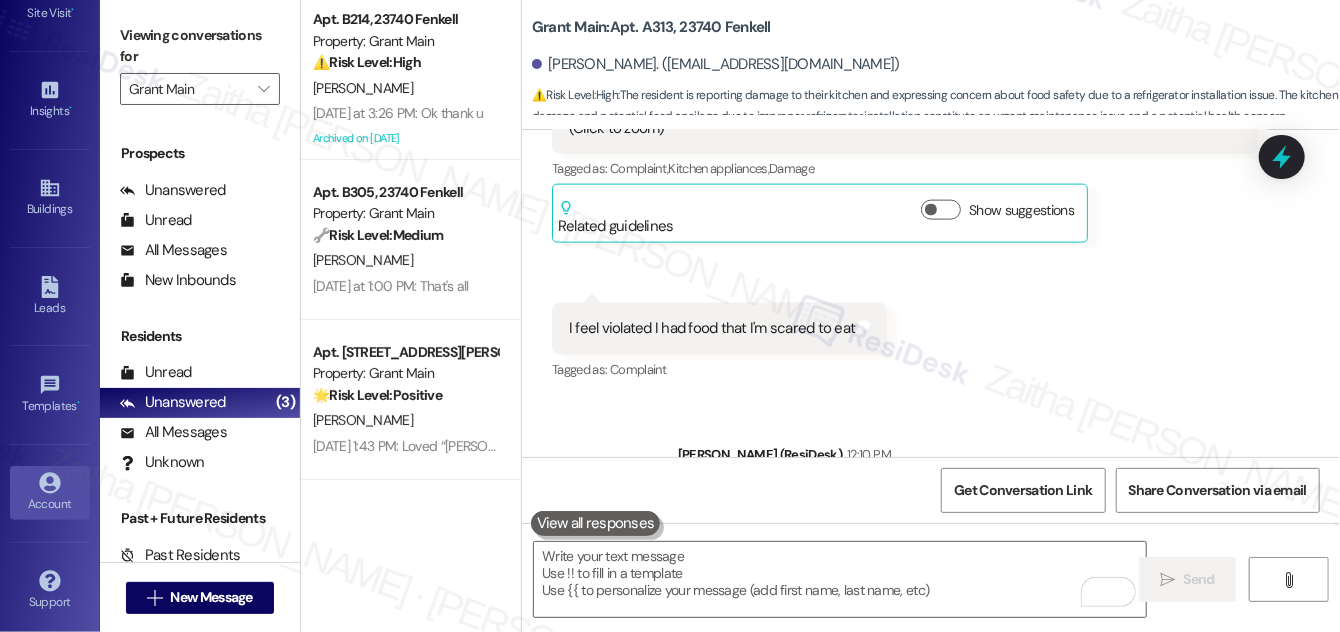 click 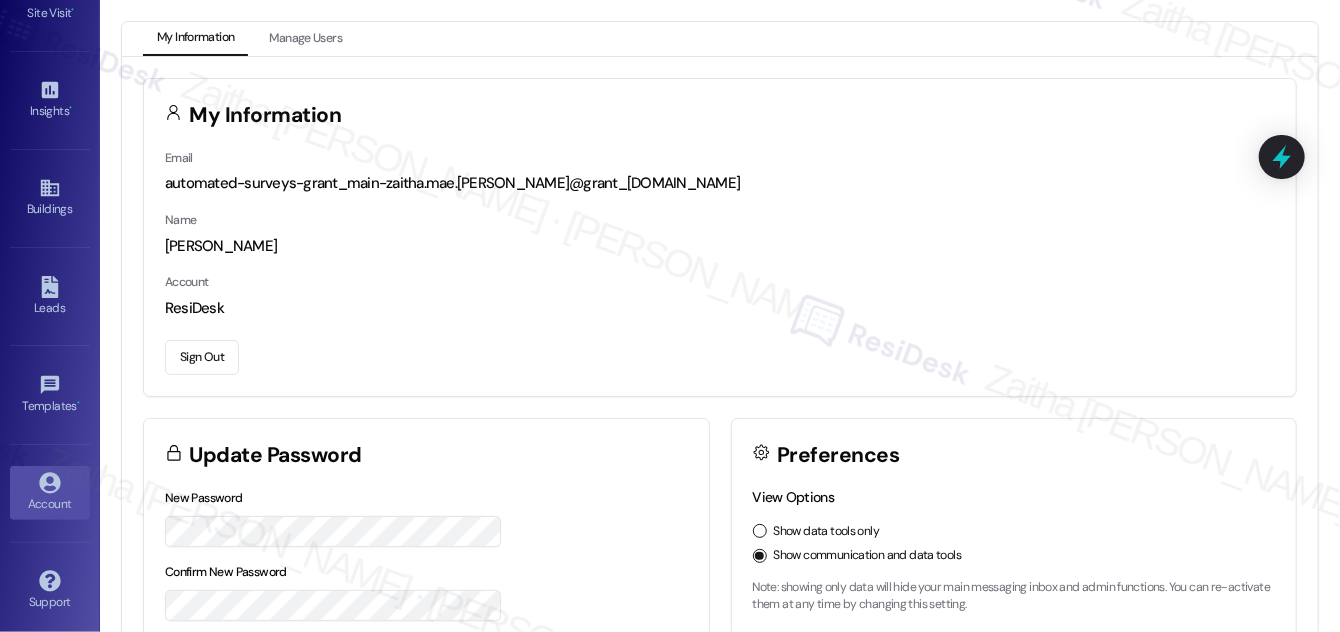 click on "Sign Out" at bounding box center (202, 357) 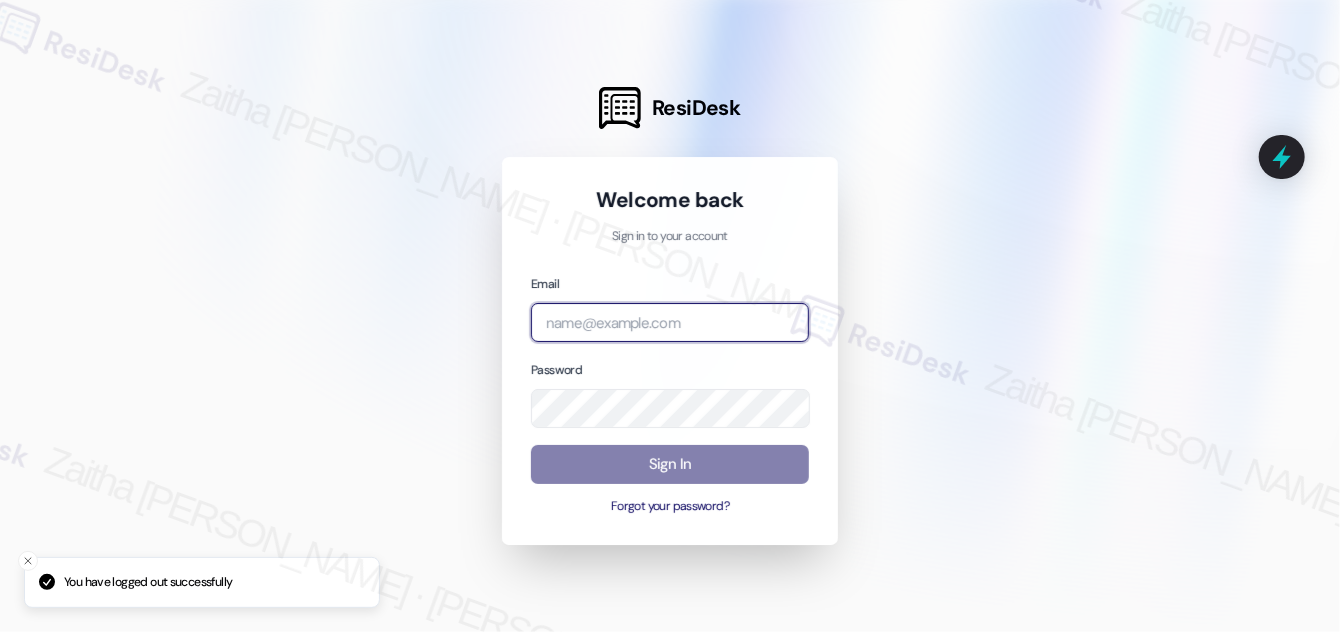click at bounding box center (670, 322) 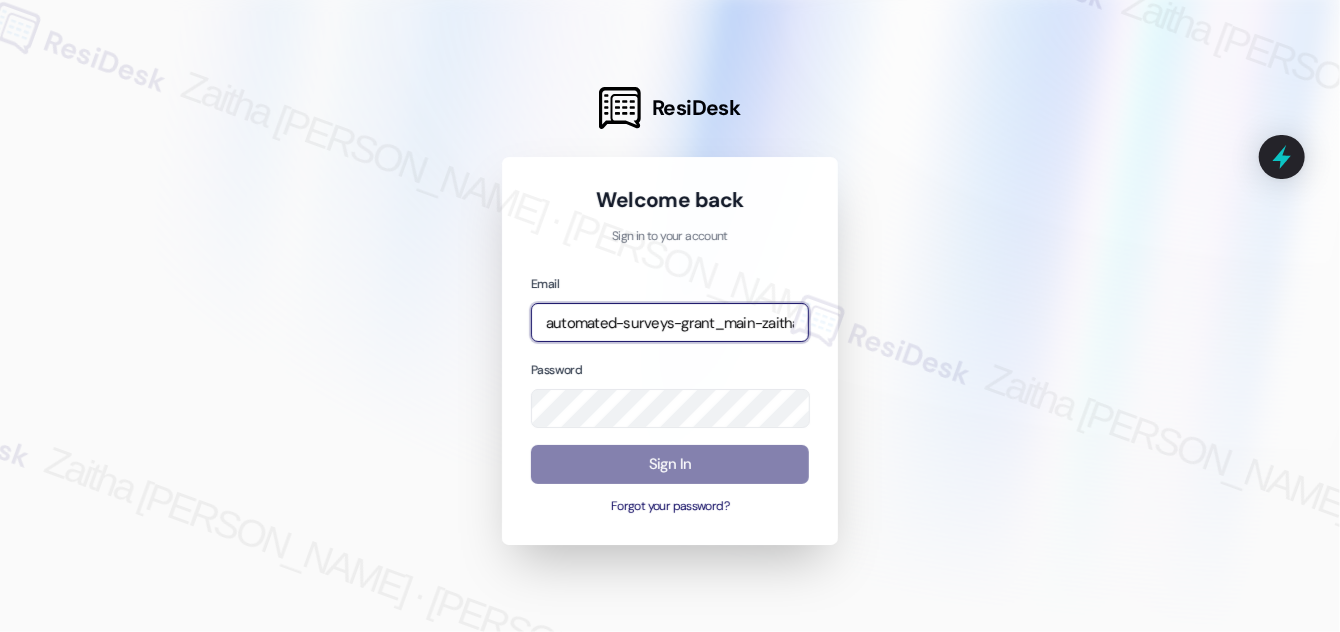 type on "automated-surveys-grant_main-zaitha.mae.[PERSON_NAME]@grant_[DOMAIN_NAME]" 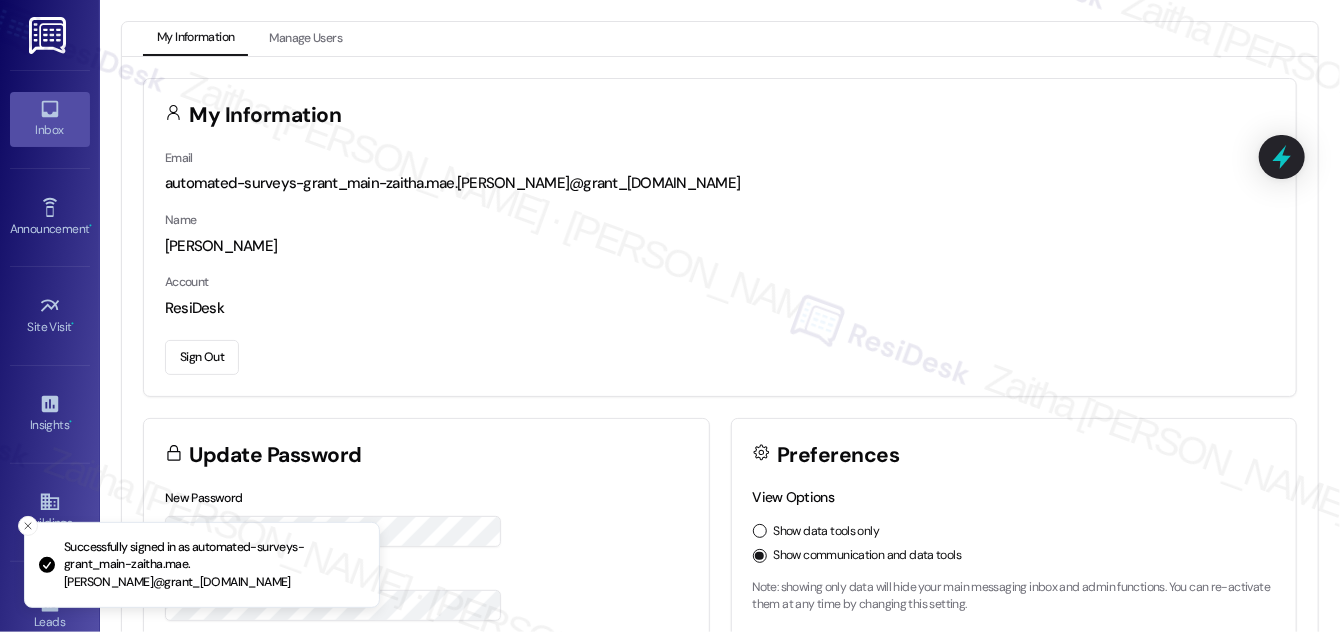 click on "Inbox" at bounding box center (50, 130) 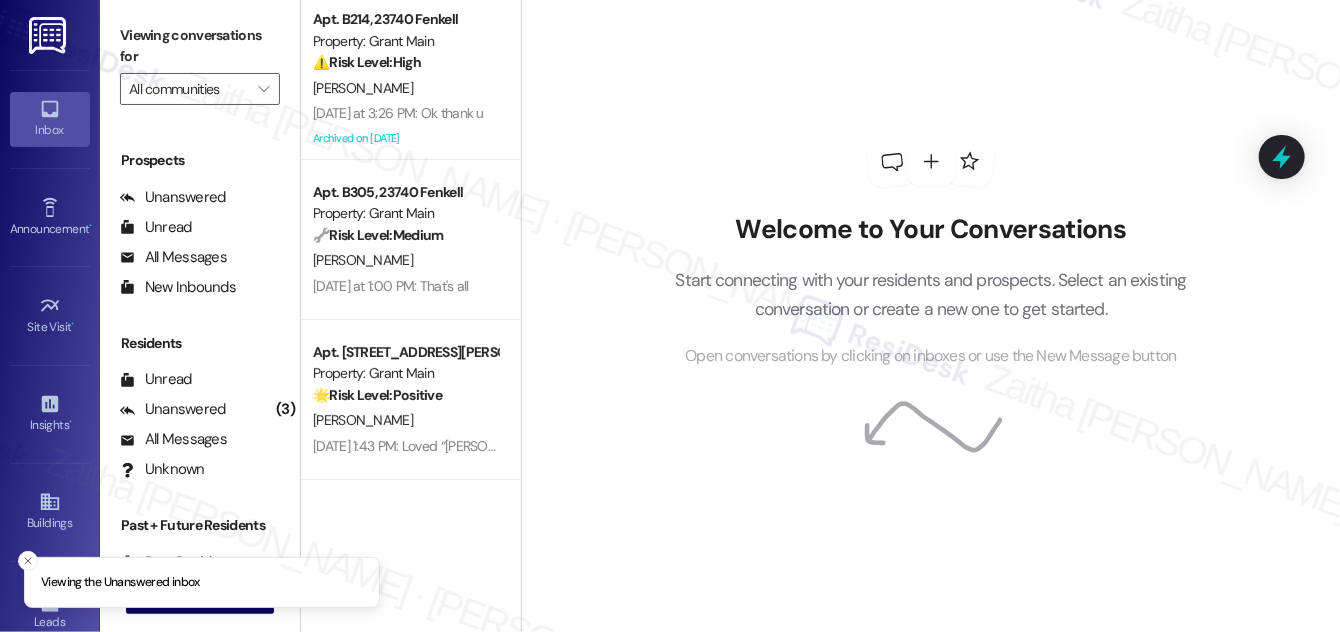 scroll, scrollTop: 264, scrollLeft: 0, axis: vertical 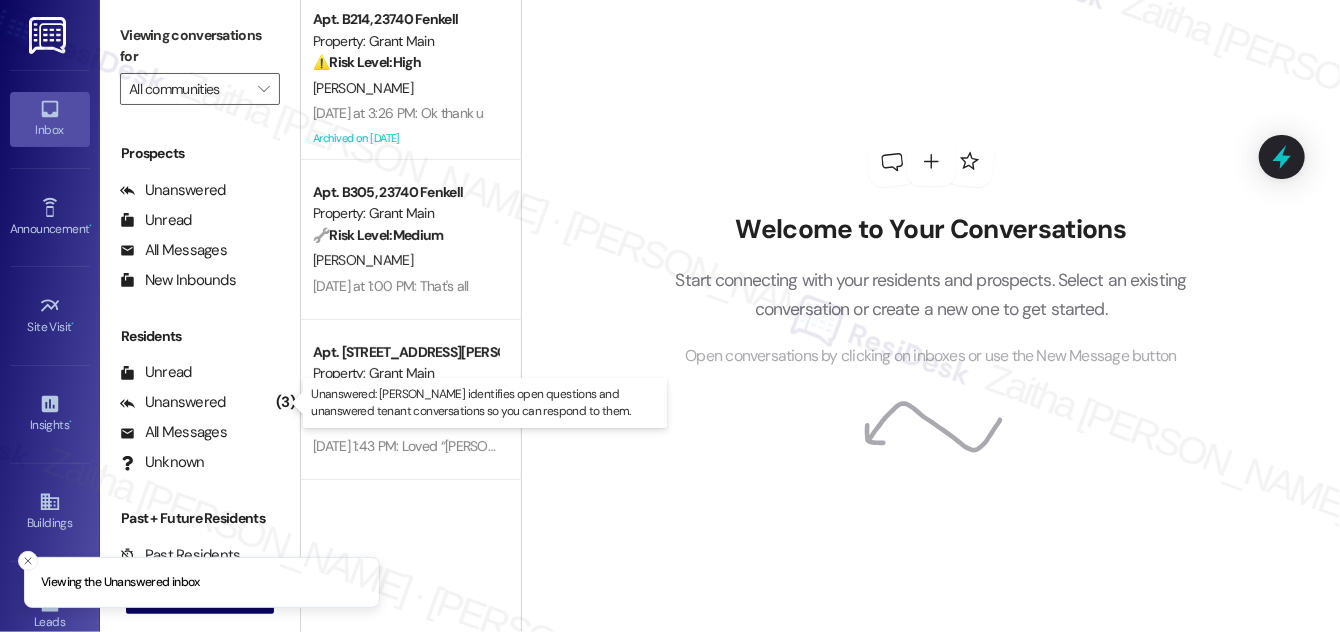 click on "Unanswered" at bounding box center (173, 402) 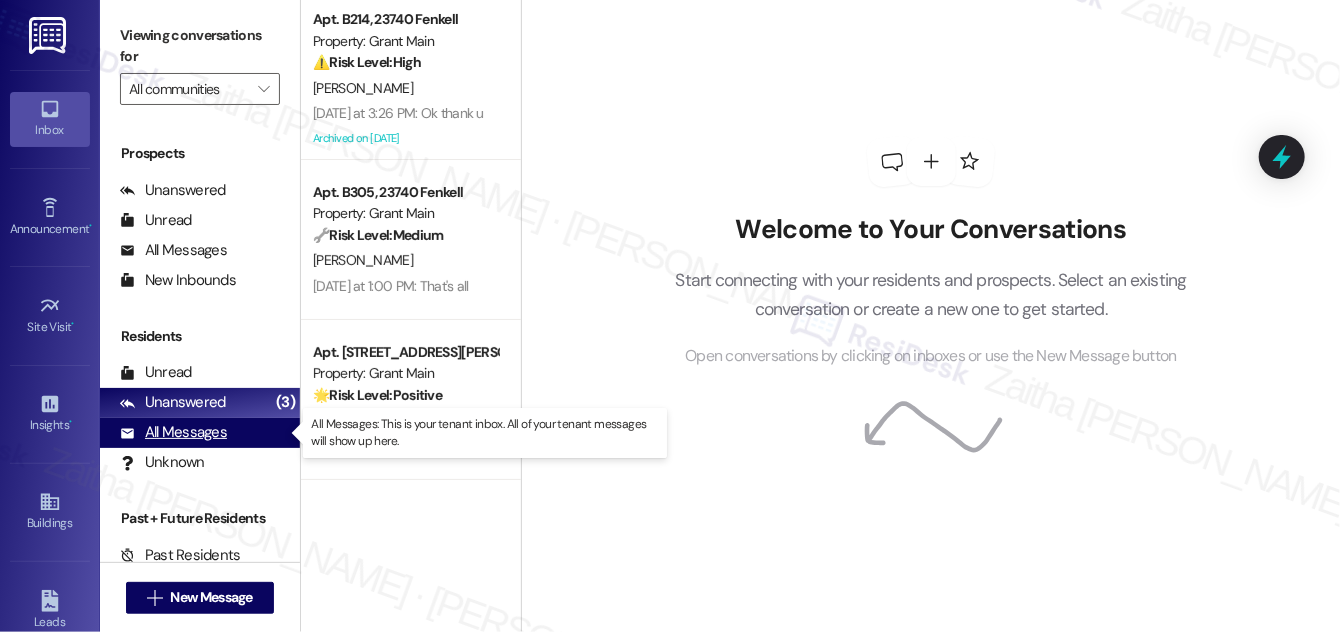 click on "All Messages" at bounding box center (173, 432) 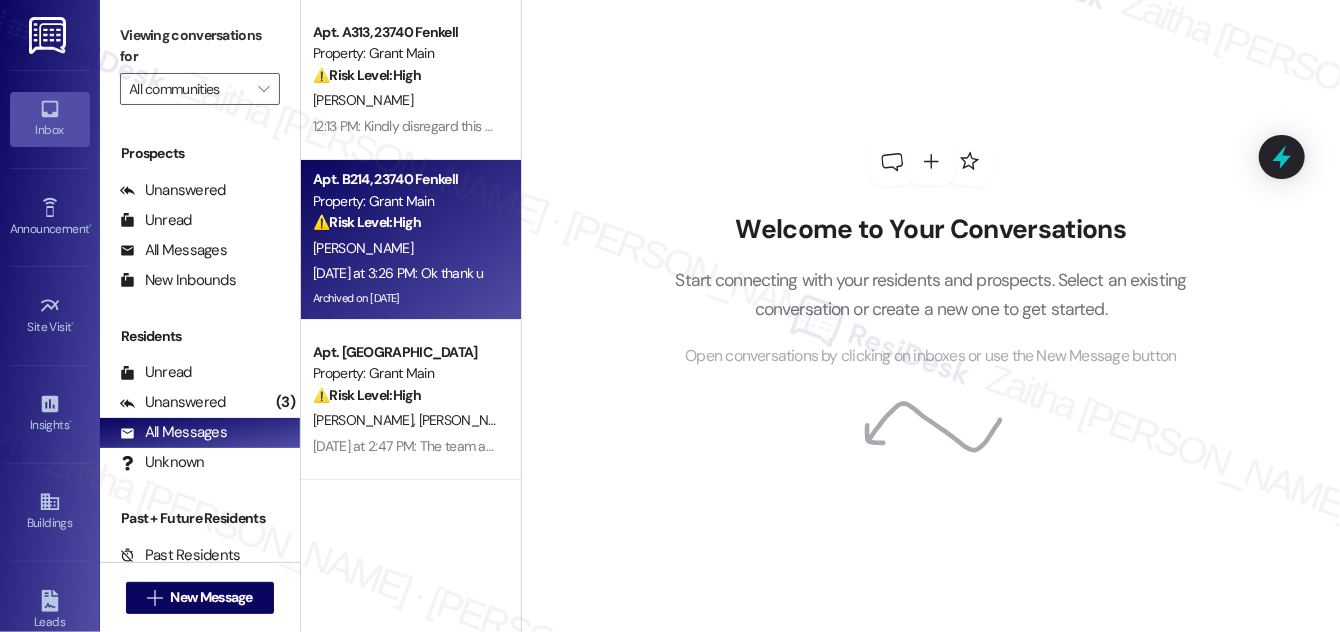 click on "[PERSON_NAME]" at bounding box center [405, 248] 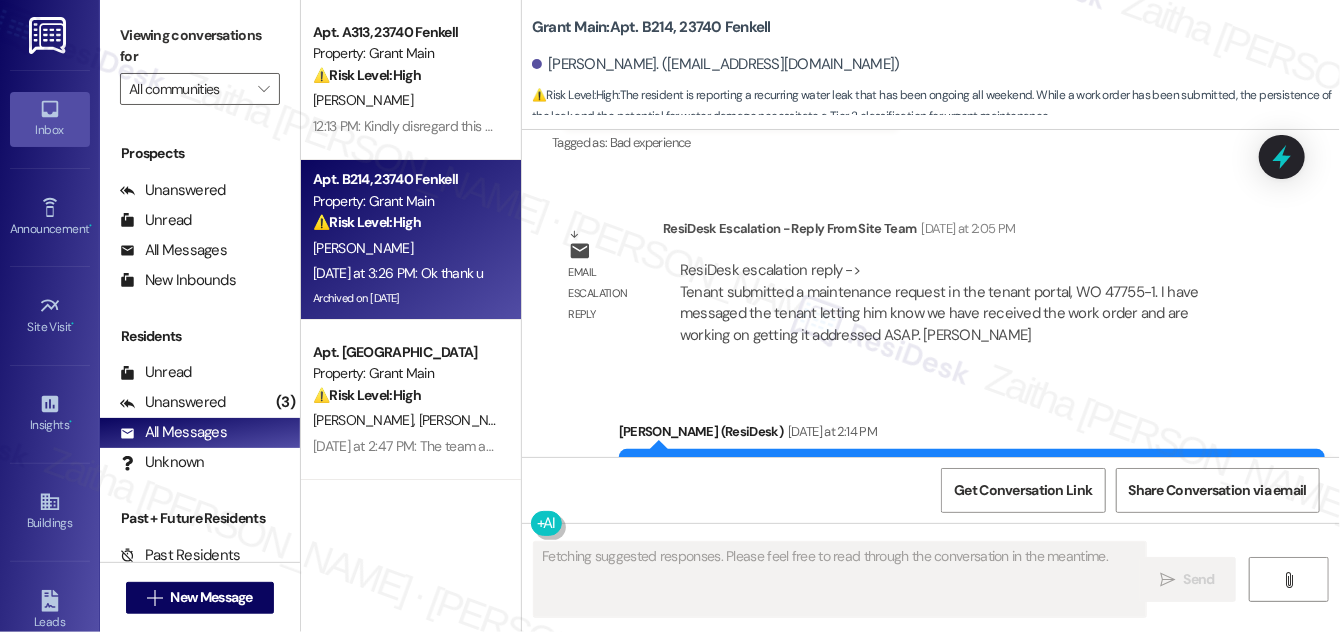 scroll, scrollTop: 90659, scrollLeft: 0, axis: vertical 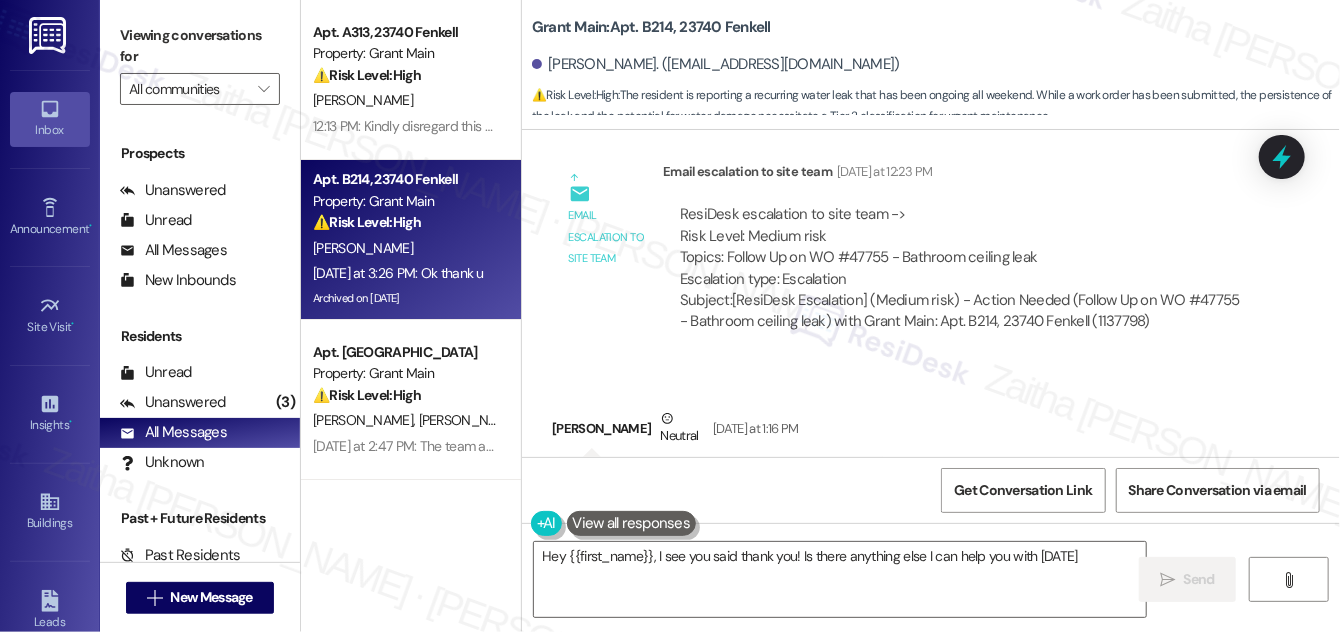 type on "Hey {{first_name}}, I see you said thank you! Is there anything else I can help you with [DATE]?" 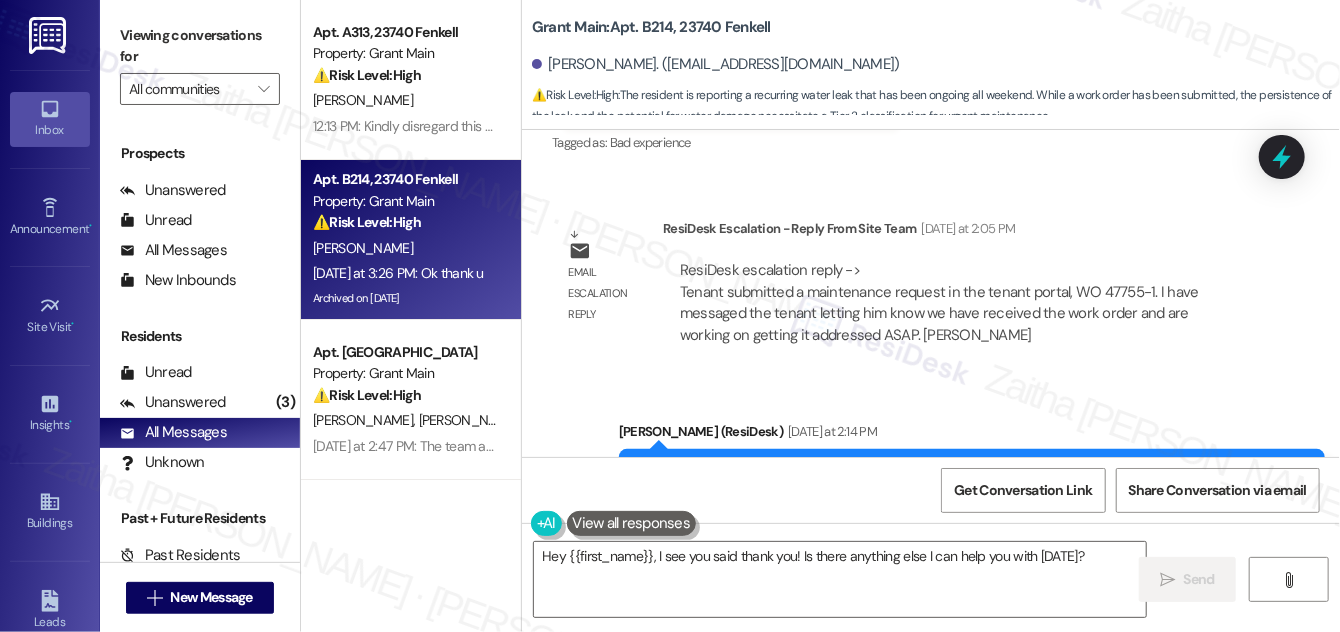 scroll, scrollTop: 90659, scrollLeft: 0, axis: vertical 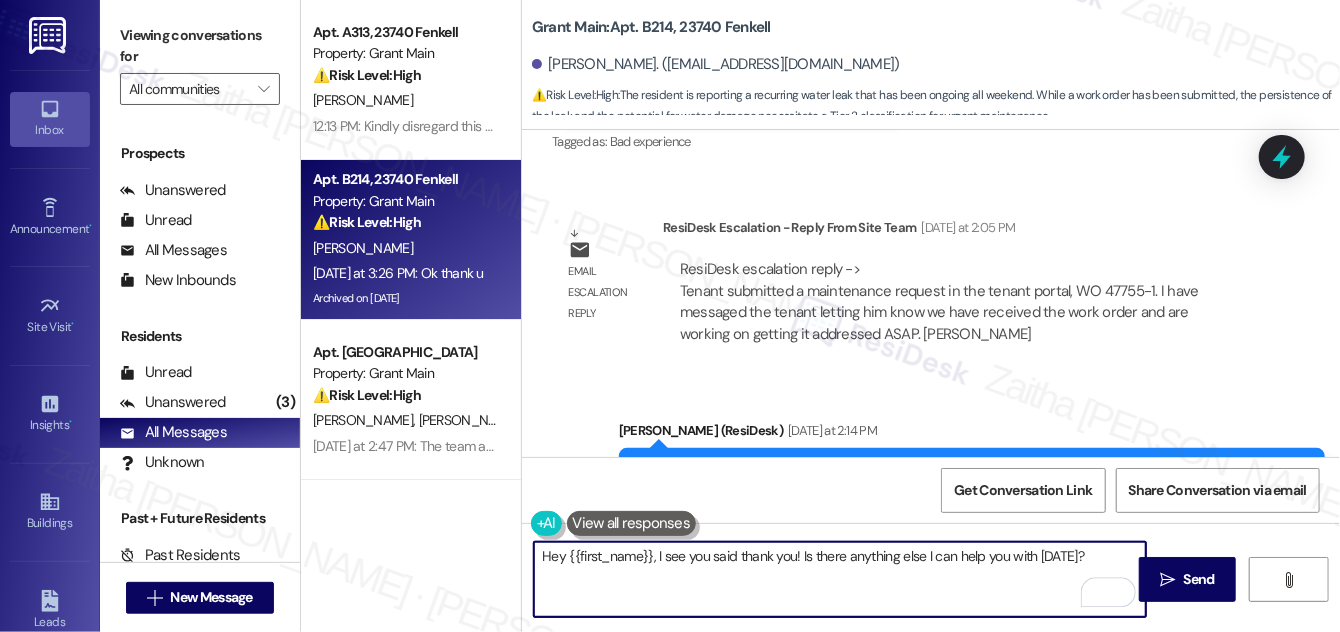 drag, startPoint x: 536, startPoint y: 557, endPoint x: 1082, endPoint y: 554, distance: 546.00824 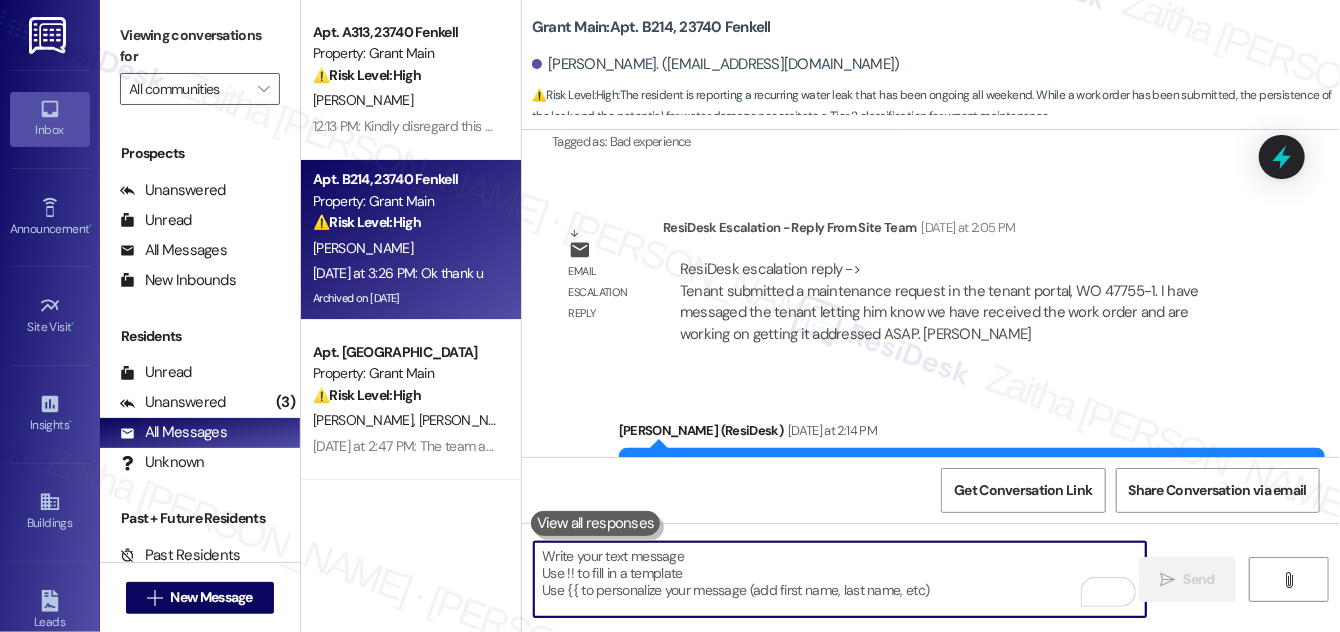 paste on "You're welcome, [PERSON_NAME]! If you need anything else, please don't hesitate to reach out." 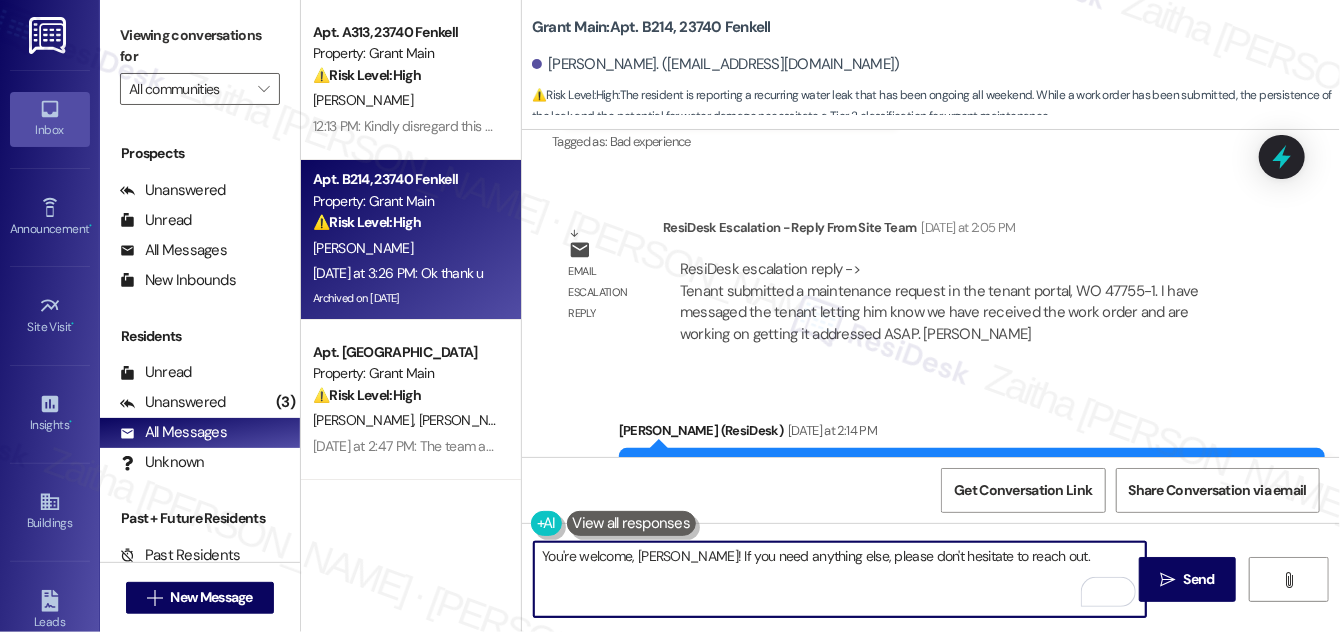 type on "You're welcome, [PERSON_NAME]! If you need anything else, please don't hesitate to reach out." 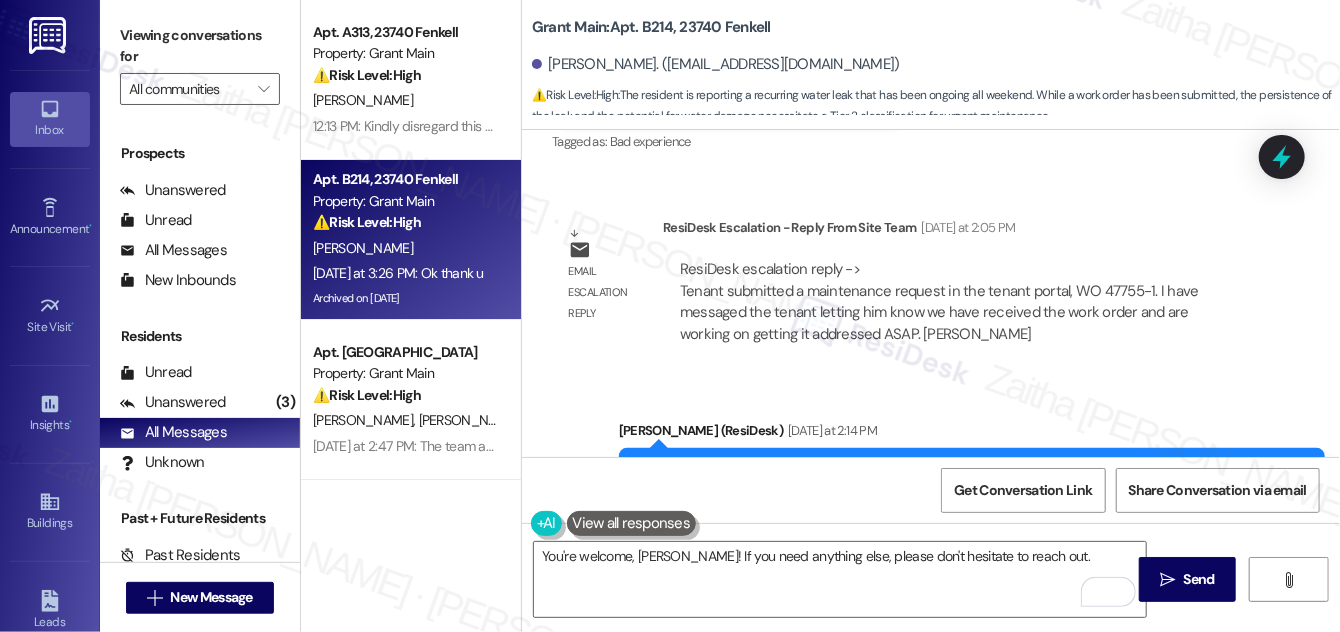 click on "Received via SMS [PERSON_NAME] [DATE] at 3:26 PM Ok thank u Tags and notes Tagged as:   Positive response Click to highlight conversations about Positive response" at bounding box center [931, 649] 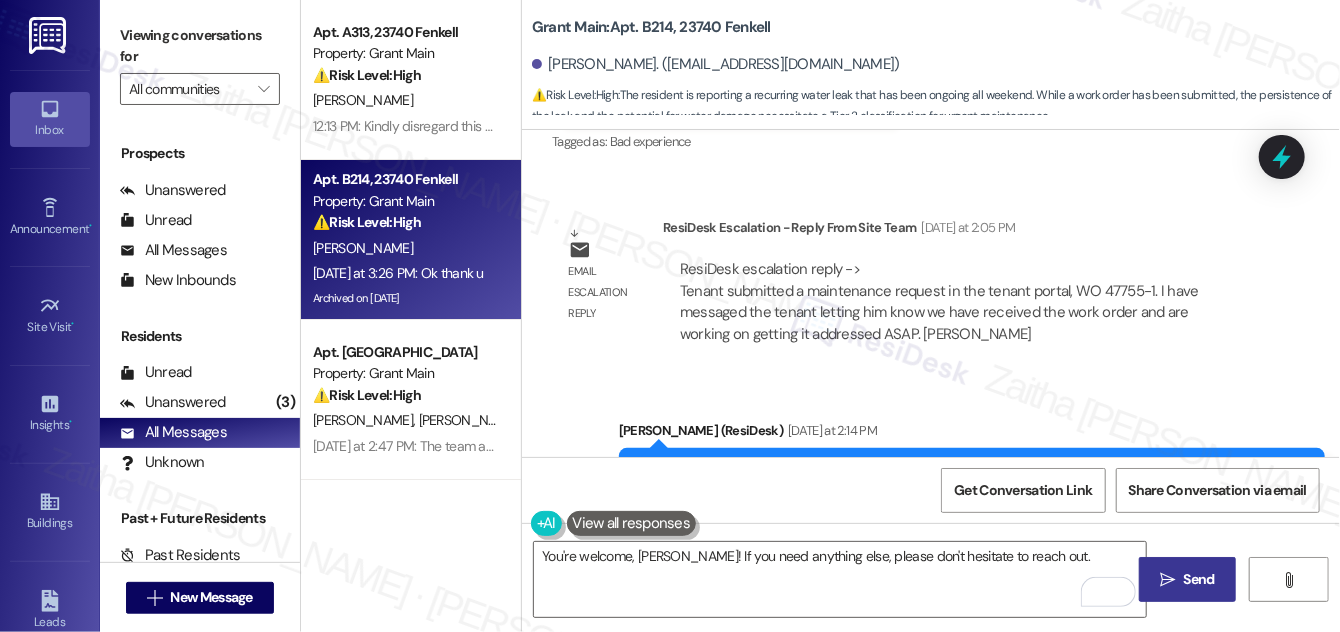 drag, startPoint x: 1187, startPoint y: 583, endPoint x: 1176, endPoint y: 566, distance: 20.248457 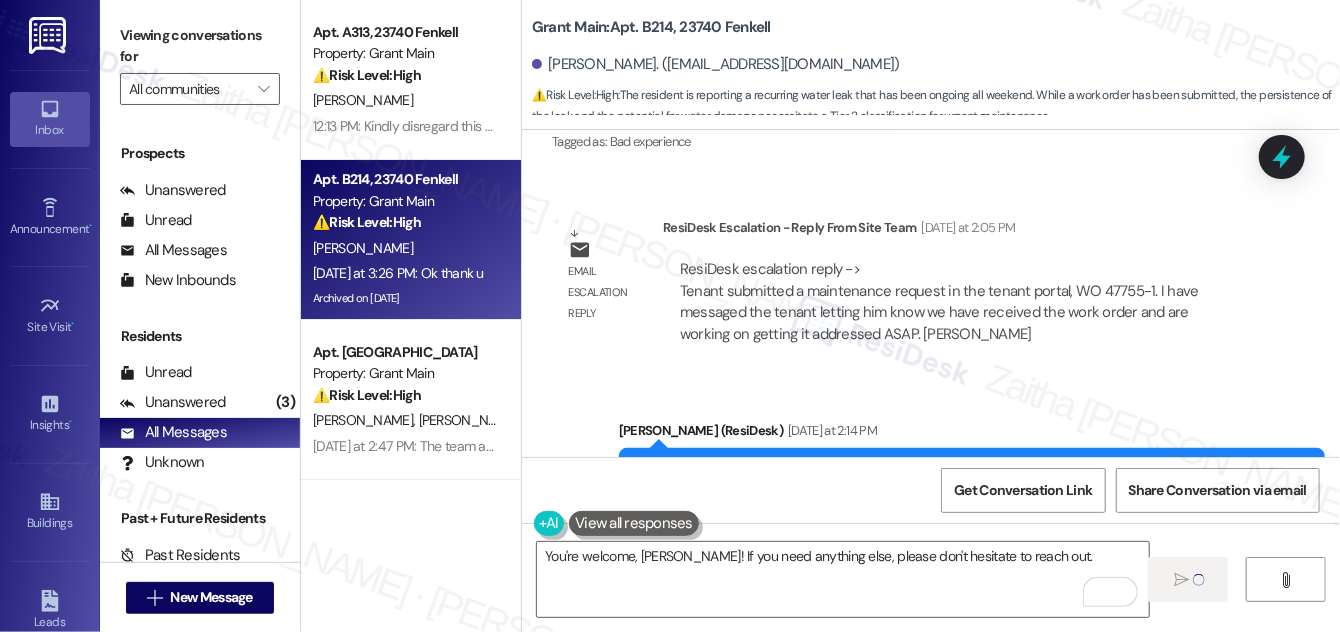 type 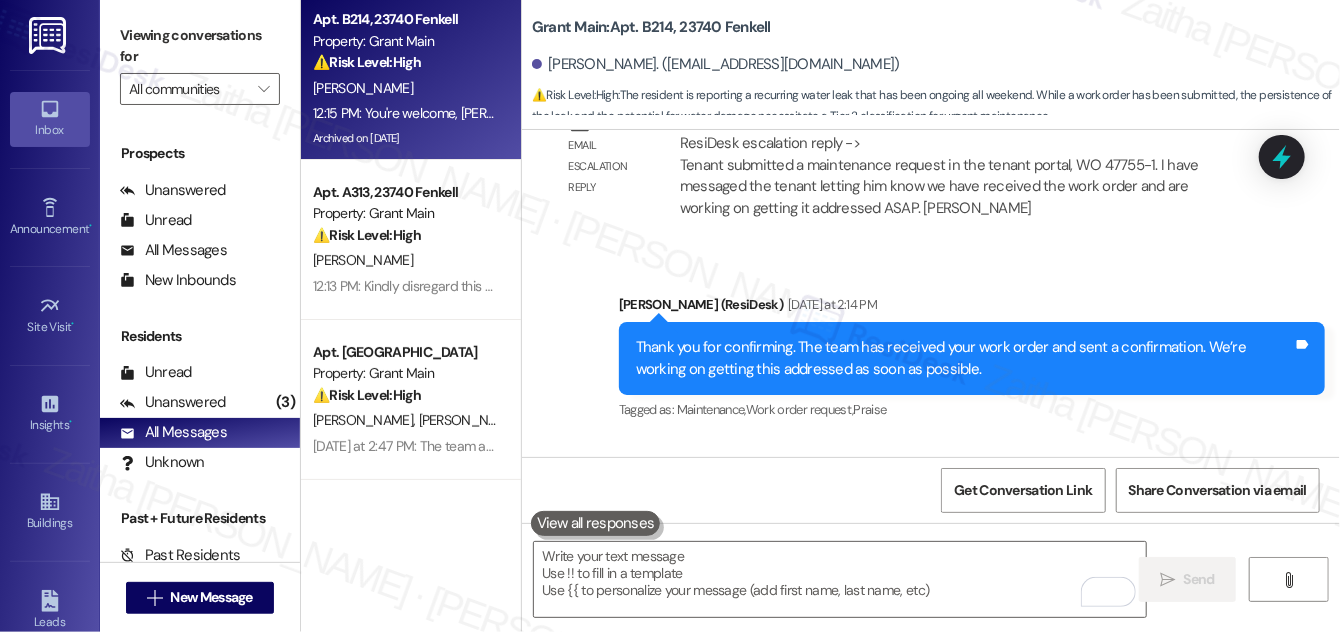 scroll, scrollTop: 90799, scrollLeft: 0, axis: vertical 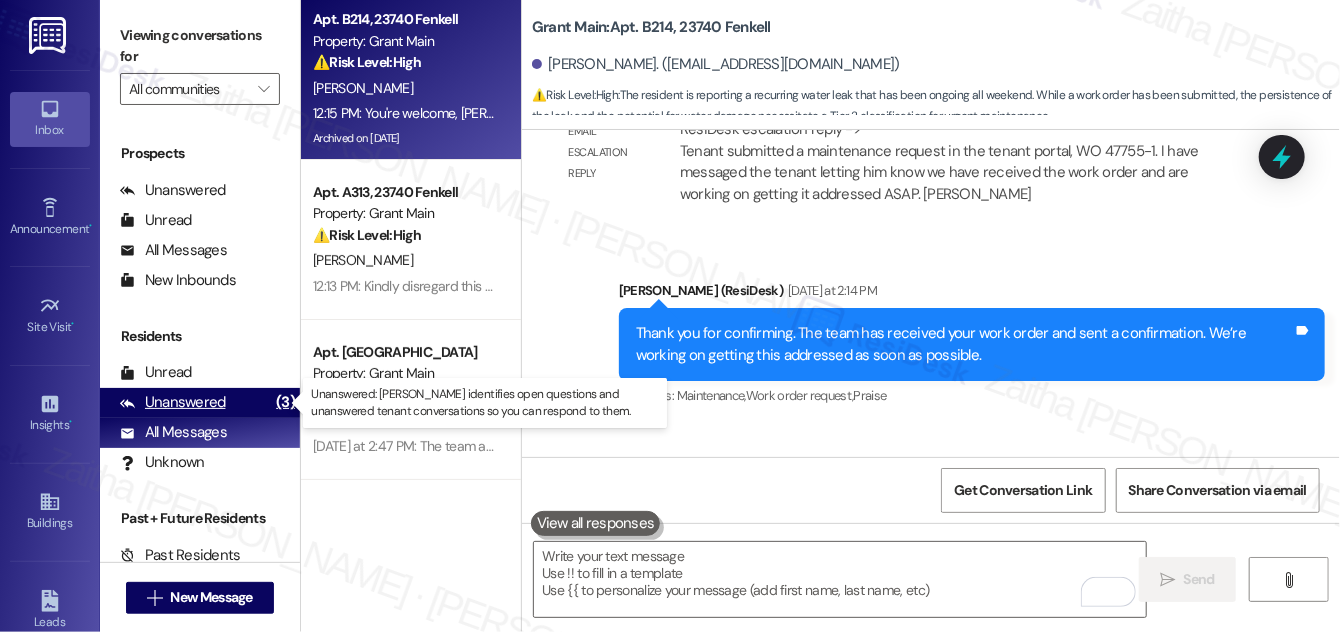 click on "Unanswered" at bounding box center (173, 402) 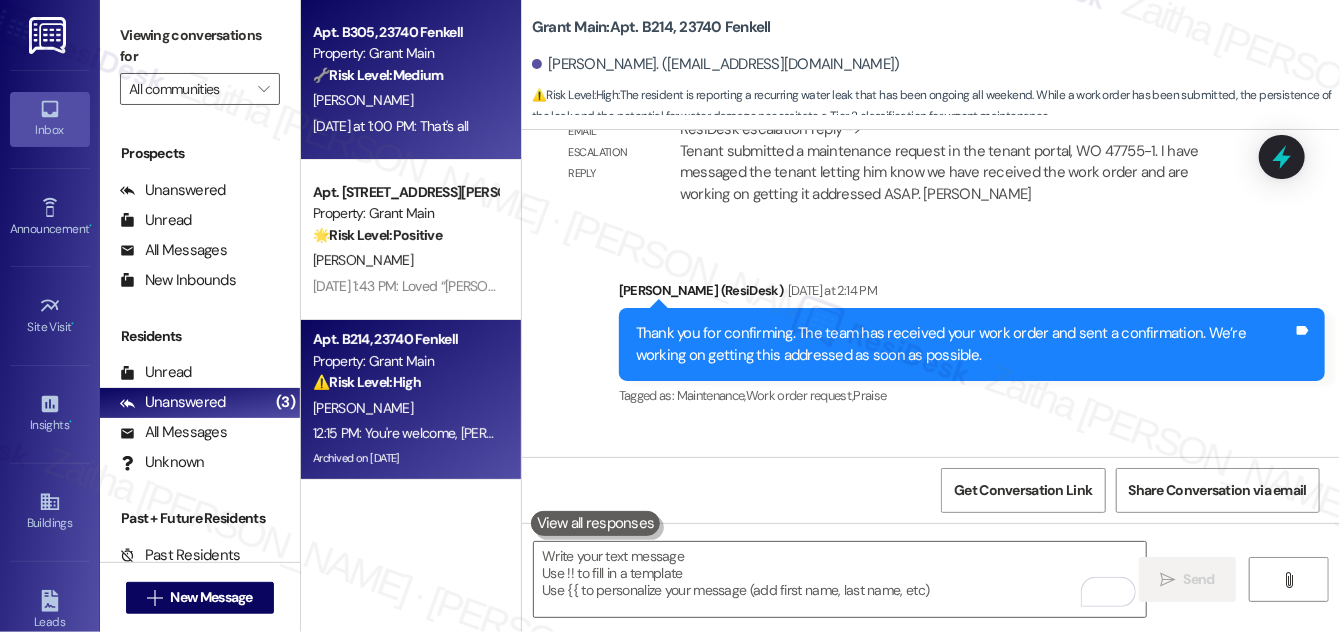 click on "[PERSON_NAME]" at bounding box center [405, 100] 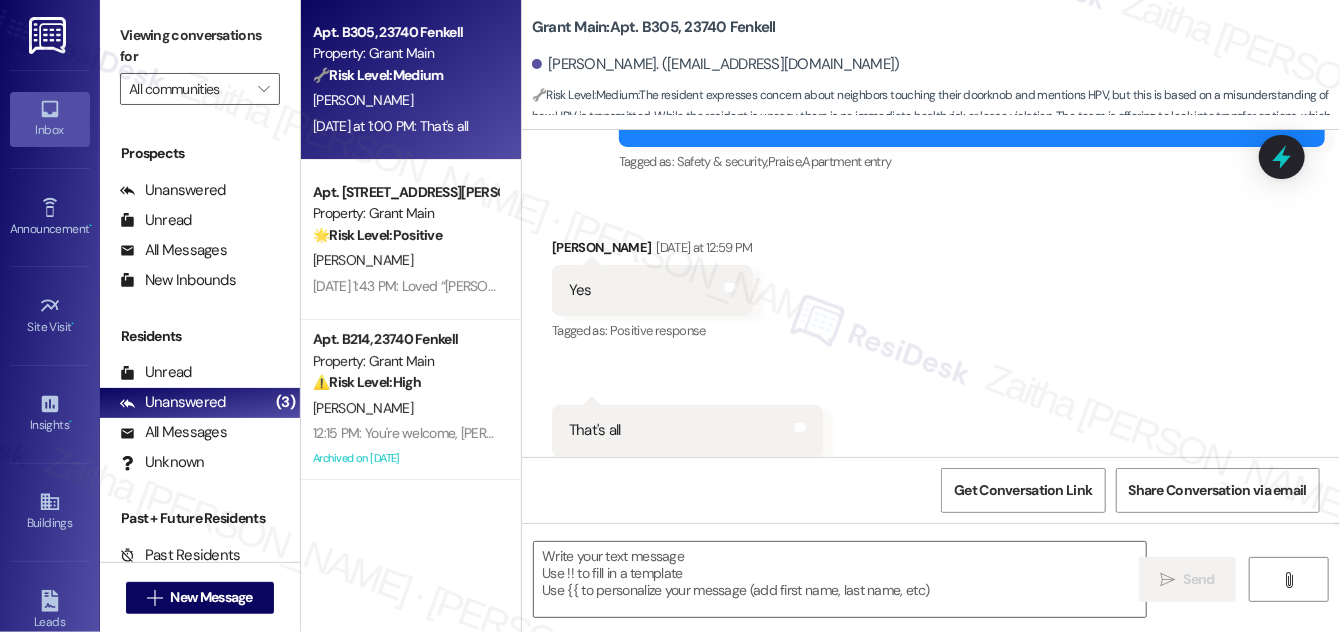 type on "Fetching suggested responses. Please feel free to read through the conversation in the meantime." 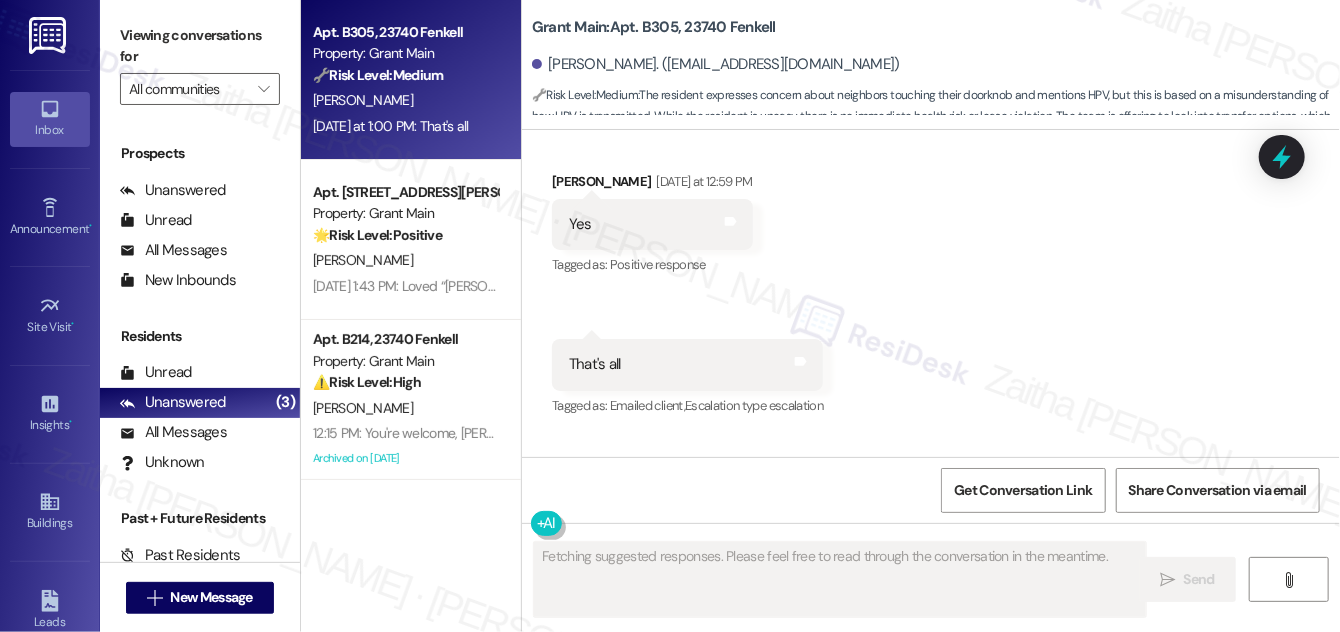 scroll, scrollTop: 5605, scrollLeft: 0, axis: vertical 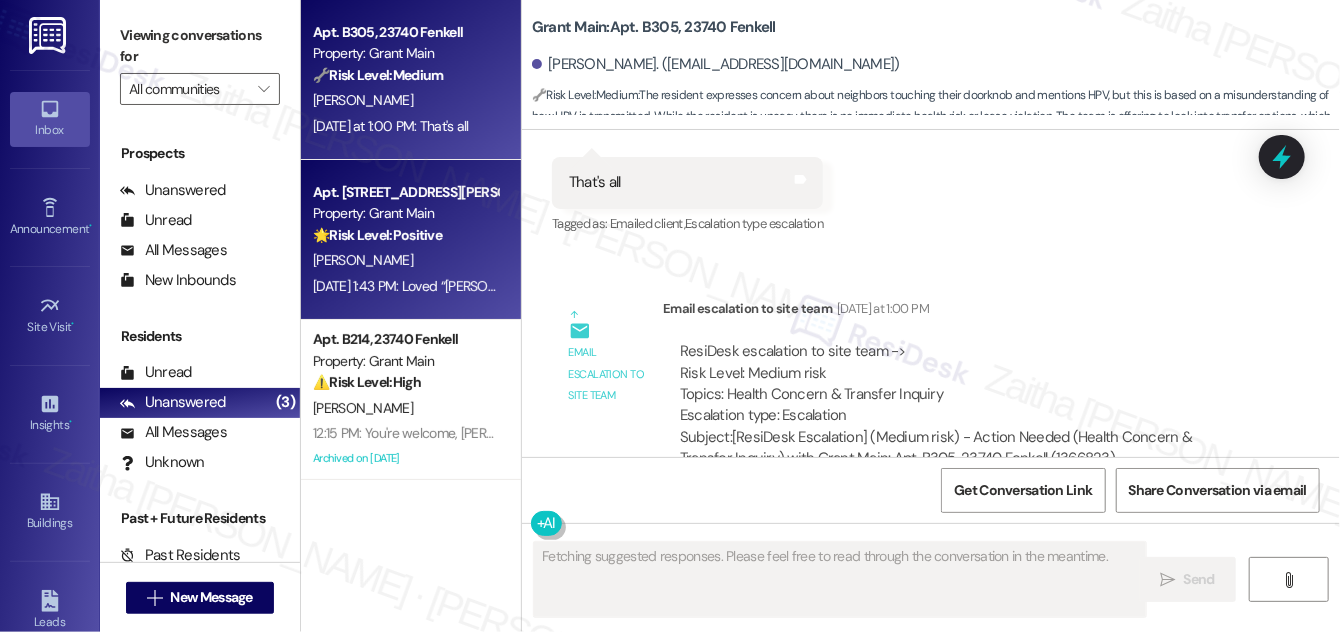 click on "[PERSON_NAME]" at bounding box center (405, 260) 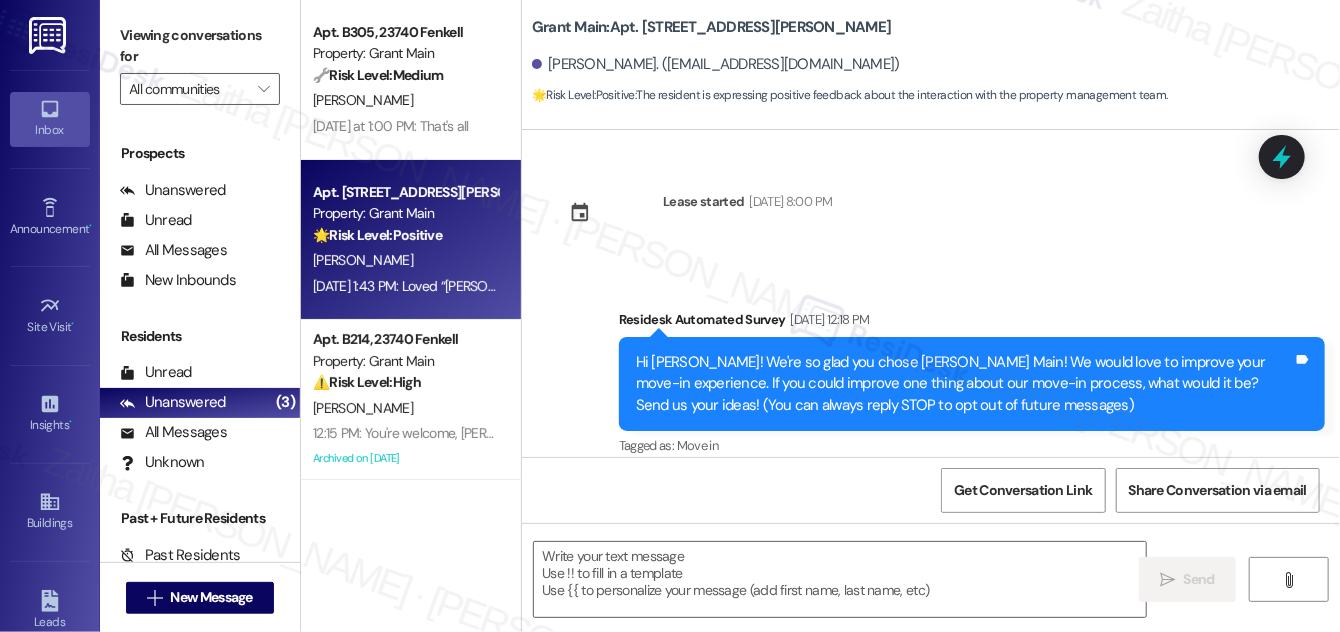 scroll, scrollTop: 5534, scrollLeft: 0, axis: vertical 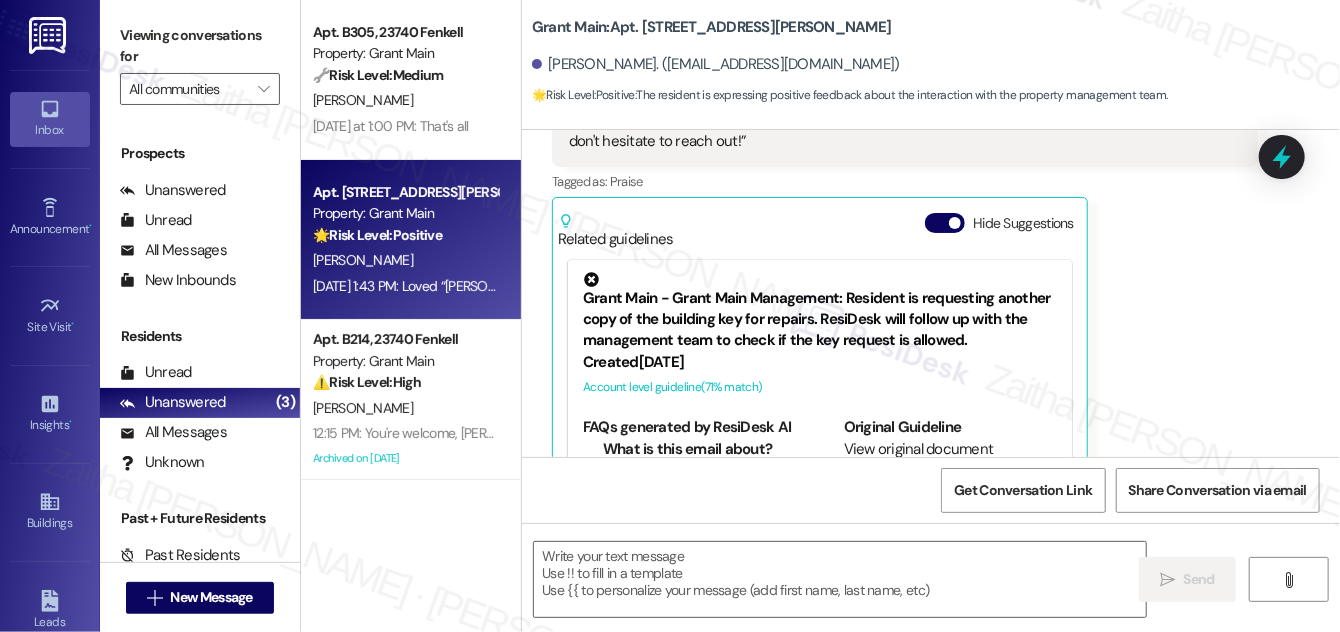 type on "Fetching suggested responses. Please feel free to read through the conversation in the meantime." 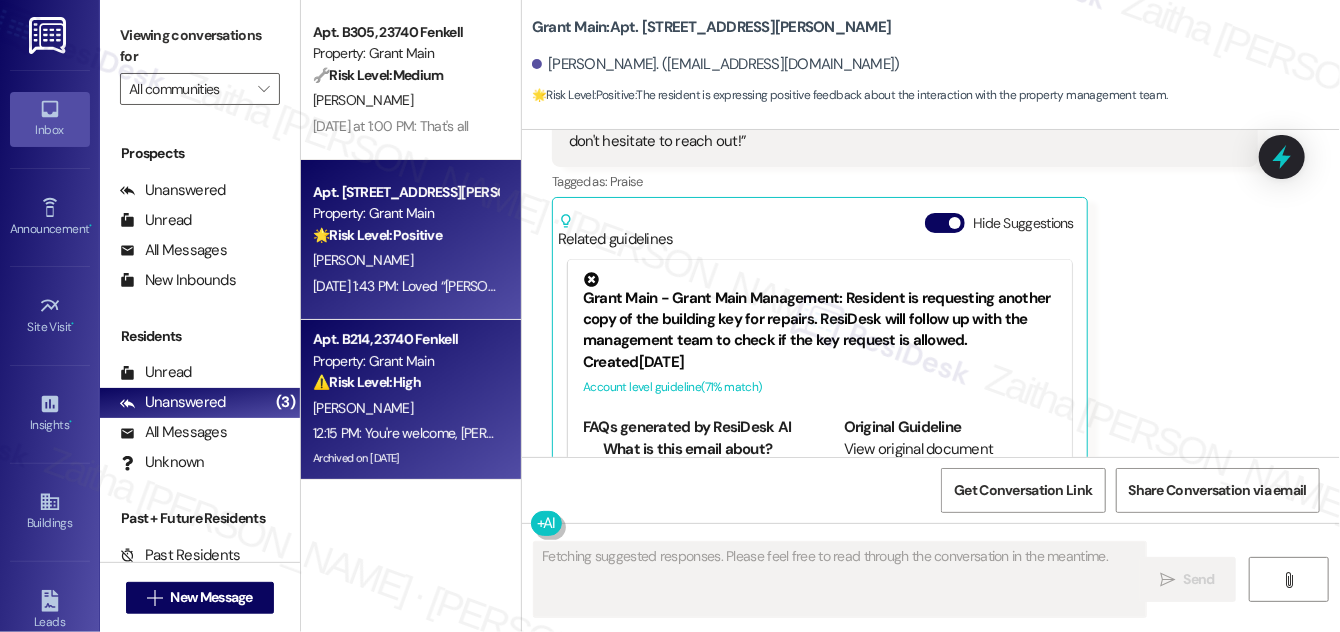 click on "⚠️  Risk Level:  High The resident is reporting a recurring water leak that has been ongoing all weekend. While a work order has been submitted, the persistence of the leak and the potential for water damage necessitate a Tier 2 classification for urgent maintenance." at bounding box center (405, 382) 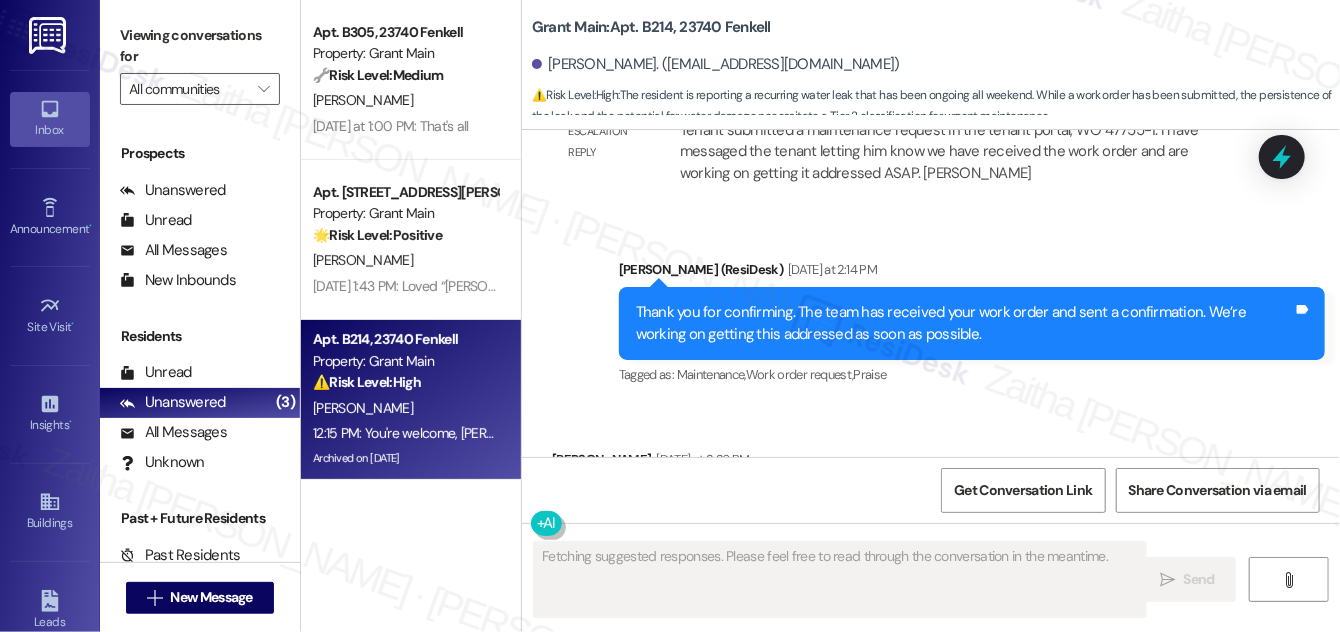 scroll, scrollTop: 90829, scrollLeft: 0, axis: vertical 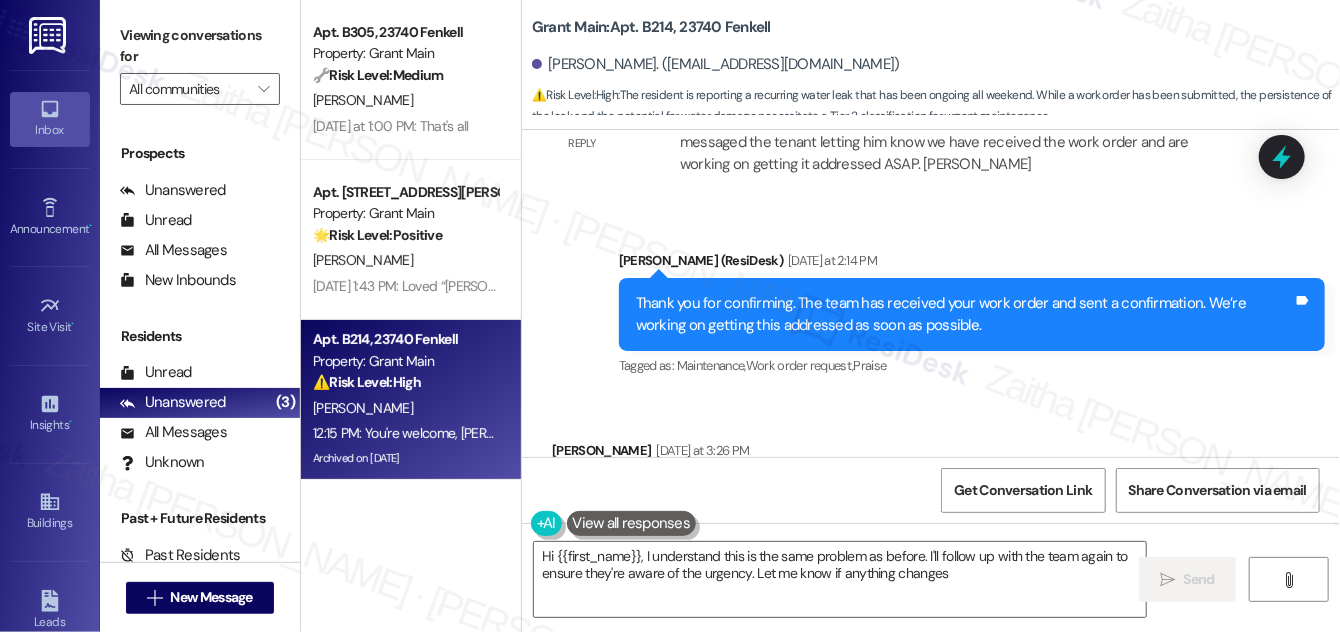 type on "Hi {{first_name}}, I understand this is the same problem as before. I'll follow up with the team again to ensure they're aware of the urgency. Let me know if anything changes!" 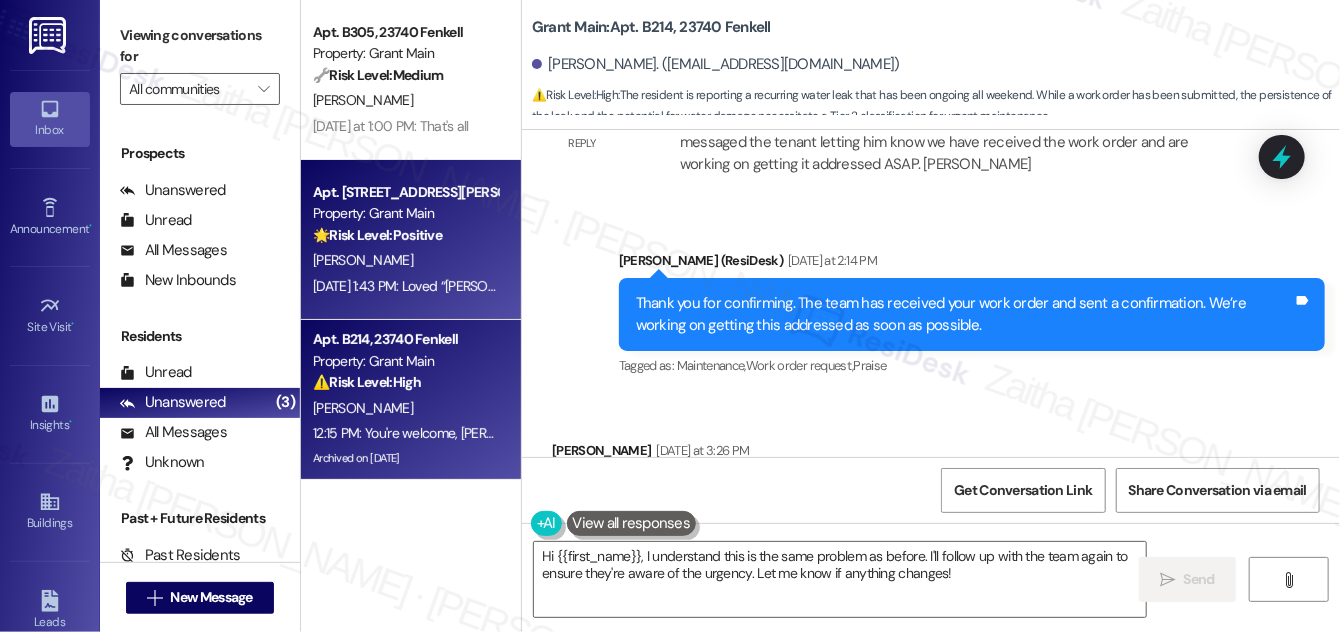 click on "🌟  Risk Level:  Positive The resident is expressing positive feedback about the interaction with the property management team." at bounding box center [405, 235] 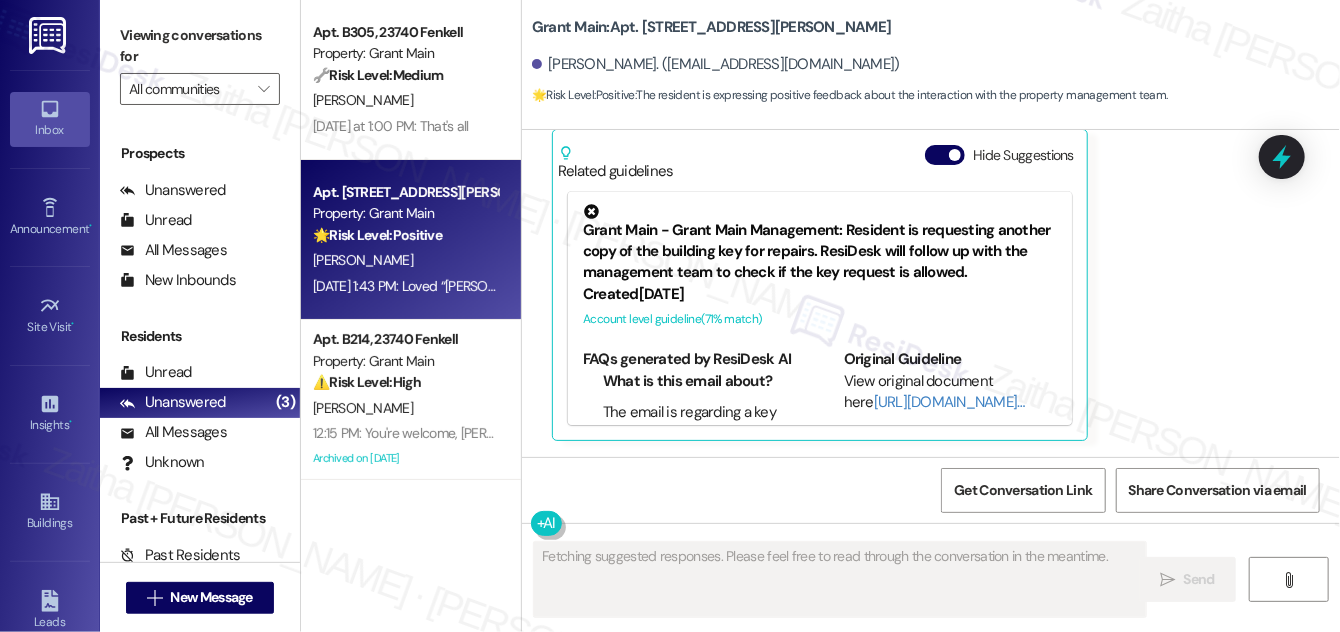 scroll, scrollTop: 5535, scrollLeft: 0, axis: vertical 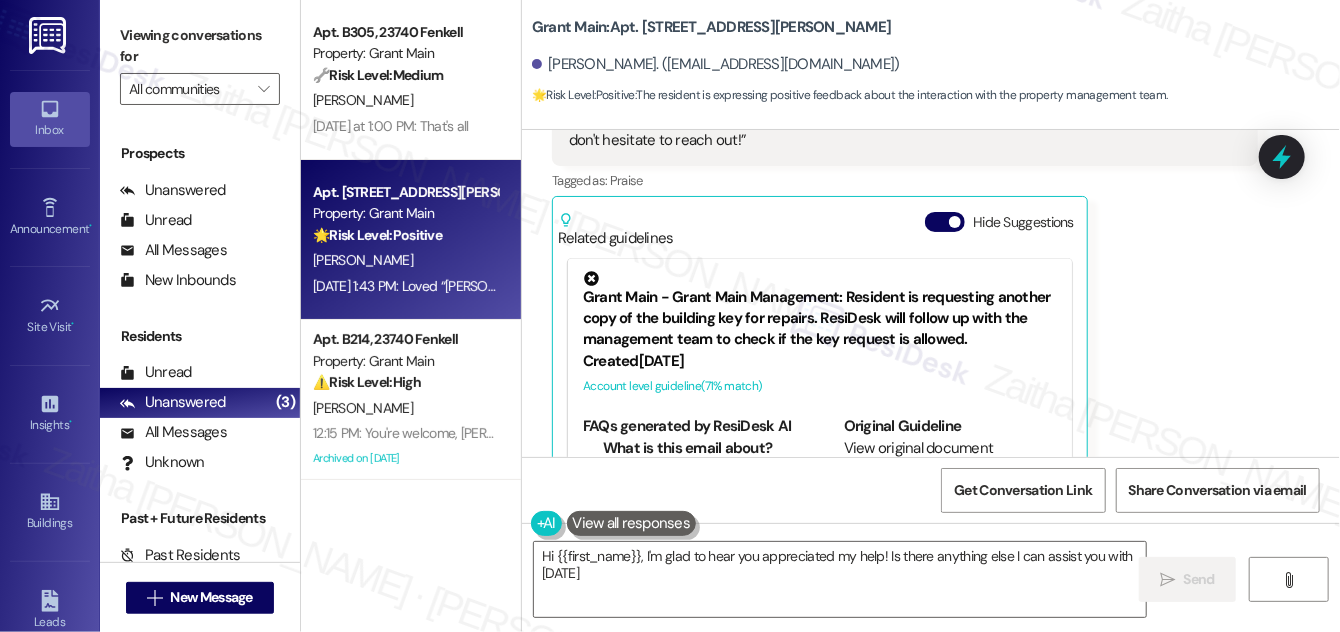 type on "Hi {{first_name}}, I'm glad to hear you appreciated my help! Is there anything else I can assist you with [DATE]?" 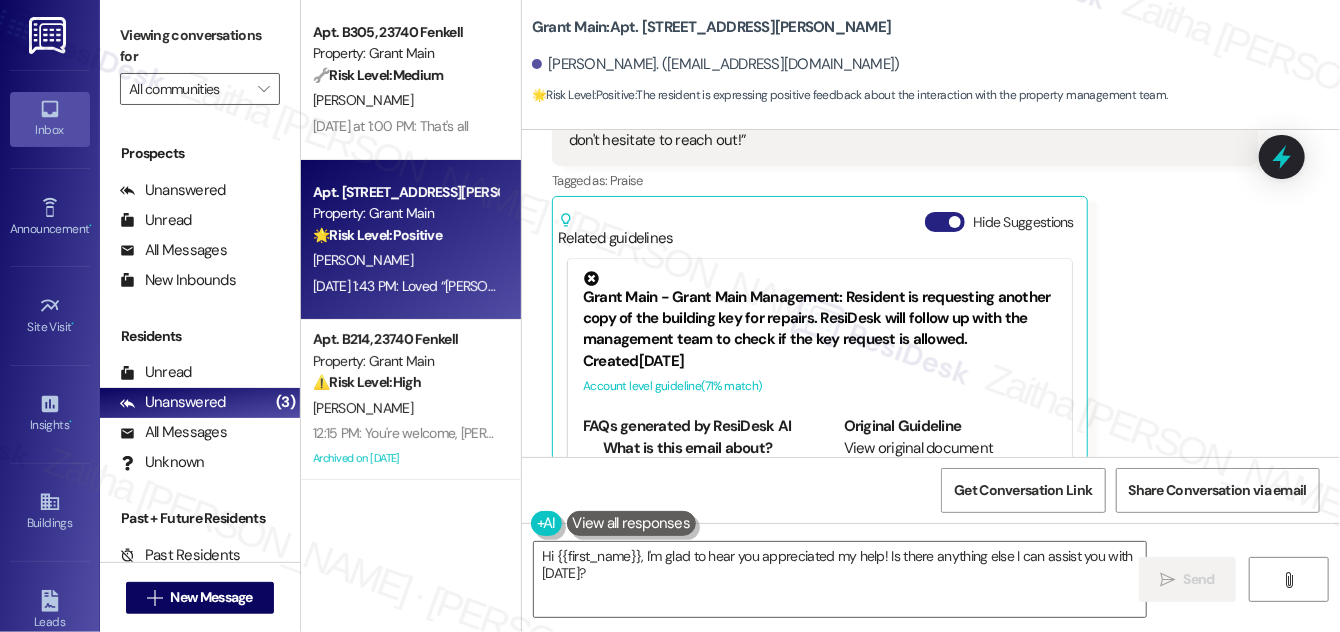 click on "Hide Suggestions" at bounding box center (945, 222) 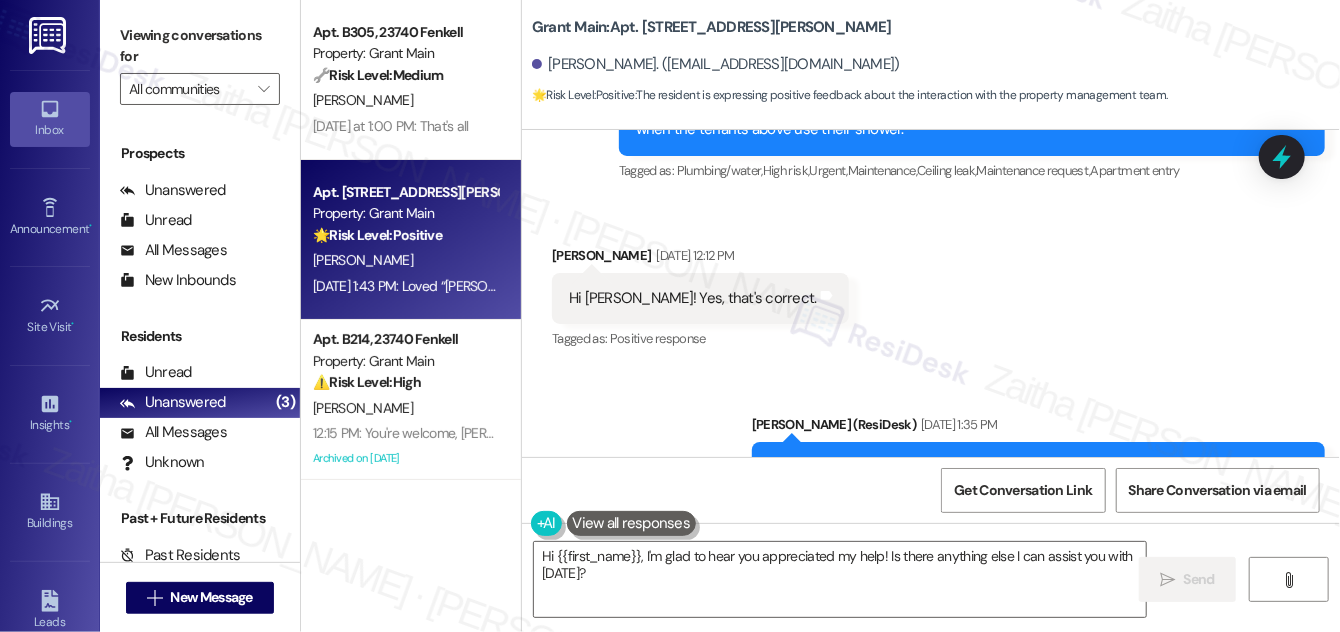 scroll, scrollTop: 5009, scrollLeft: 0, axis: vertical 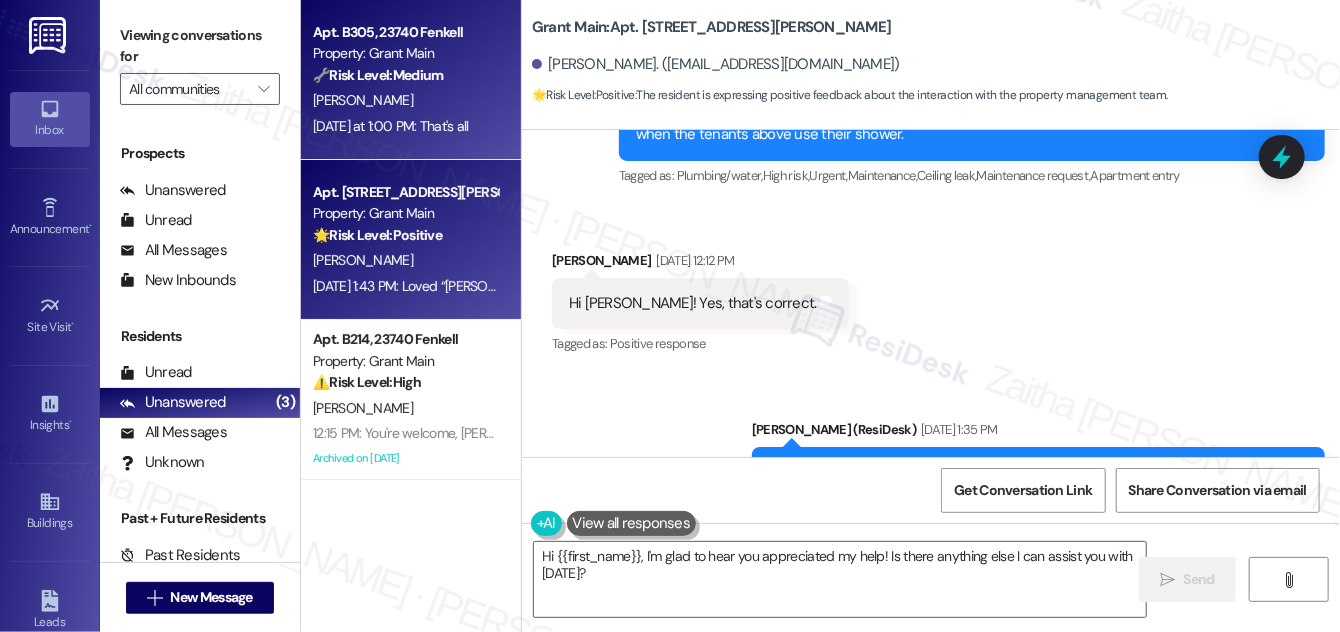 click on "[PERSON_NAME]" at bounding box center (405, 100) 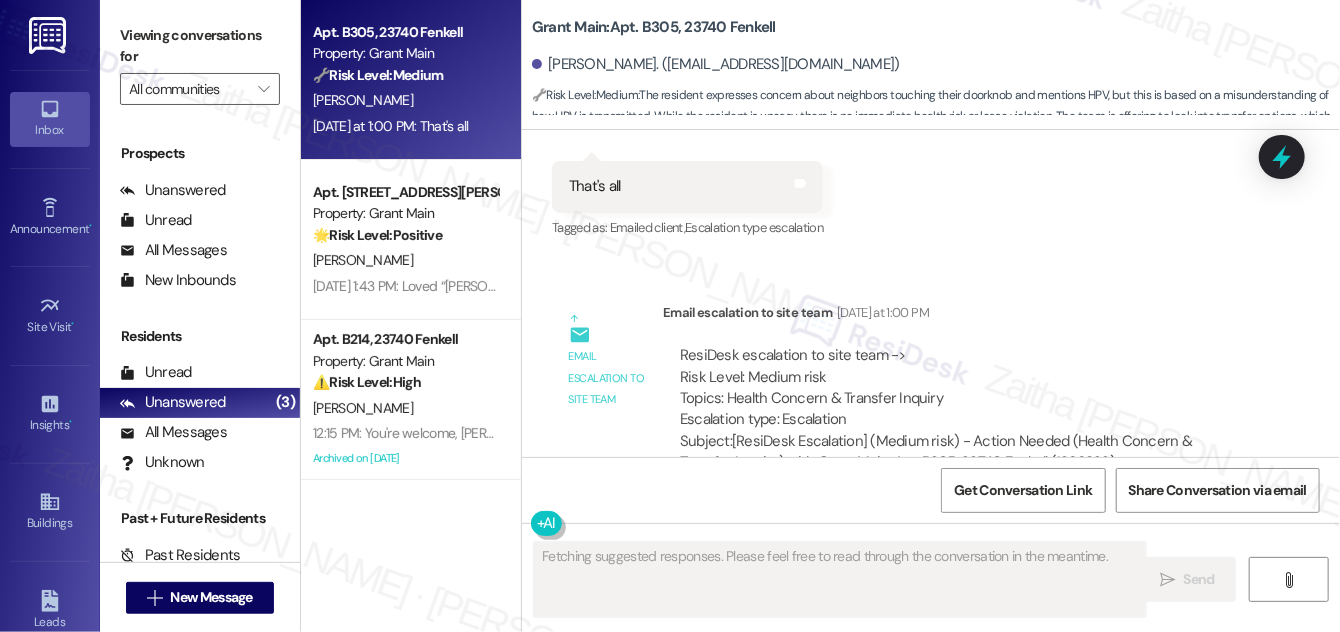 scroll, scrollTop: 5605, scrollLeft: 0, axis: vertical 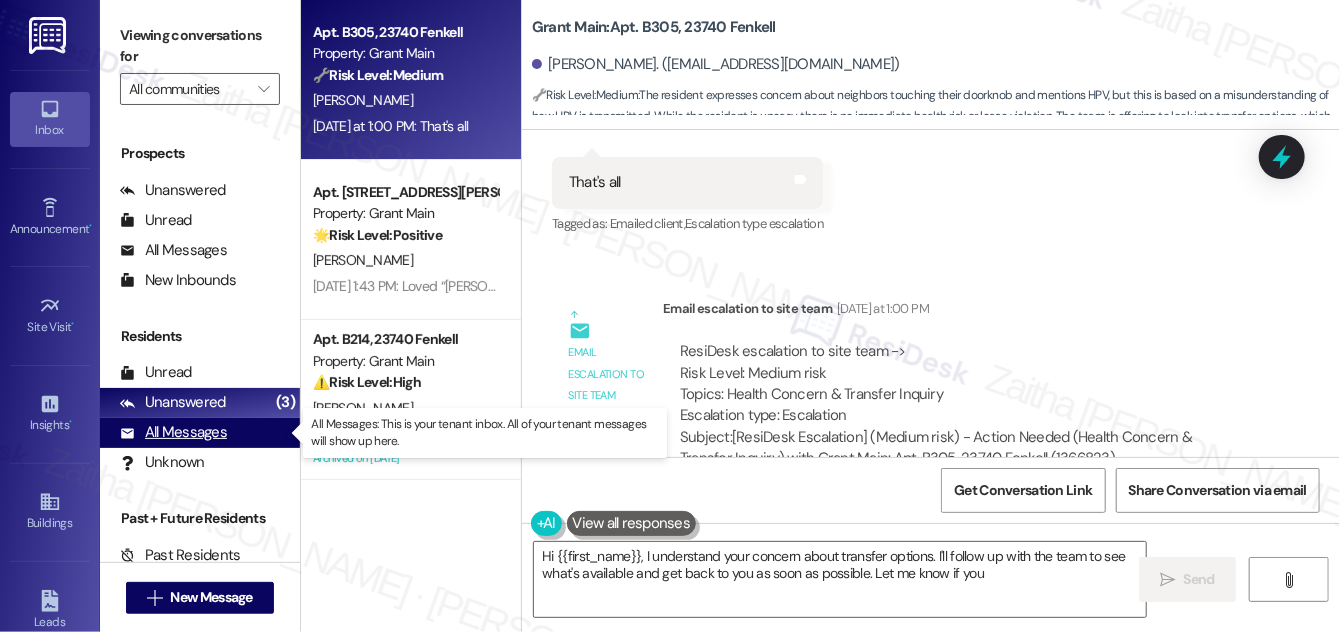 click on "All Messages" at bounding box center [173, 432] 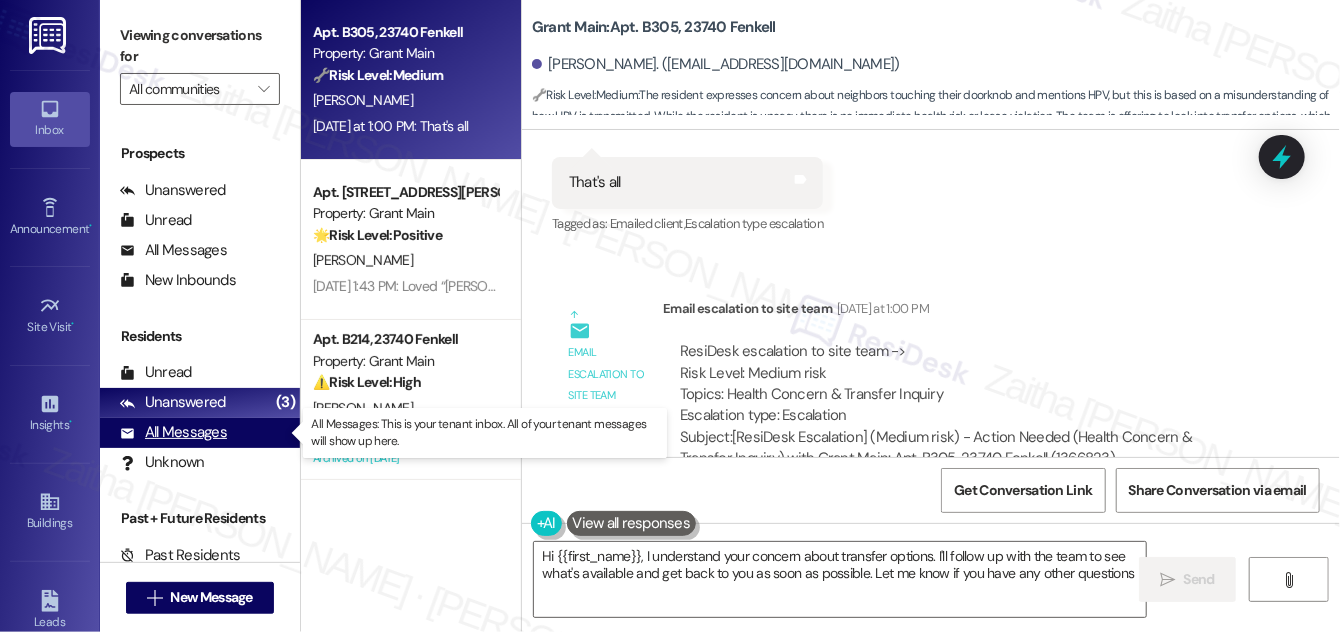 type on "Hi {{first_name}}, I understand your concern about transfer options. I'll follow up with the team to see what's available and get back to you as soon as possible. Let me know if you have any other questions!" 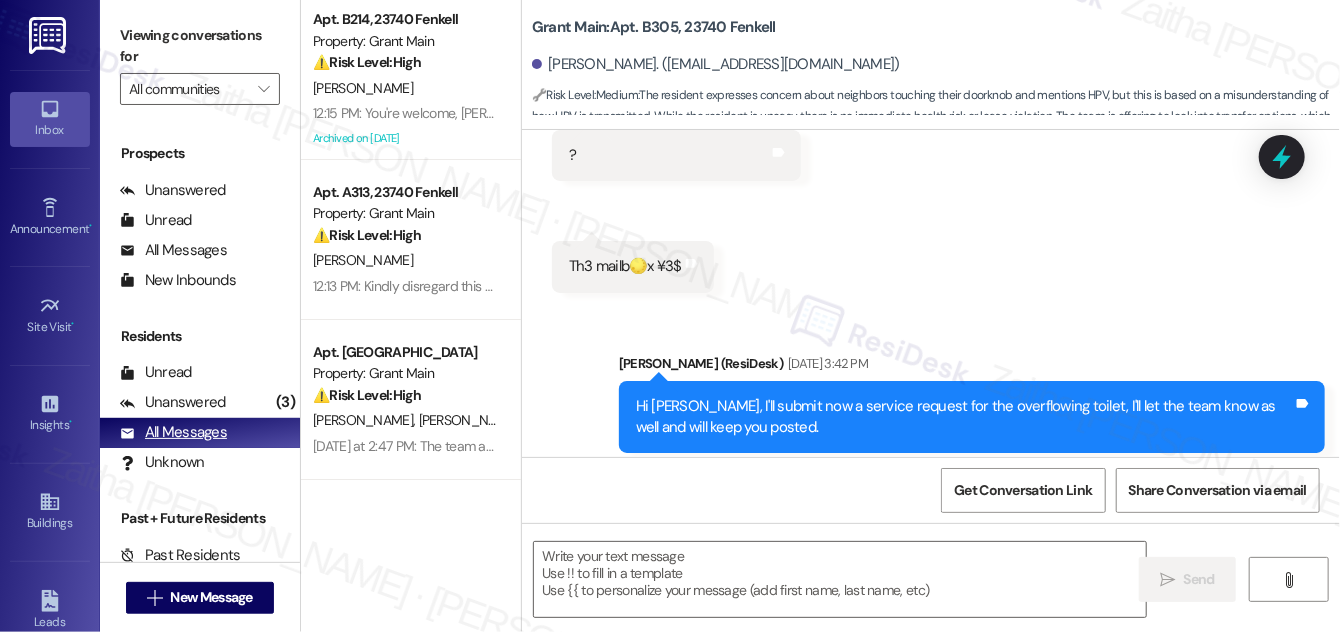 type on "Fetching suggested responses. Please feel free to read through the conversation in the meantime." 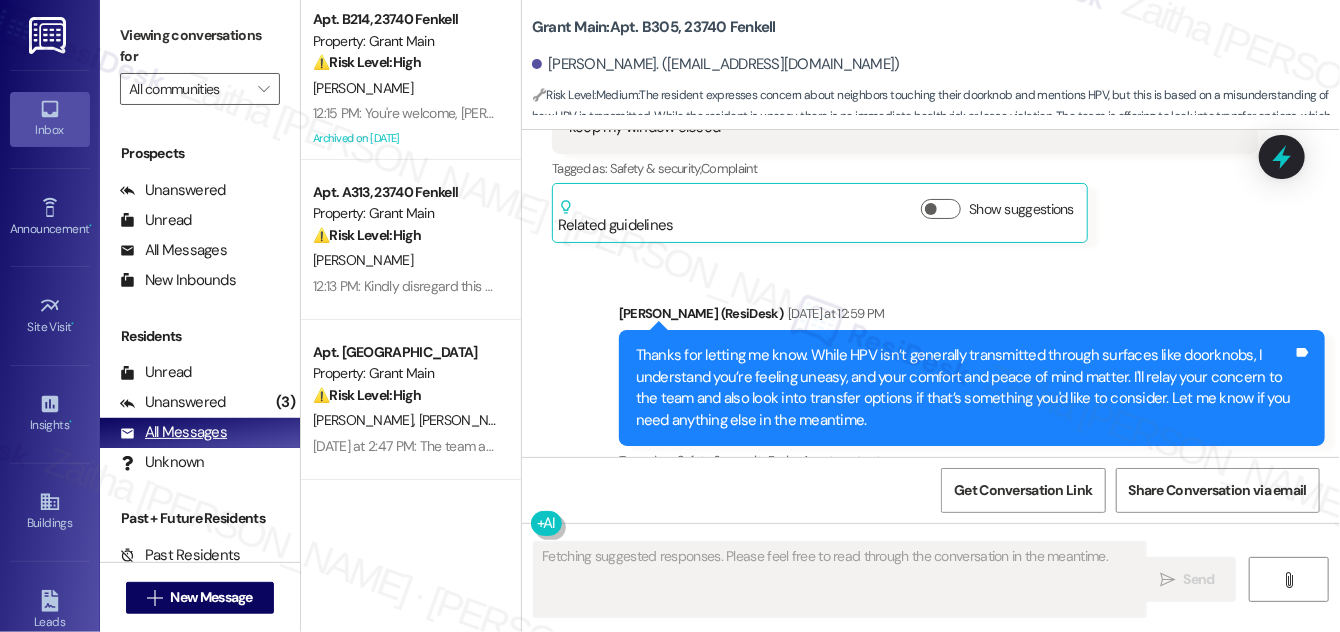 scroll, scrollTop: 5357, scrollLeft: 0, axis: vertical 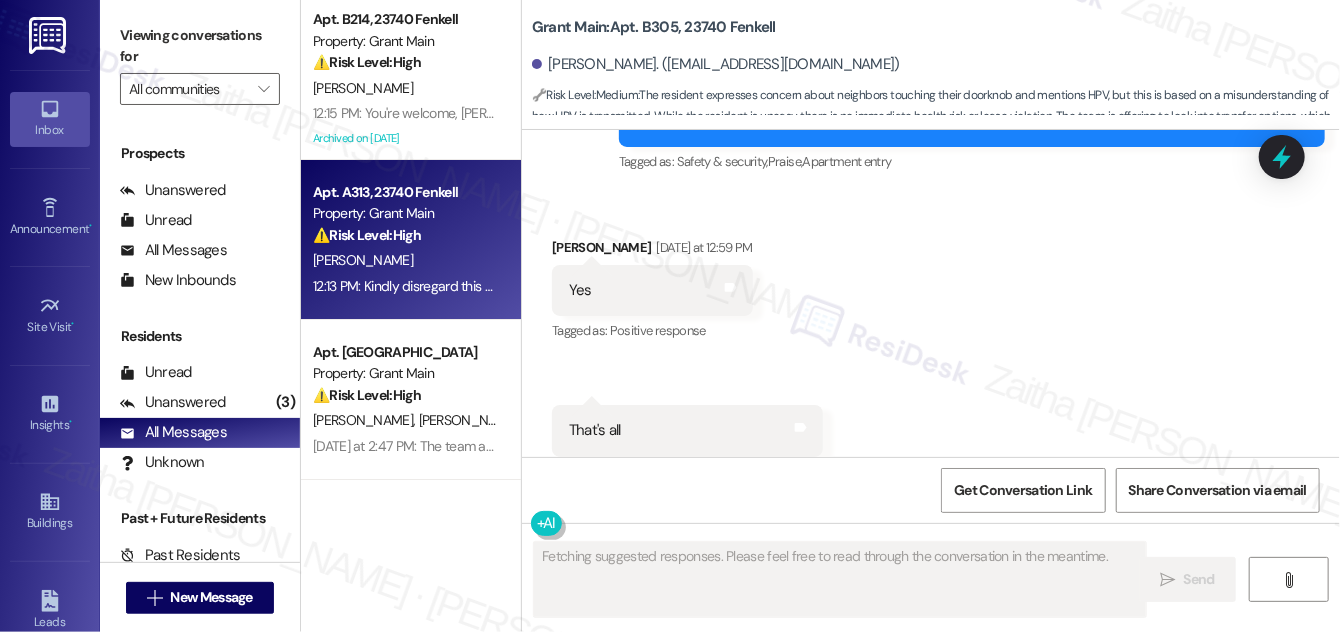 click on "[PERSON_NAME]" at bounding box center [405, 260] 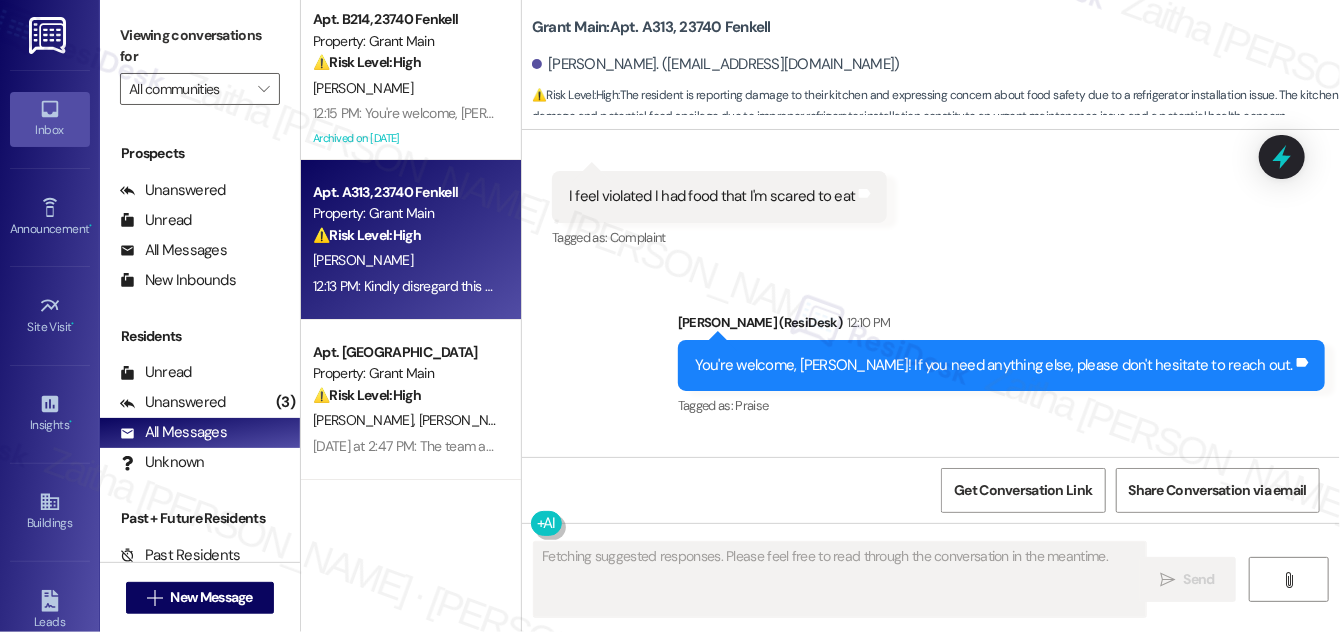scroll, scrollTop: 12858, scrollLeft: 0, axis: vertical 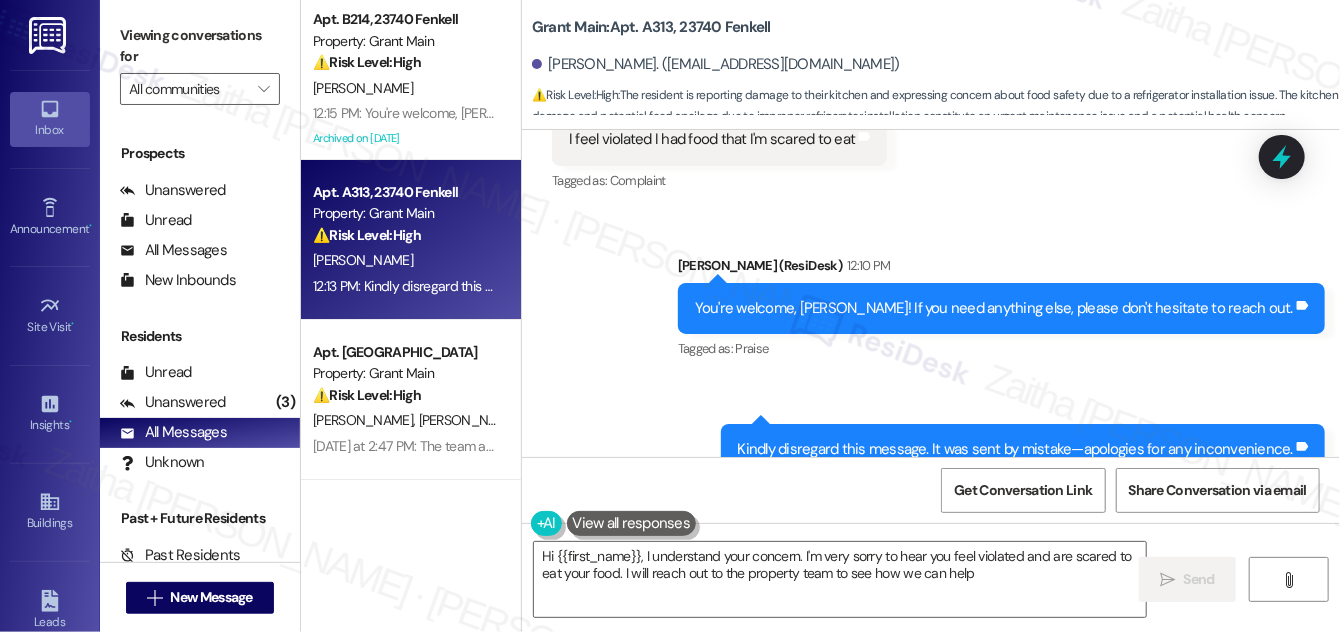 type on "Hi {{first_name}}, I understand your concern. I'm very sorry to hear you feel violated and are scared to eat your food. I will reach out to the property team to see how we can help." 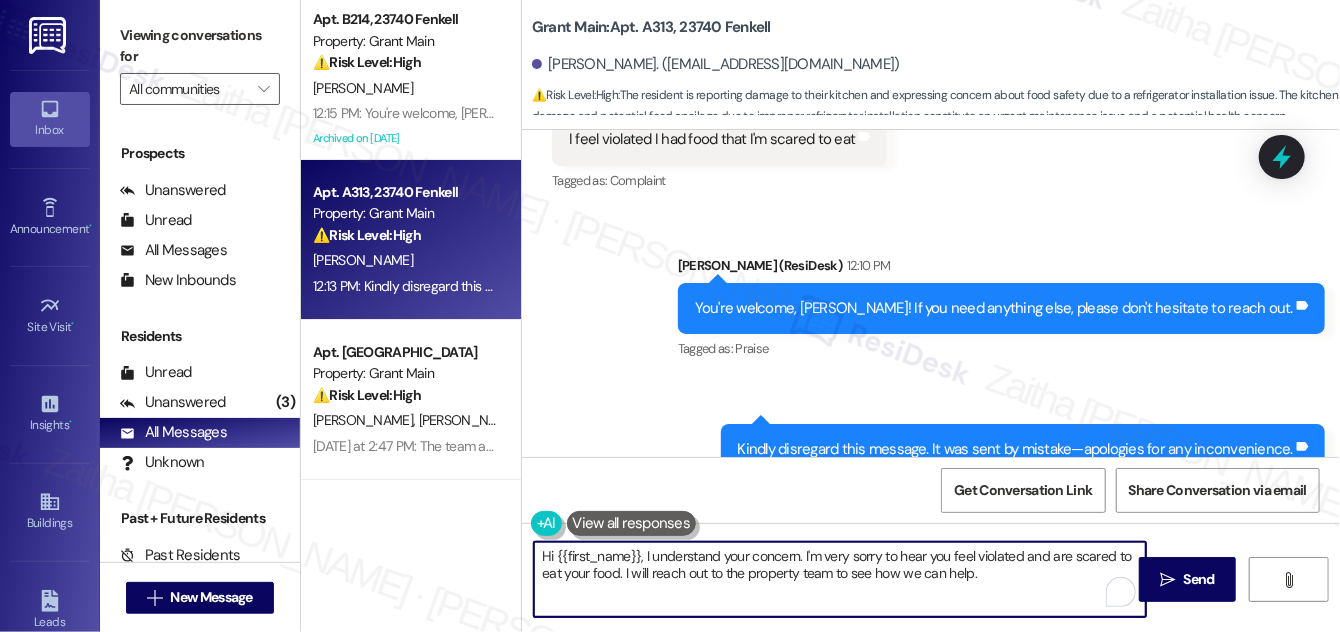 drag, startPoint x: 542, startPoint y: 559, endPoint x: 1003, endPoint y: 583, distance: 461.6243 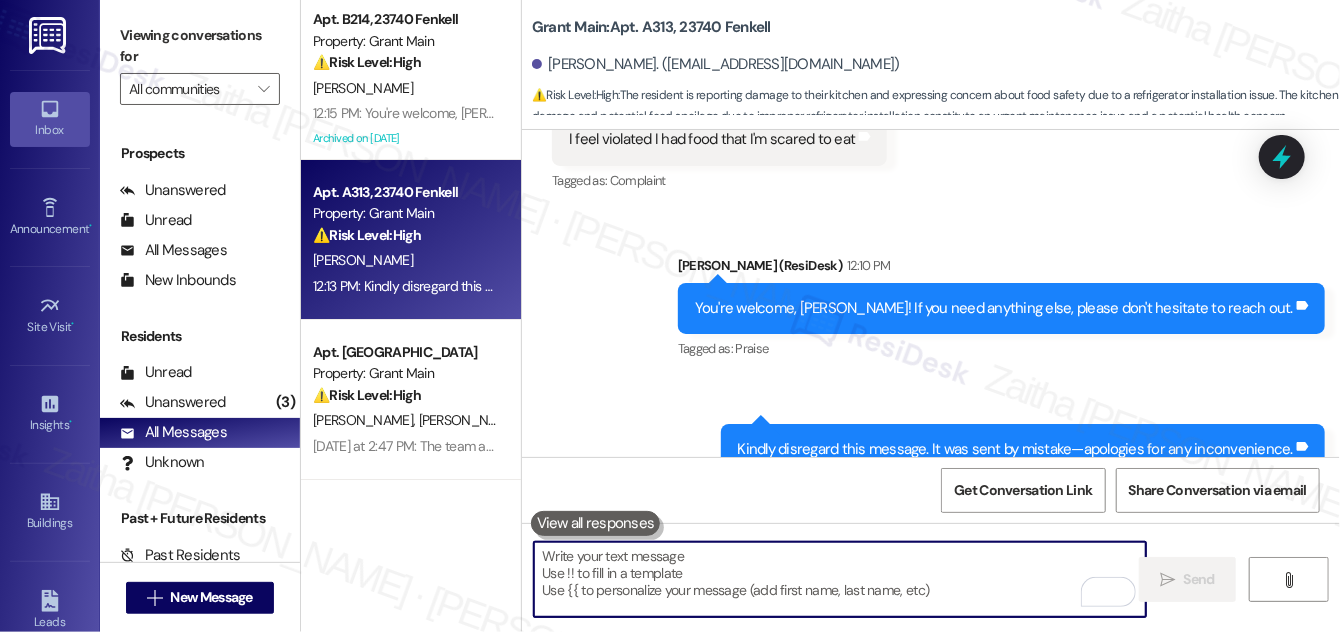 paste on "I'm really sorry to hear about your experience" 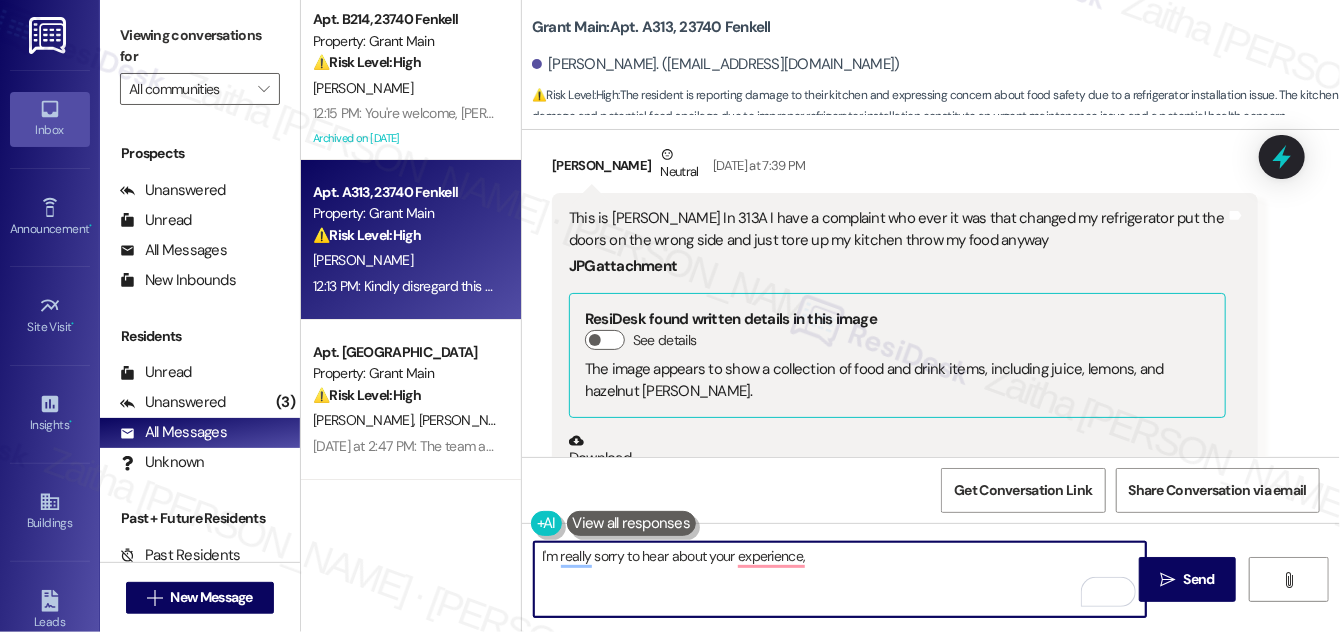 scroll, scrollTop: 11768, scrollLeft: 0, axis: vertical 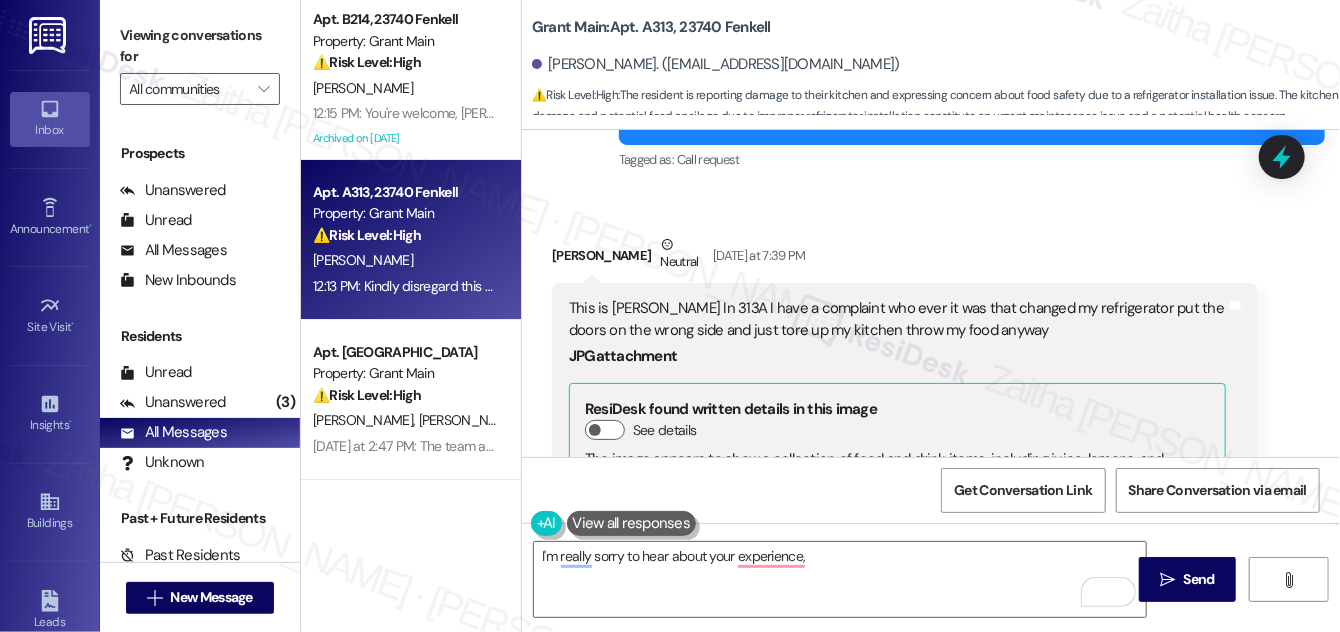 click on "[PERSON_NAME]   Neutral [DATE] at 7:39 PM" at bounding box center [905, 258] 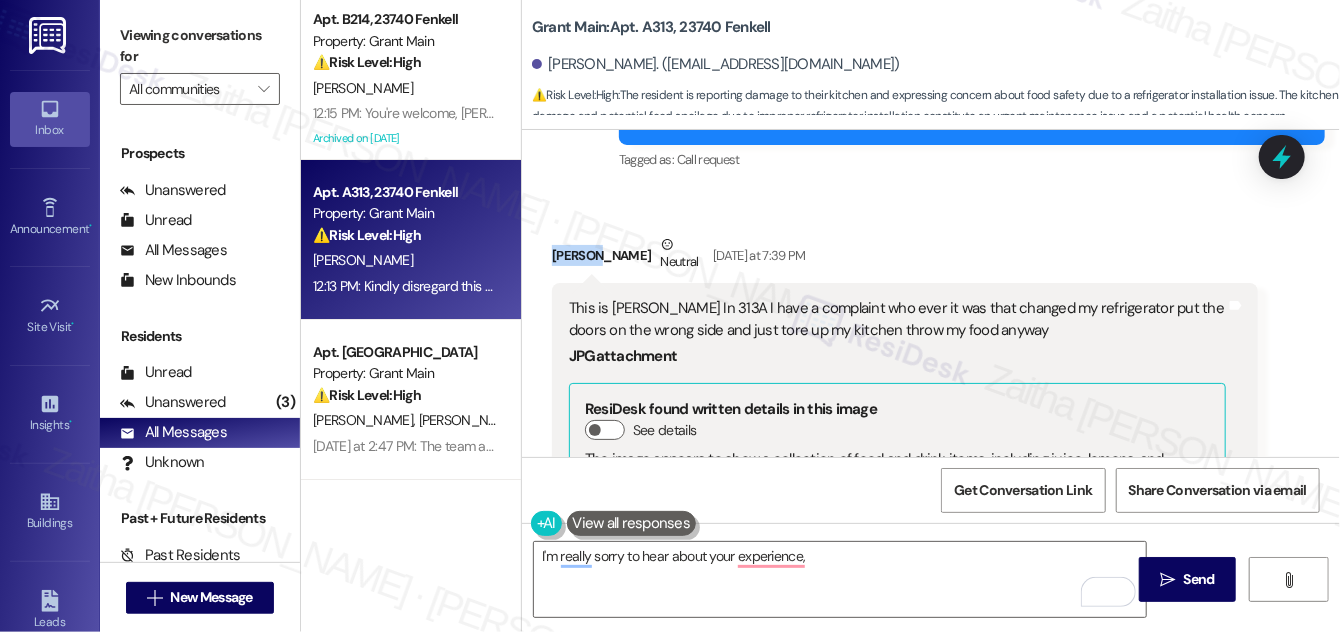 click on "[PERSON_NAME]   Neutral [DATE] at 7:39 PM" at bounding box center (905, 258) 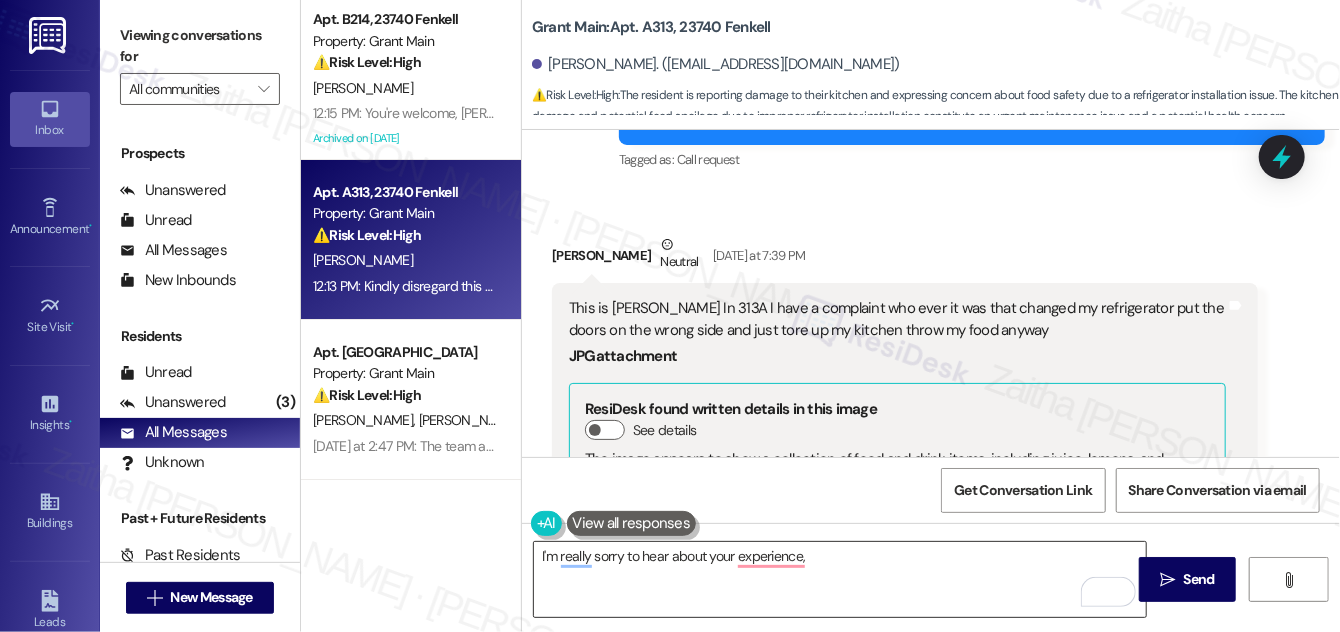 click on "I'm really sorry to hear about your experience," at bounding box center [840, 579] 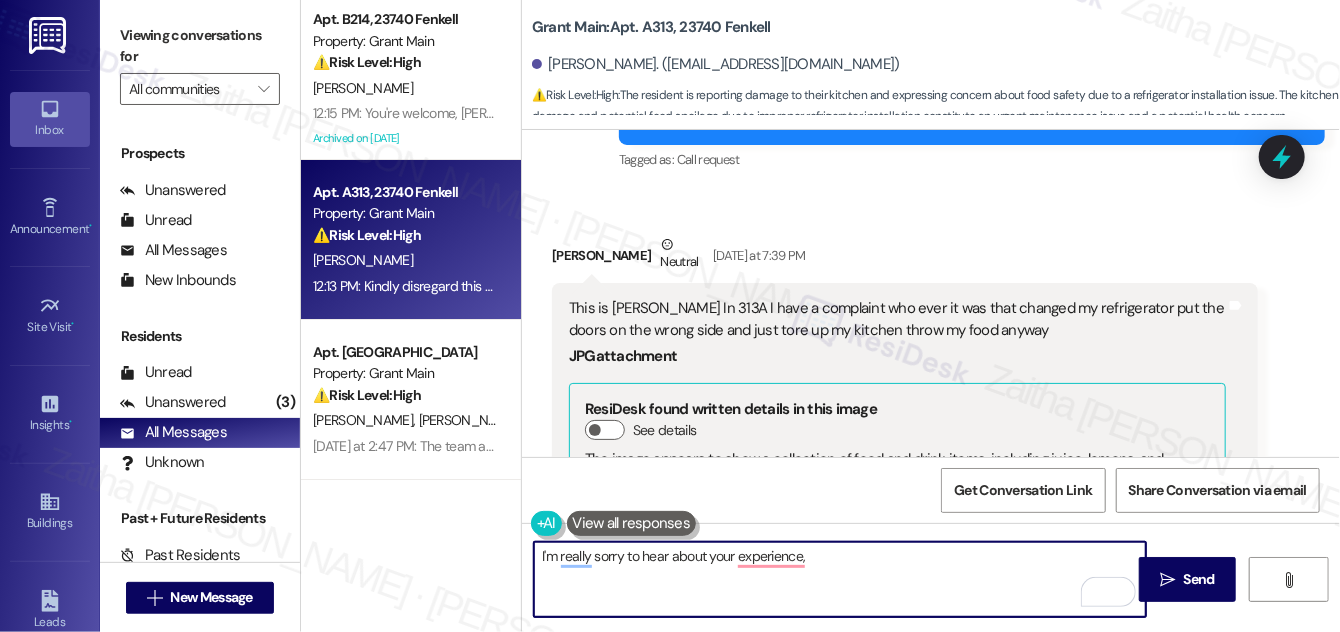 paste on "[PERSON_NAME]" 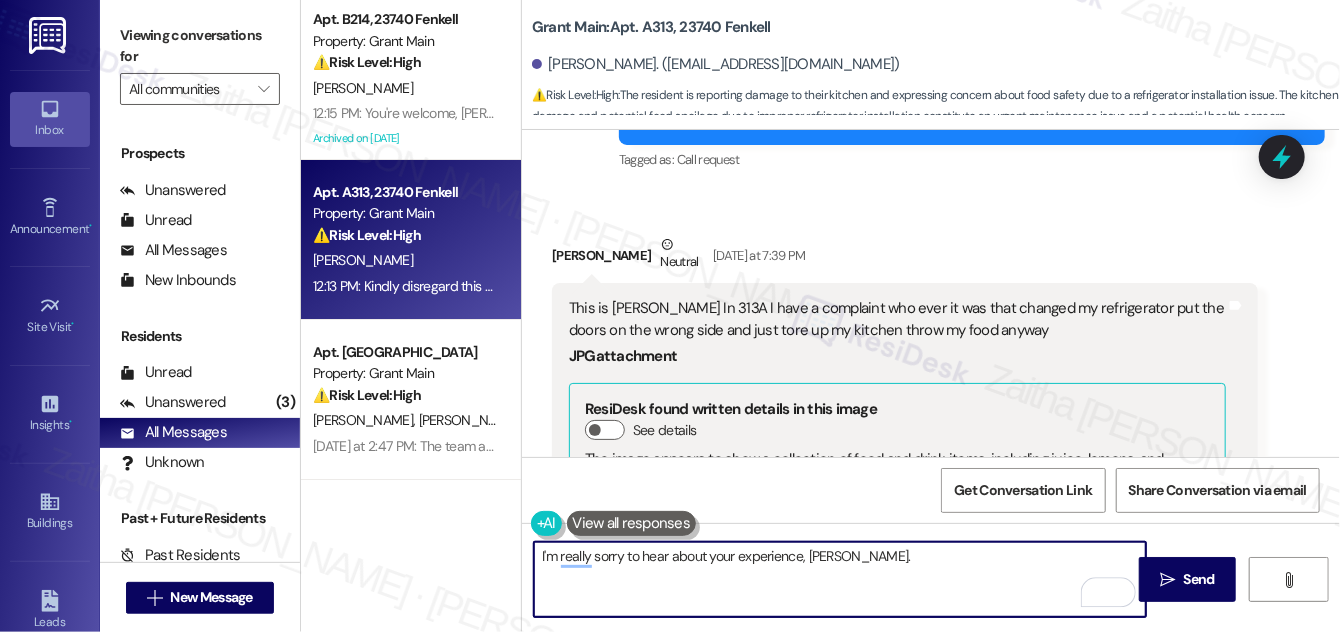 type on "I'm really sorry to hear about your experience, [PERSON_NAME]." 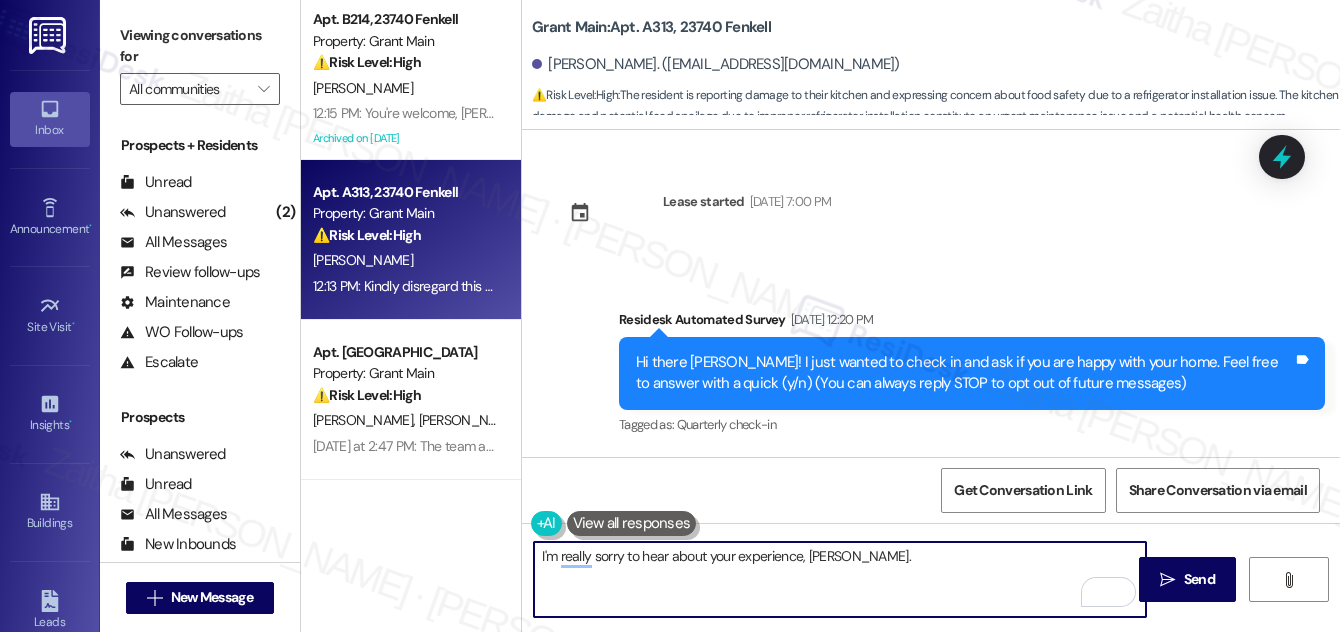 scroll, scrollTop: 0, scrollLeft: 0, axis: both 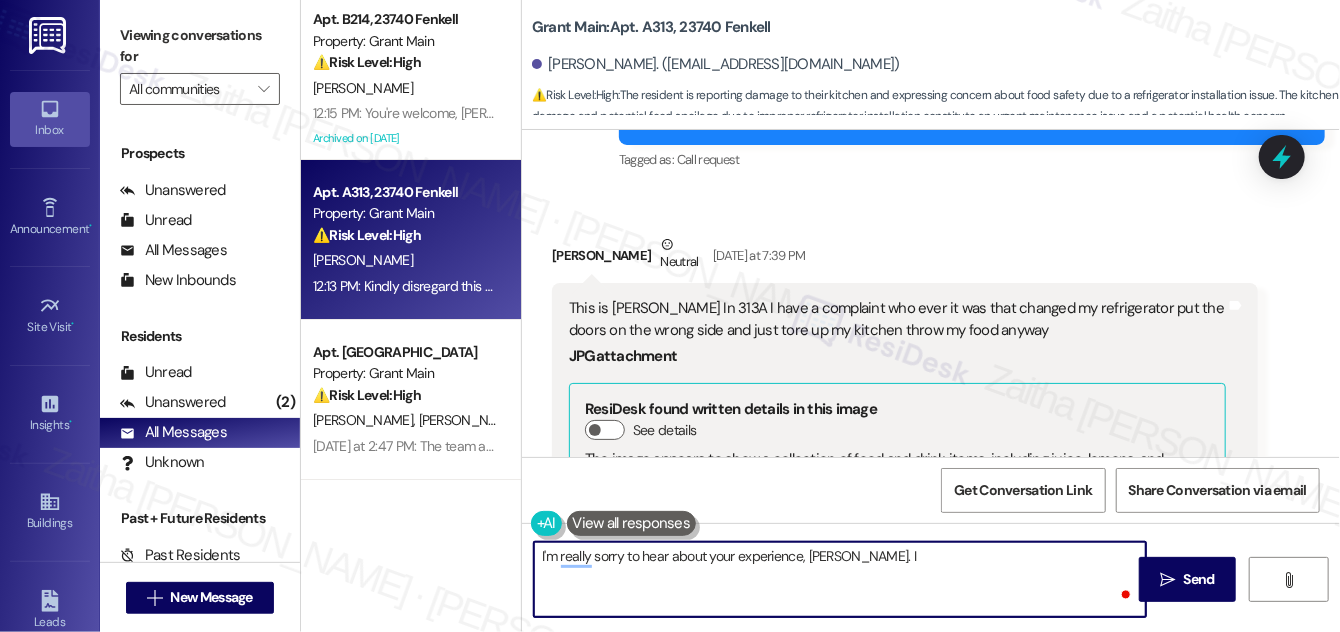 paste on "understand how upsetting it must be to come home and find your kitchen in that condition, especially with your food being disturbed. I’ll relay this to the team so it can be addressed properly. Thank you for bringing it to our attention." 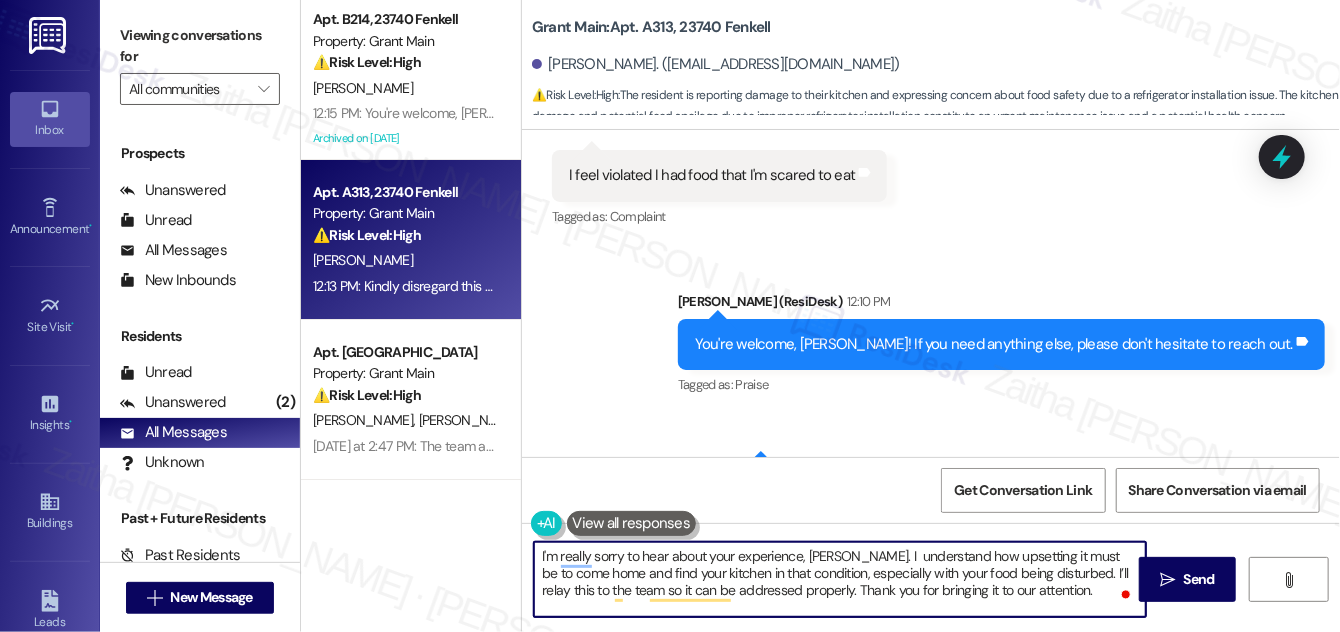 scroll, scrollTop: 12858, scrollLeft: 0, axis: vertical 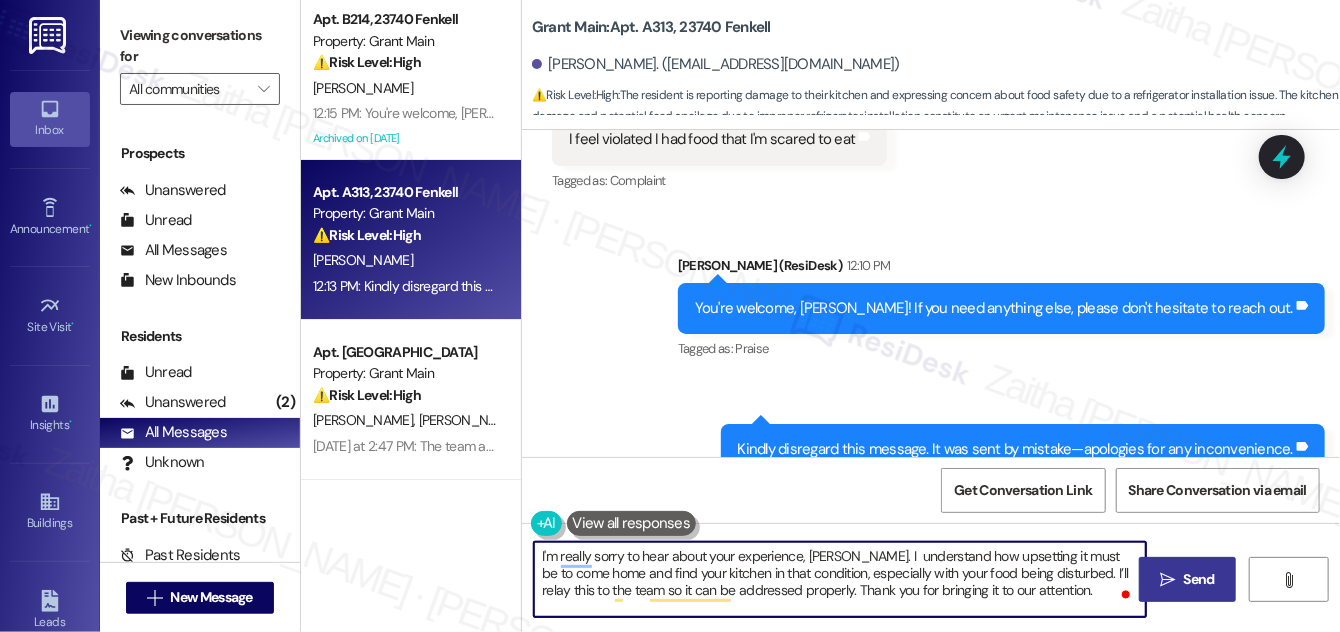 type on "I'm really sorry to hear about your experience, Maurice. I  understand how upsetting it must be to come home and find your kitchen in that condition, especially with your food being disturbed. I’ll relay this to the team so it can be addressed properly. Thank you for bringing it to our attention." 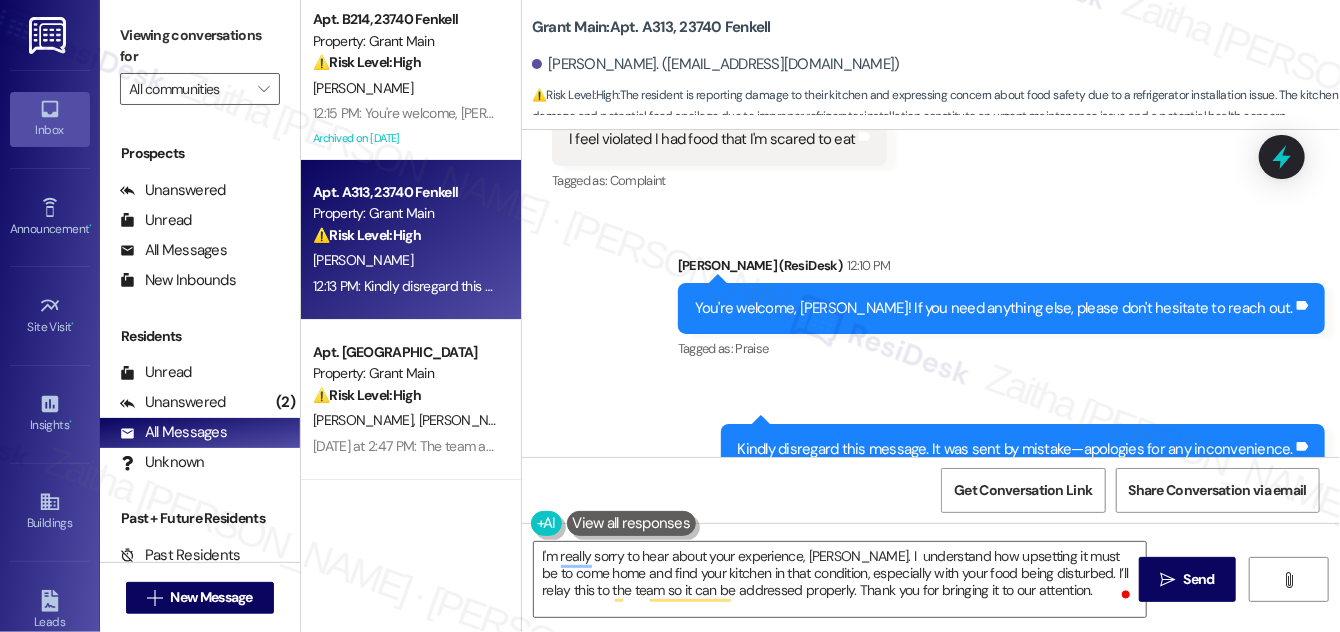 drag, startPoint x: 1199, startPoint y: 577, endPoint x: 1176, endPoint y: 539, distance: 44.418465 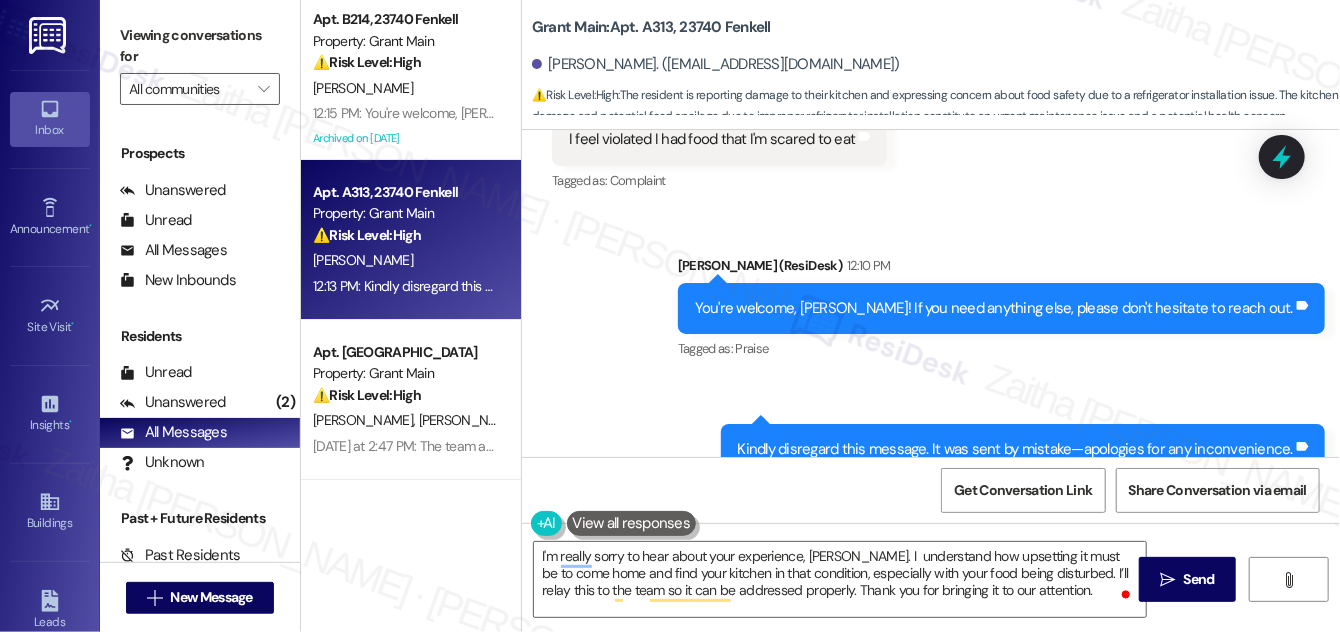 click on "Send" at bounding box center [1199, 579] 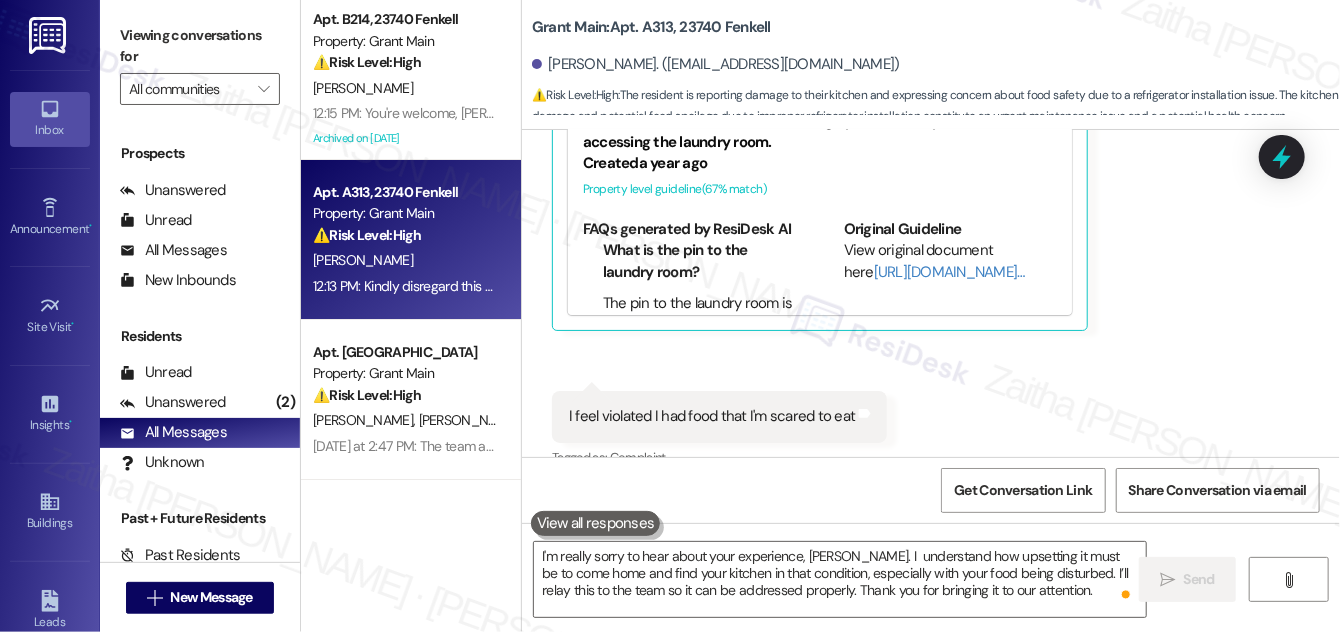 scroll, scrollTop: 12578, scrollLeft: 0, axis: vertical 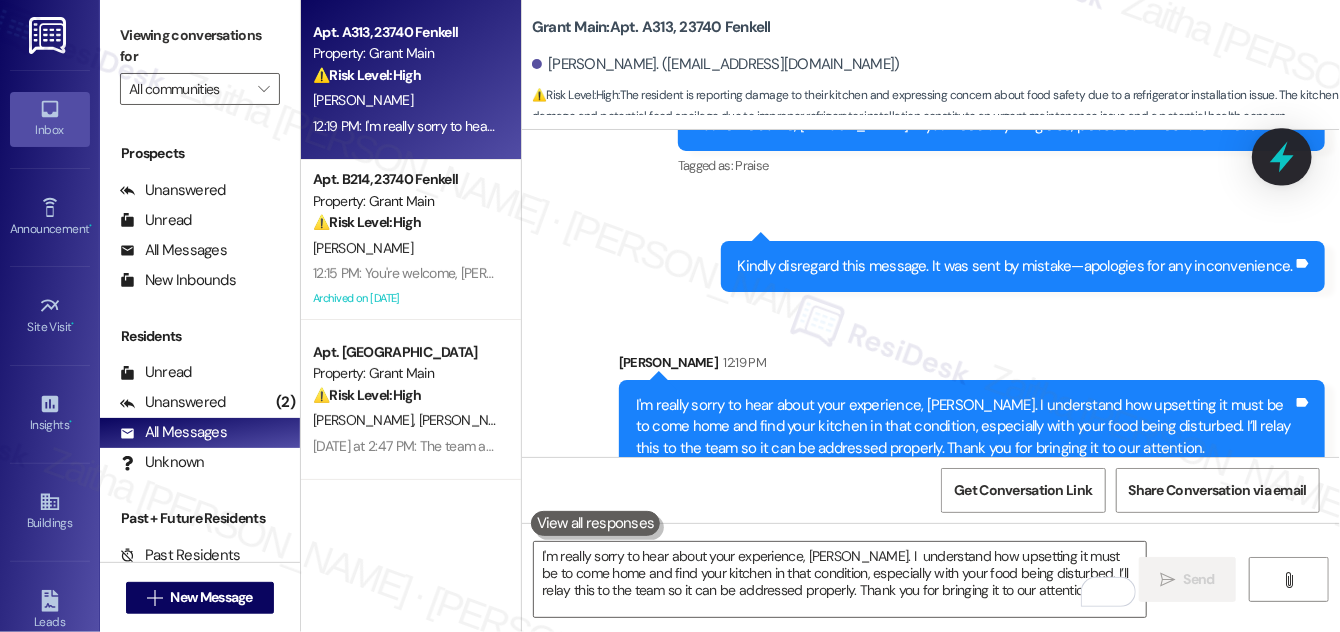 click 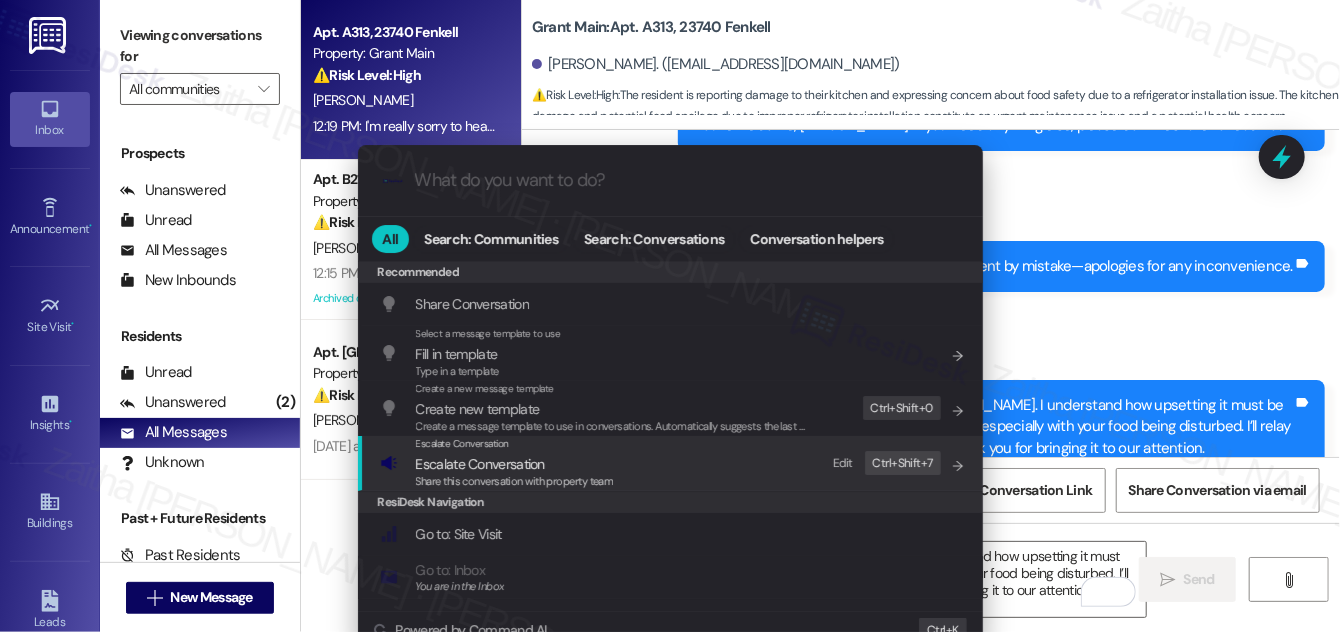 click on "Escalate Conversation" at bounding box center (480, 464) 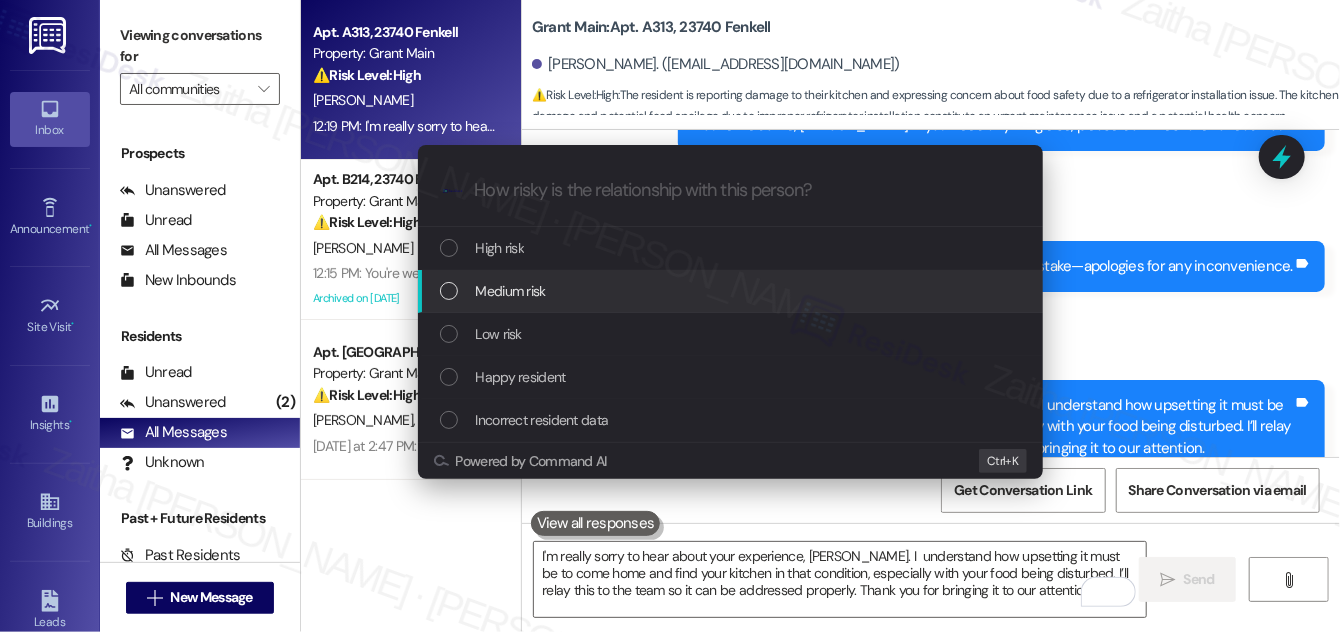 click on "Medium risk" at bounding box center (511, 291) 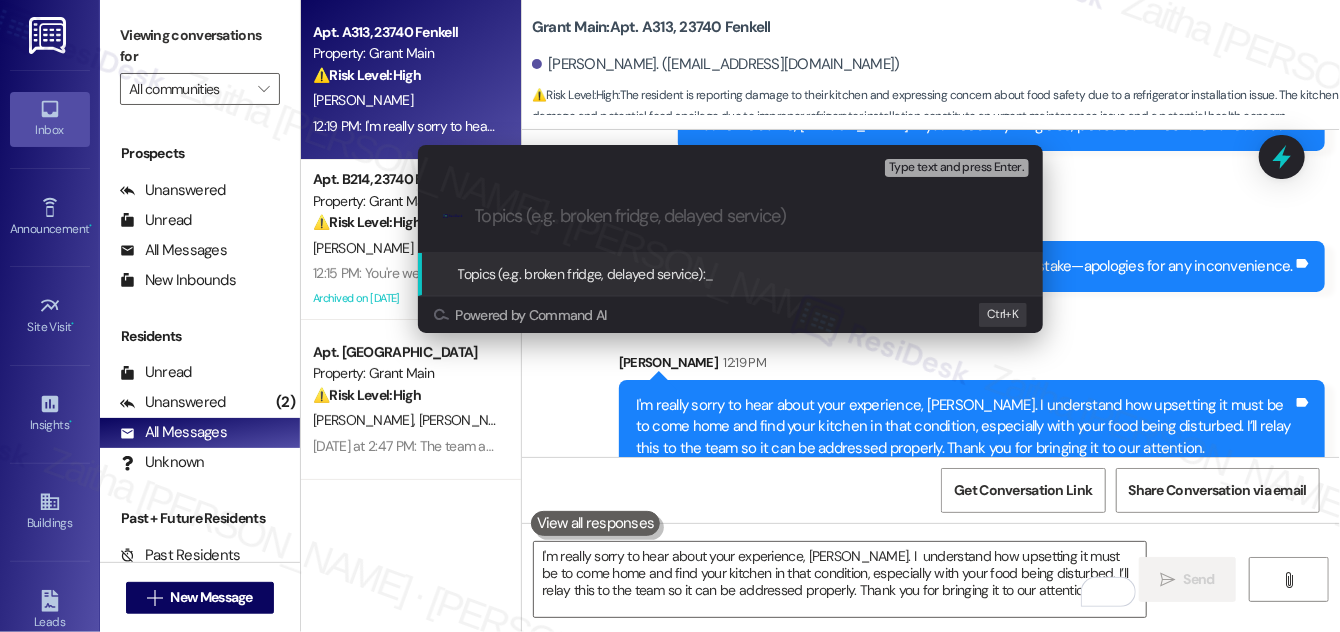 paste on "Fridge Installation Complaint" 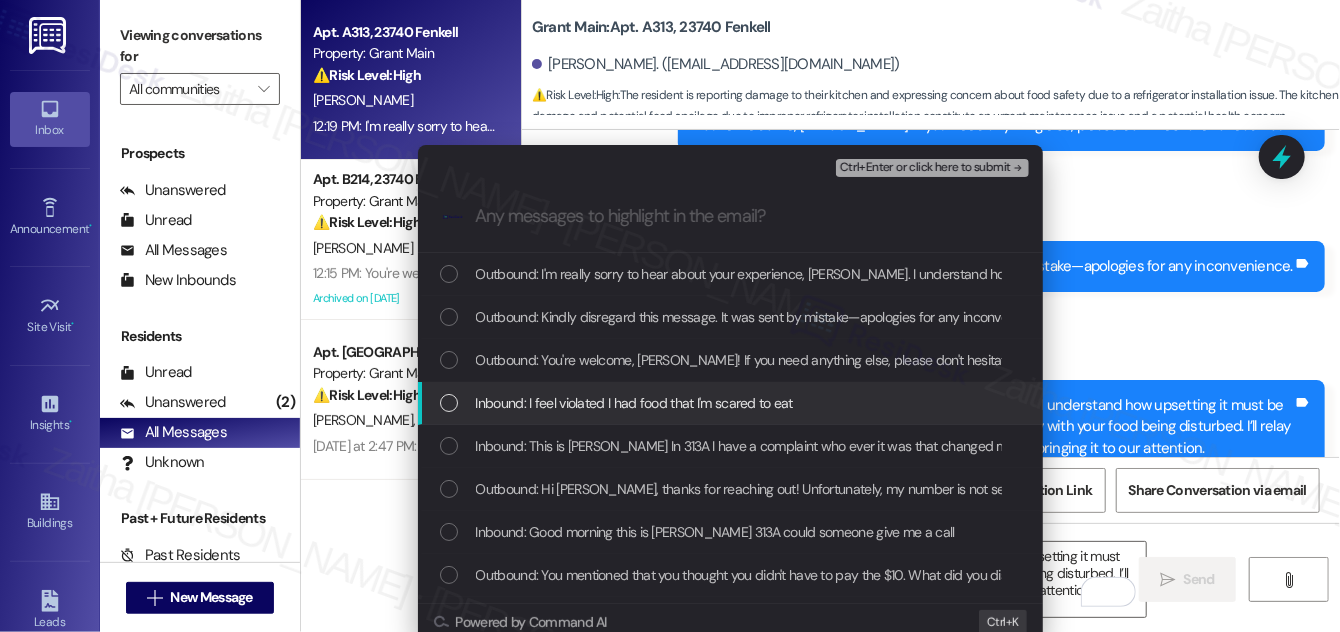 click on "Inbound: I feel violated I had food that I'm scared to eat" at bounding box center (732, 403) 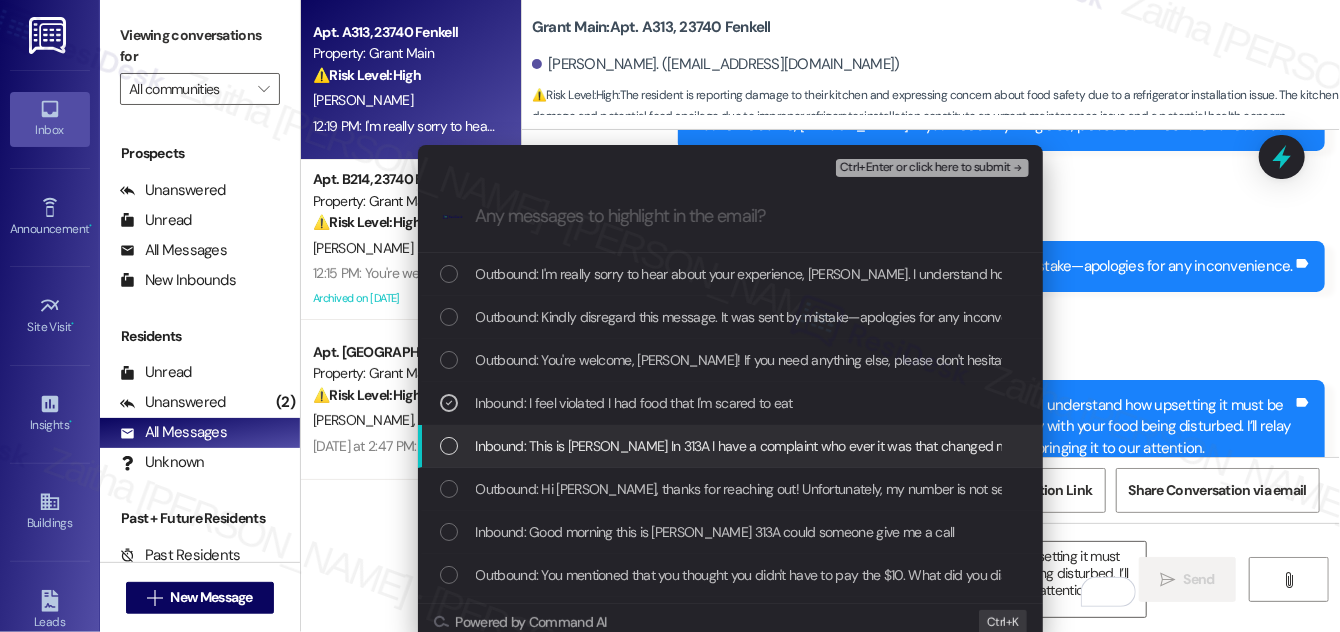 click at bounding box center [449, 446] 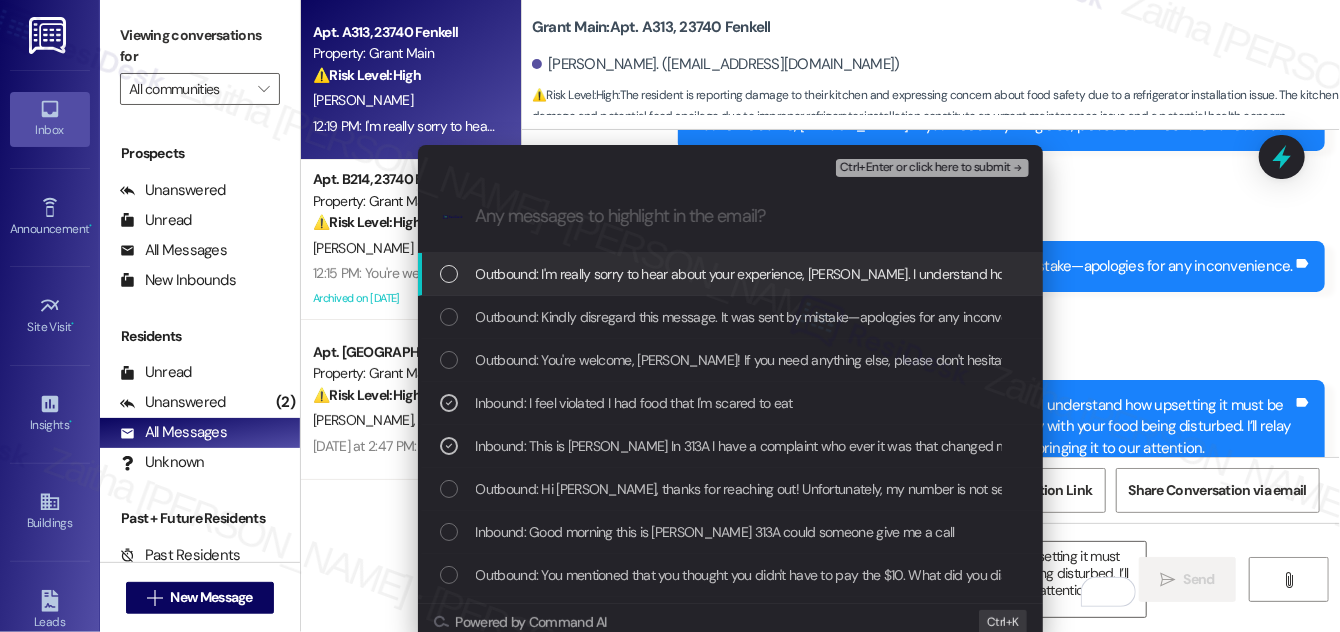 click on "Ctrl+Enter or click here to submit" at bounding box center [925, 168] 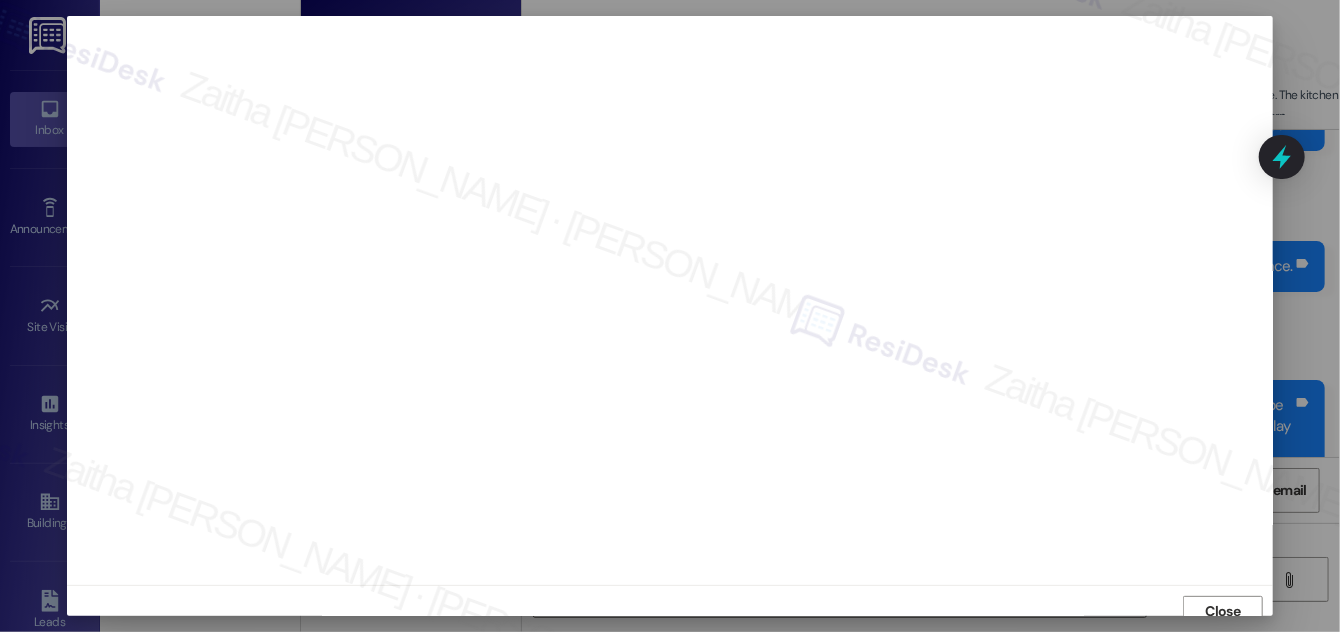 scroll, scrollTop: 11, scrollLeft: 0, axis: vertical 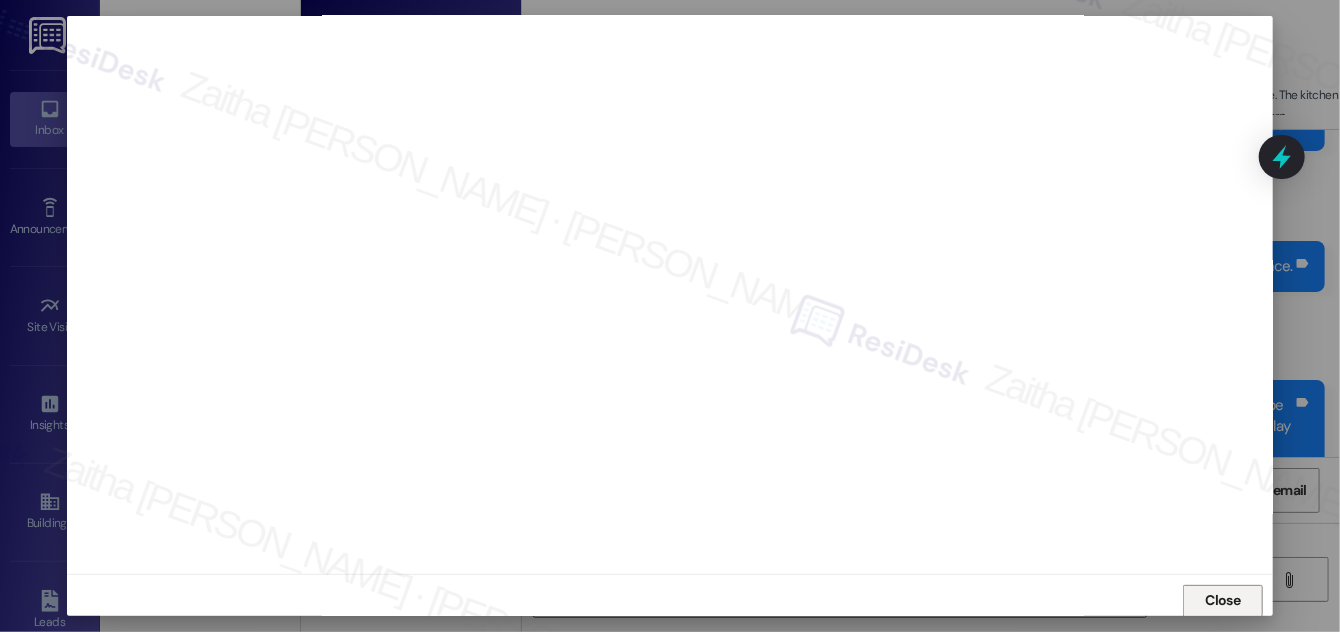 click on "Close" at bounding box center [1223, 600] 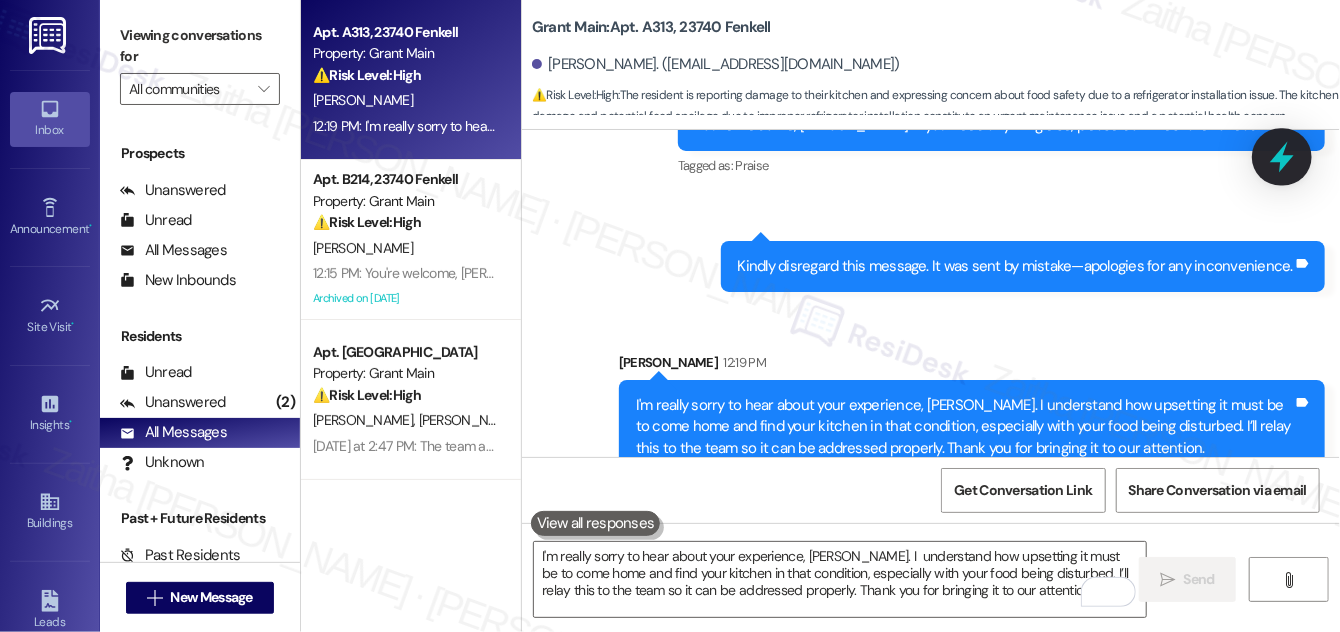 click 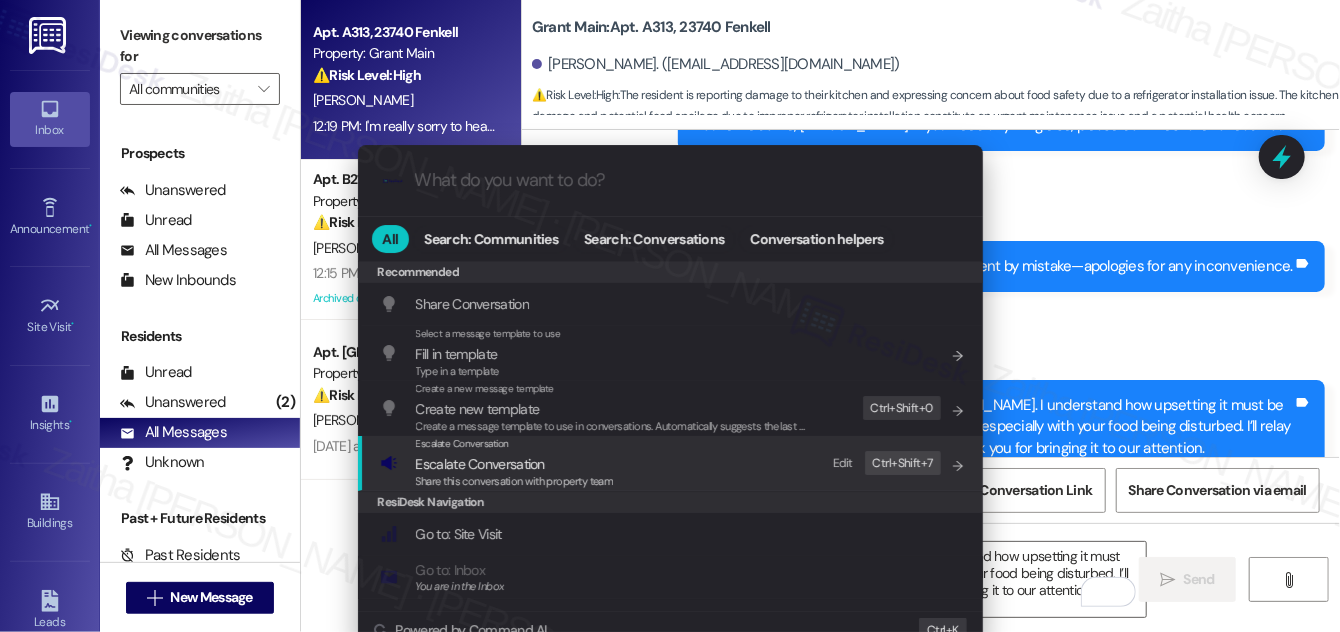 click on "Escalate Conversation" at bounding box center (480, 464) 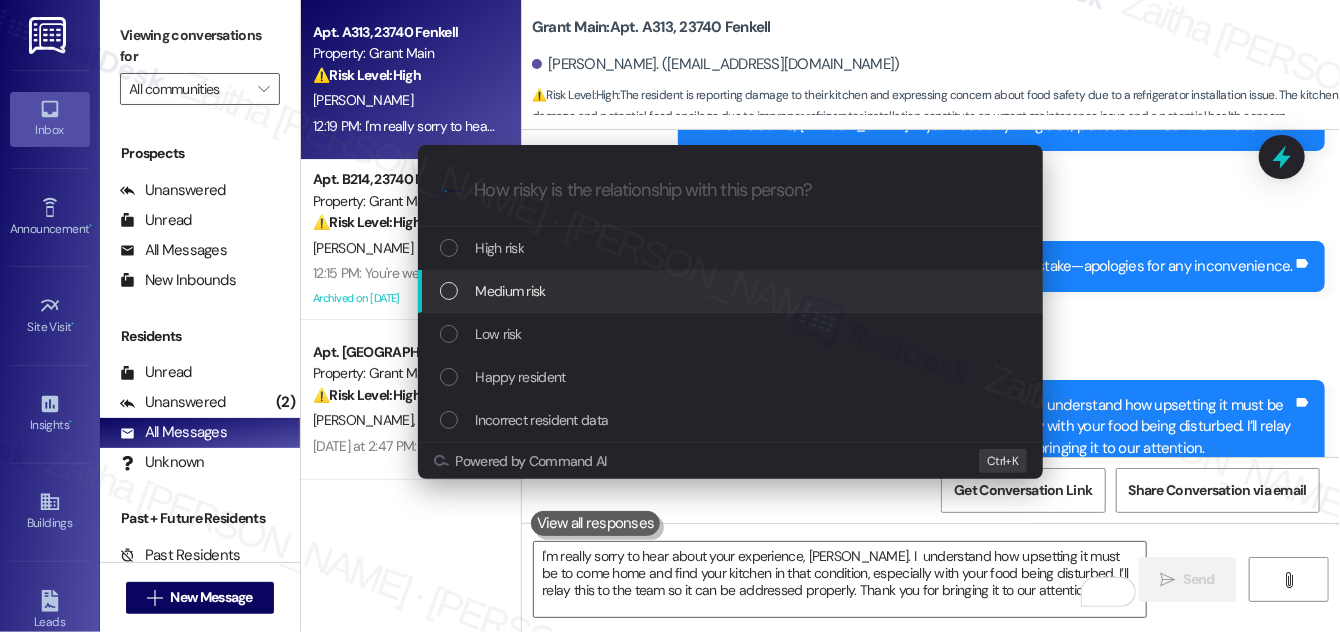 click on "Medium risk" at bounding box center (511, 291) 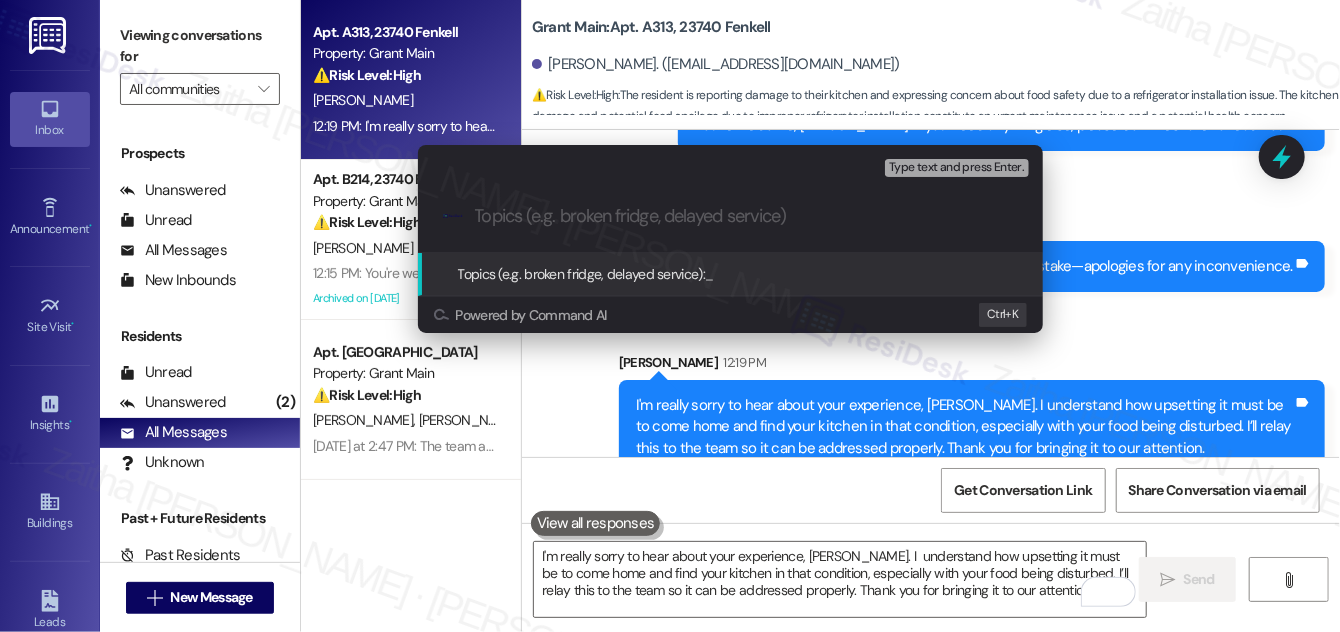 paste on "Fridge Installation Complaint" 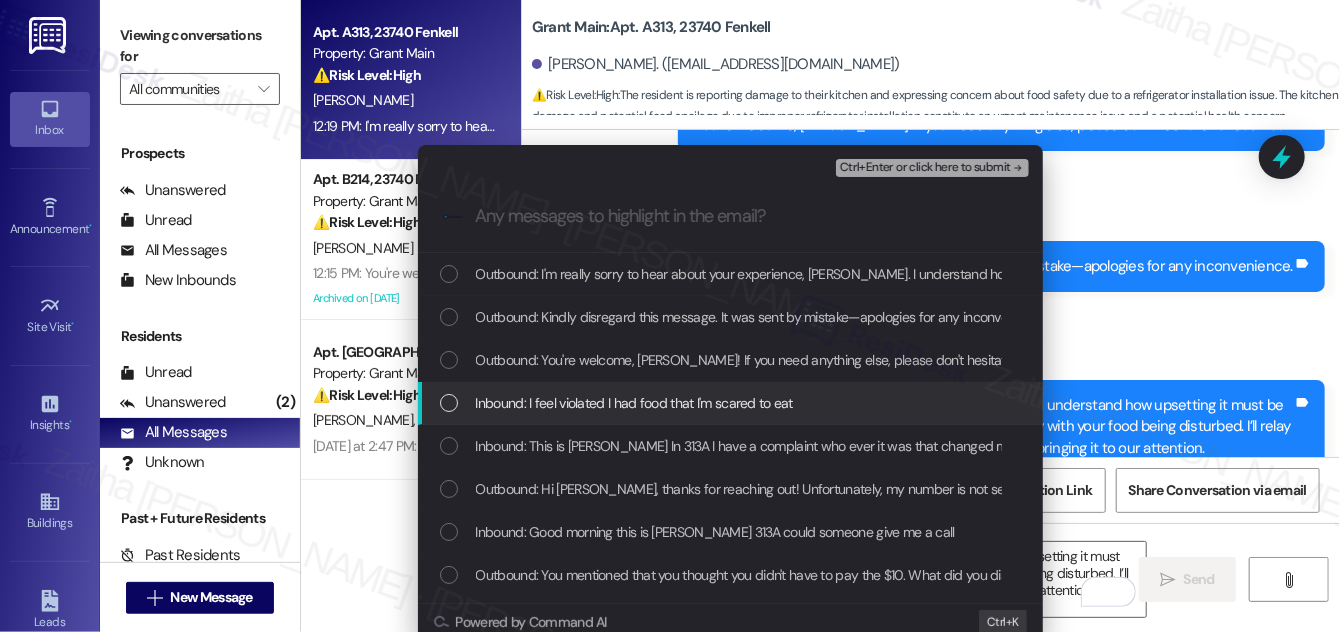 click at bounding box center [449, 403] 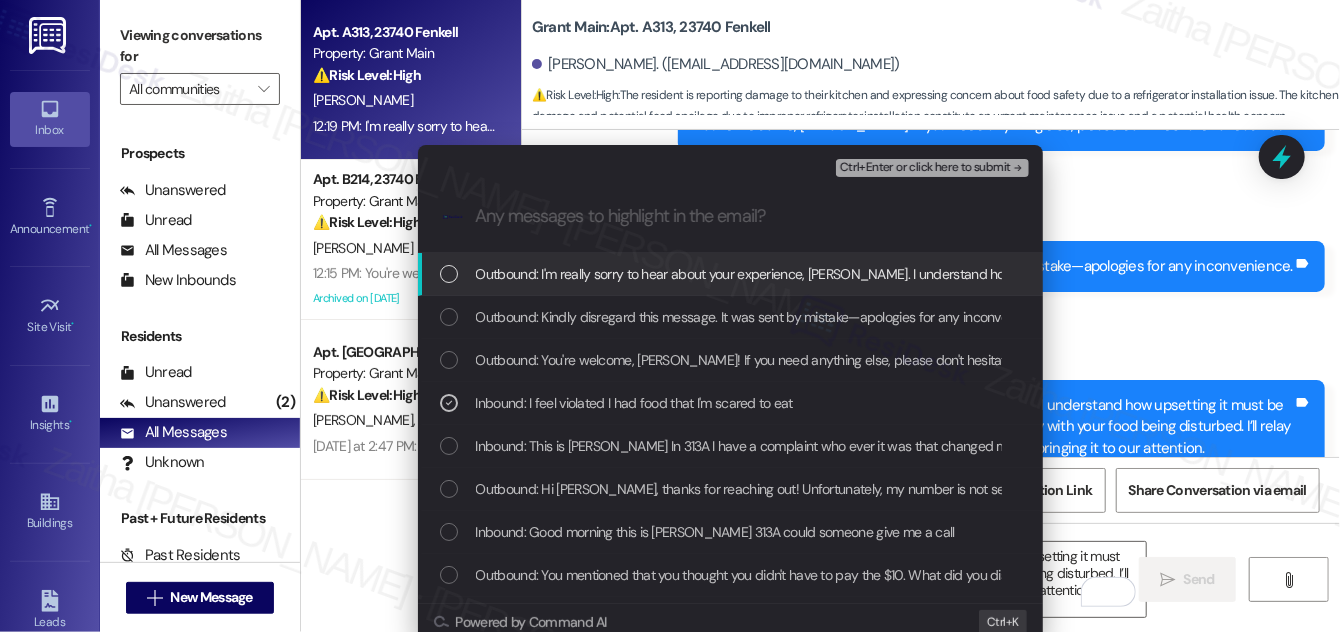 click at bounding box center (449, 446) 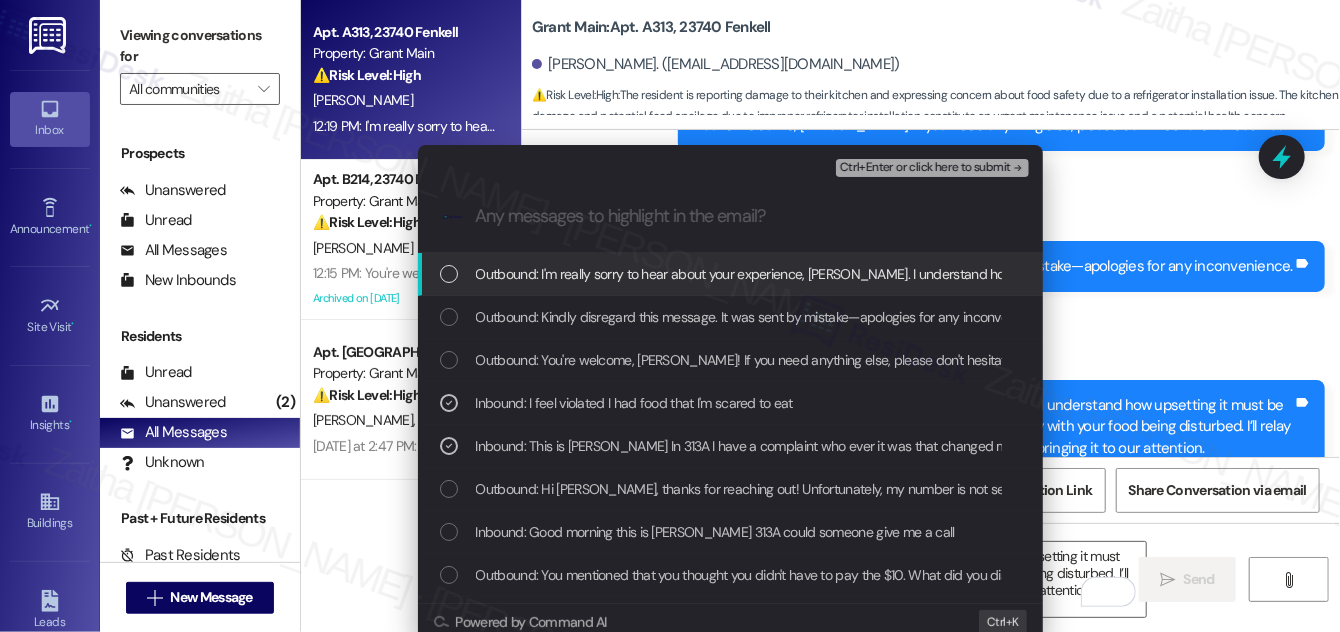 click on "Ctrl+Enter or click here to submit" at bounding box center (925, 168) 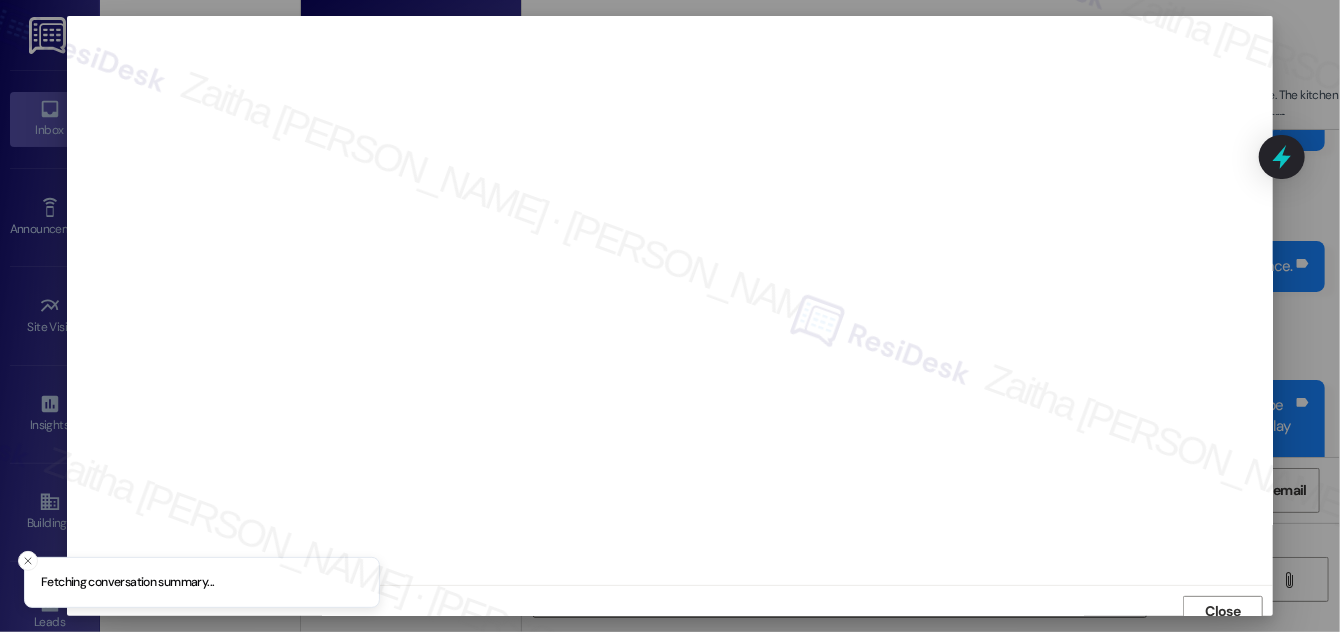scroll, scrollTop: 11, scrollLeft: 0, axis: vertical 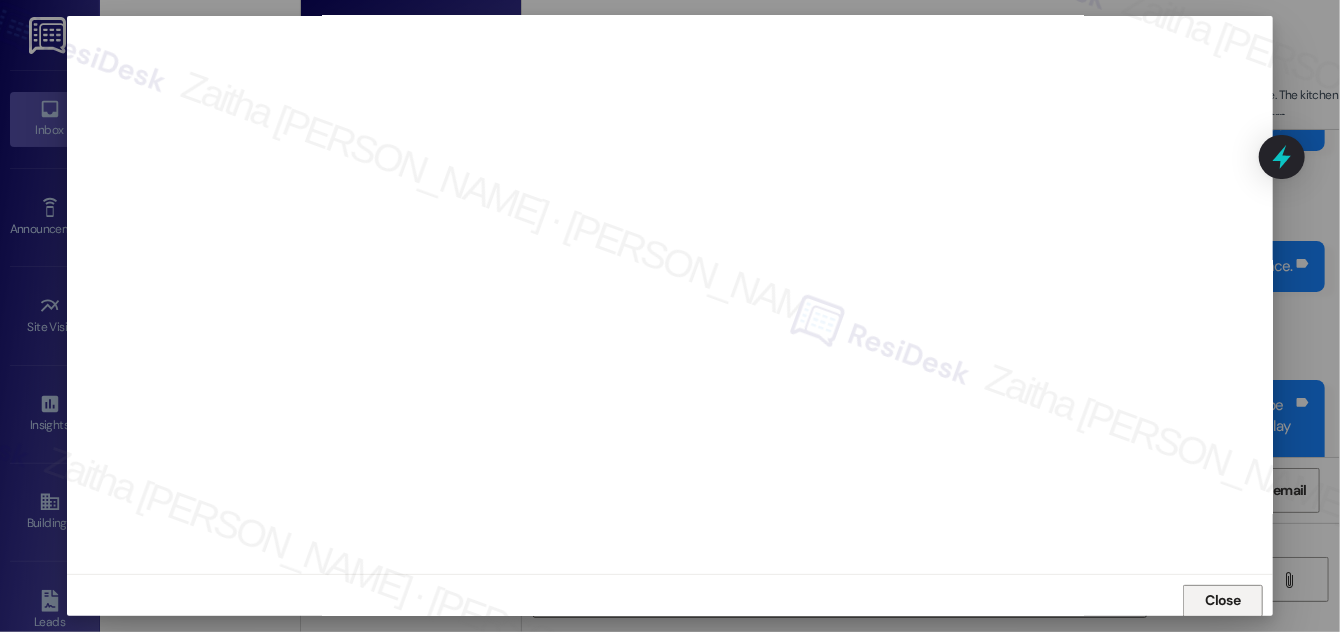 click on "Close" at bounding box center (1223, 600) 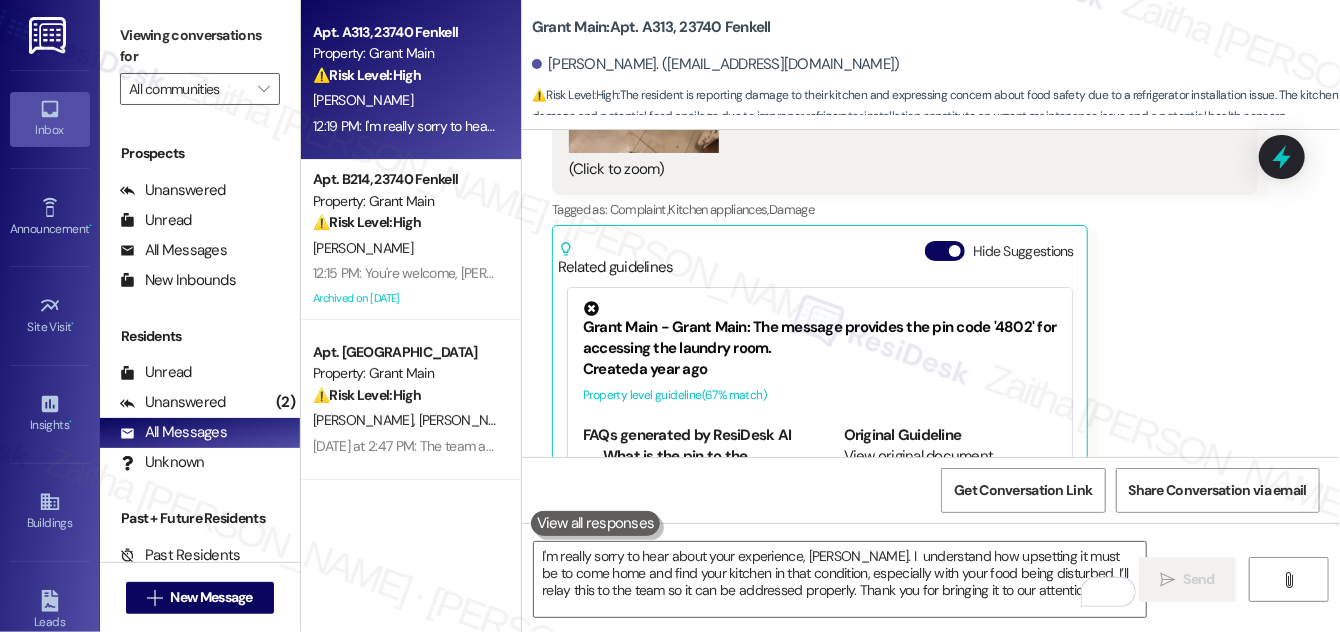 scroll, scrollTop: 12223, scrollLeft: 0, axis: vertical 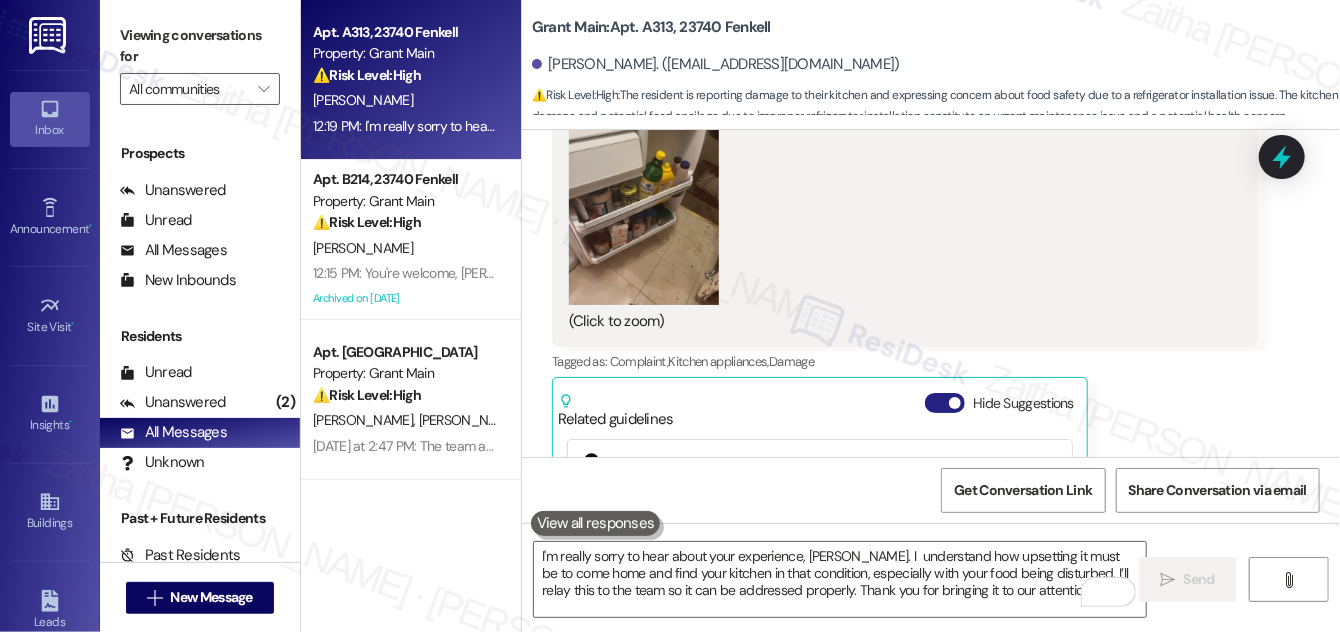 click on "Hide Suggestions" at bounding box center (945, 403) 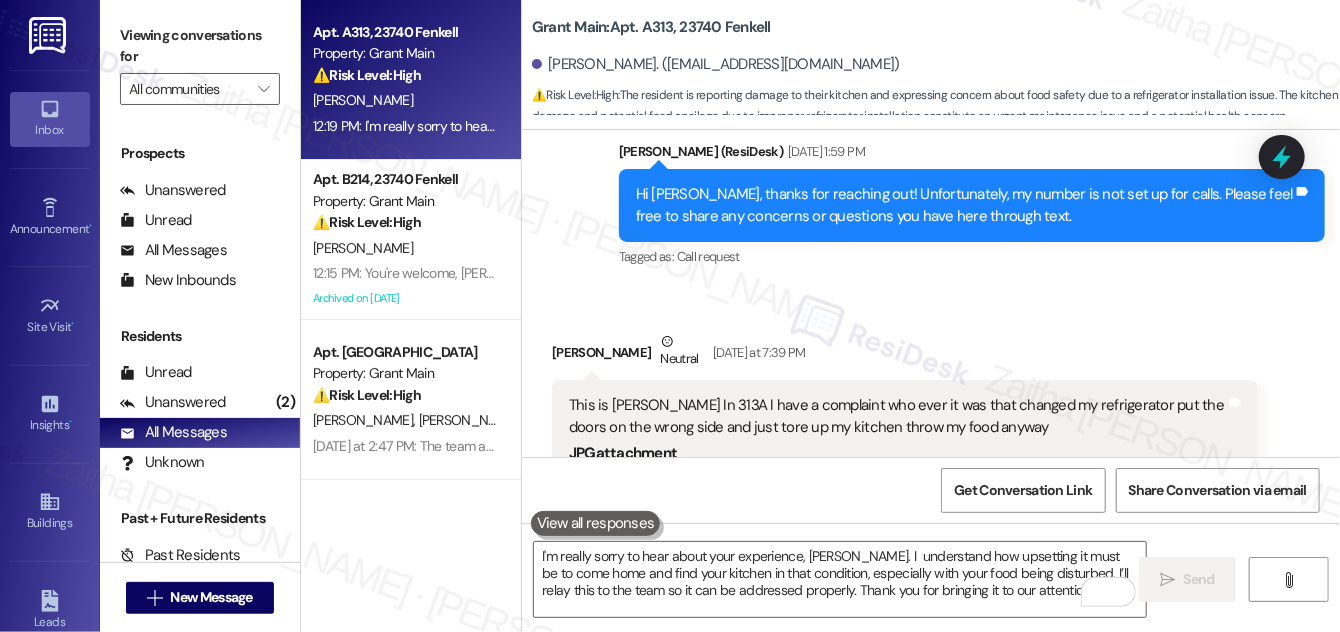 scroll, scrollTop: 11677, scrollLeft: 0, axis: vertical 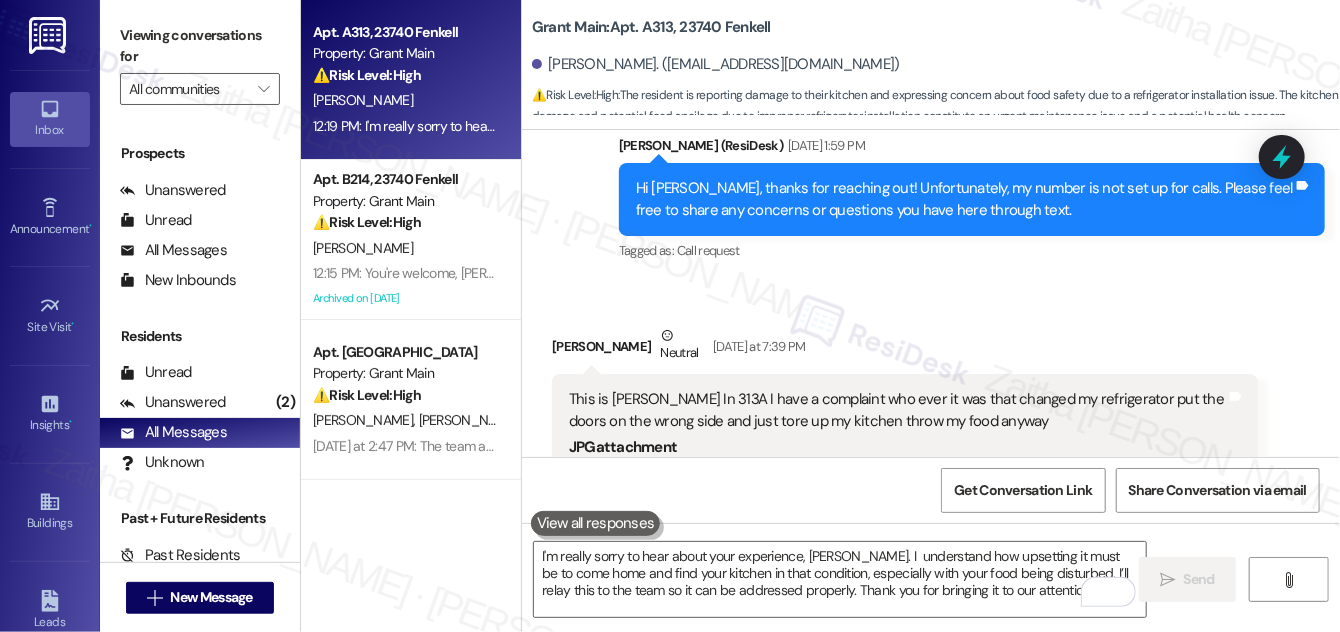 drag, startPoint x: 1288, startPoint y: 156, endPoint x: 1243, endPoint y: 192, distance: 57.628117 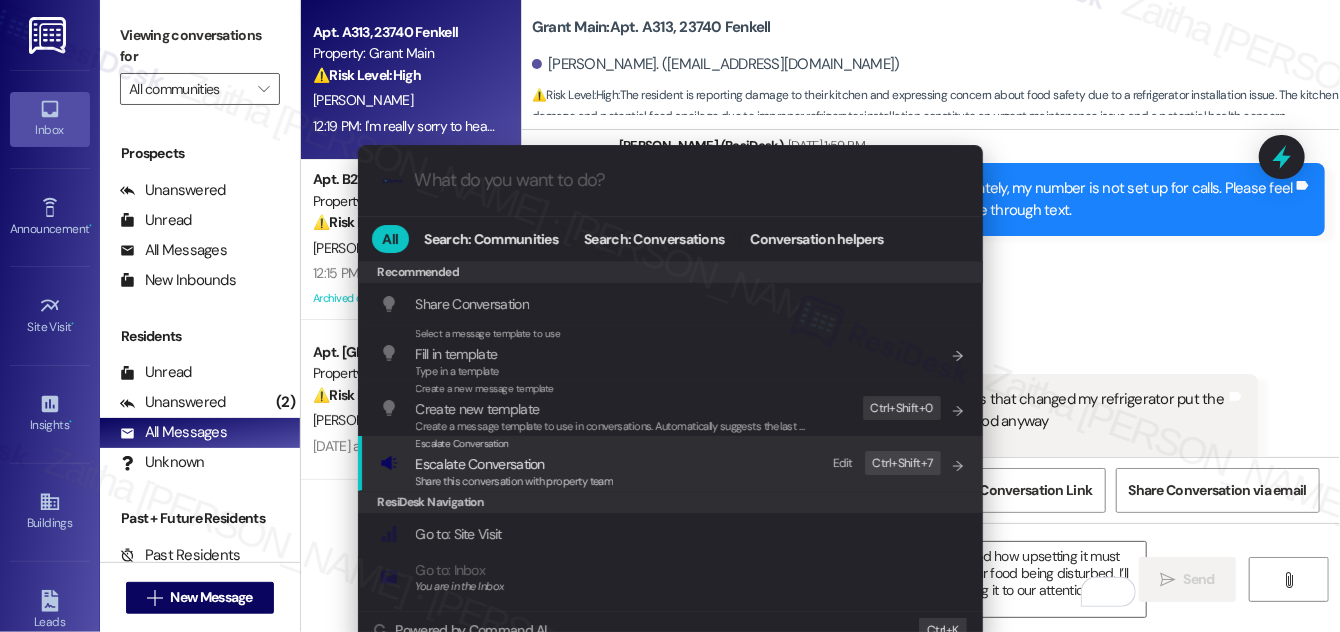 click on "Escalate Conversation" at bounding box center (480, 464) 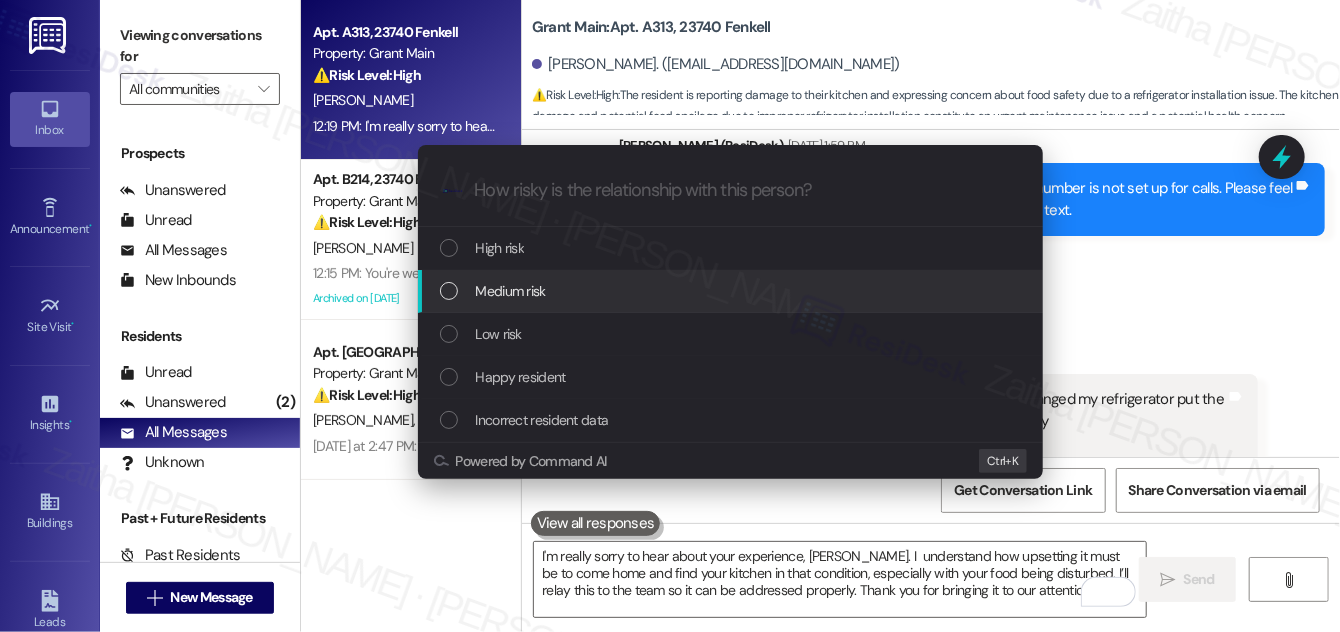 click on "Medium risk" at bounding box center (511, 291) 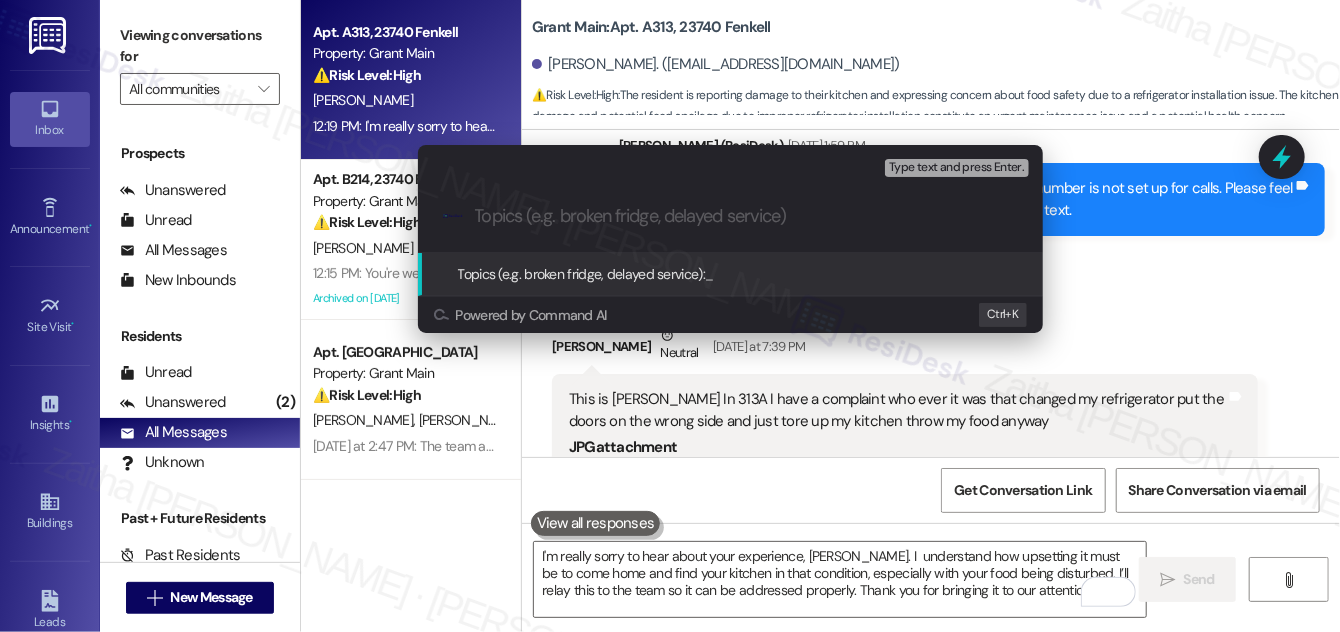 paste on "Fridge Installation Complaint" 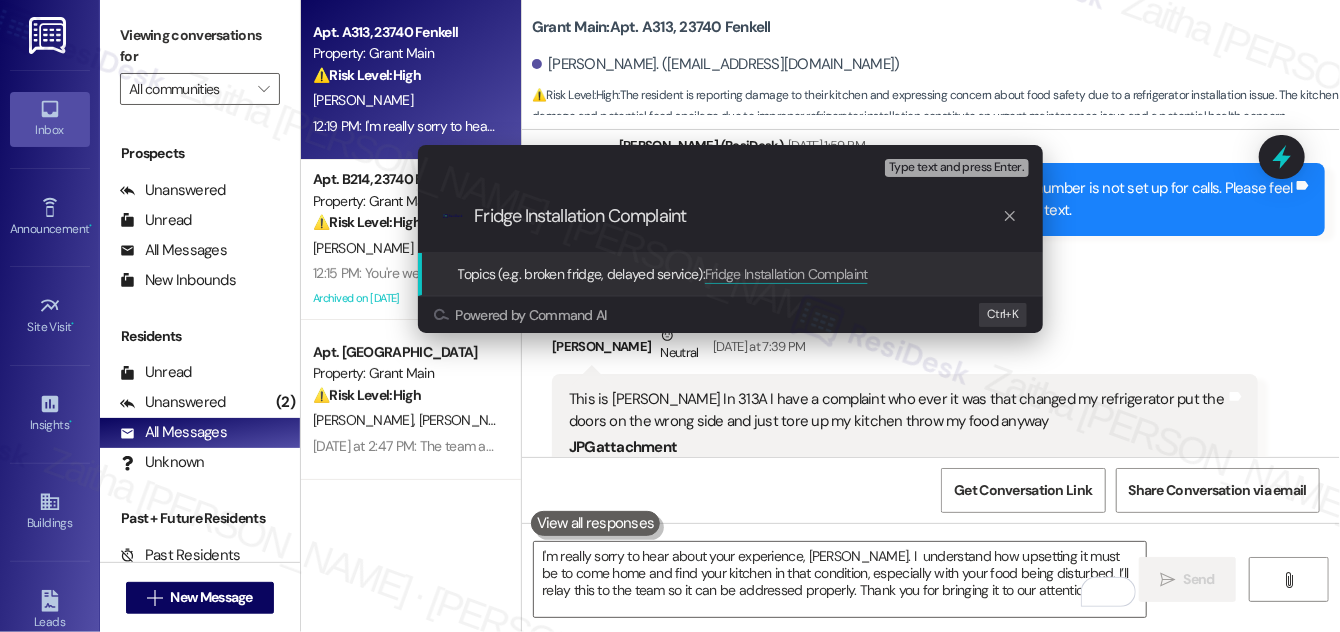type 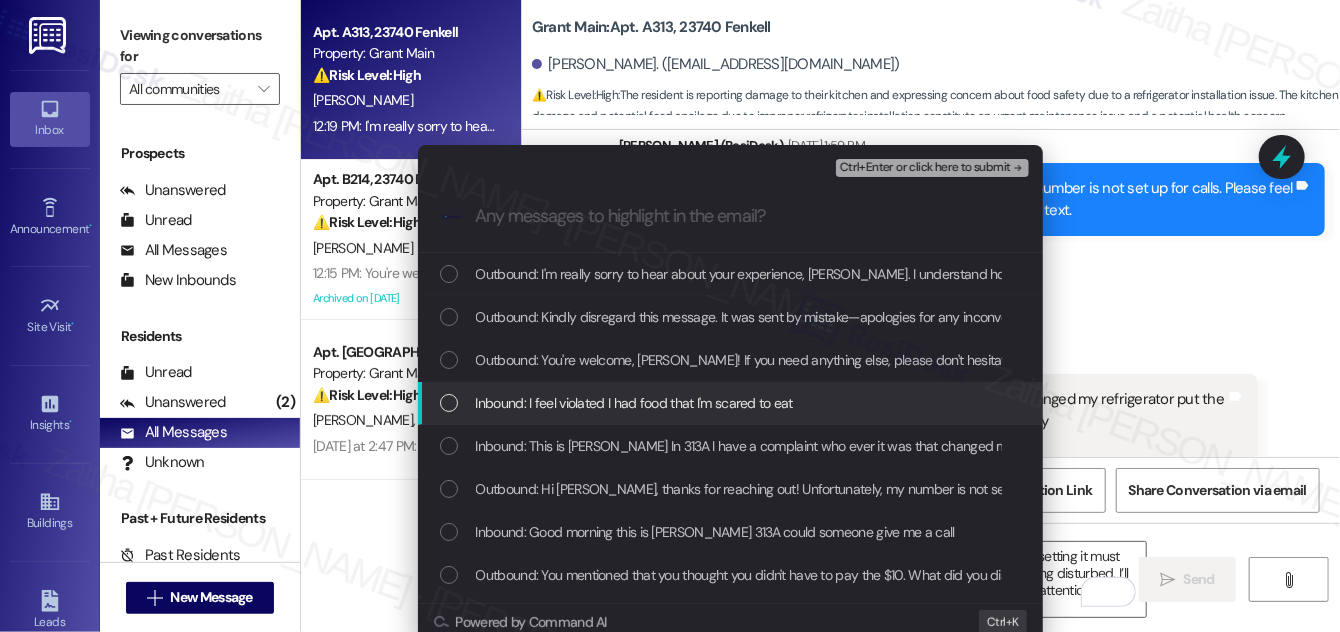 click at bounding box center (449, 403) 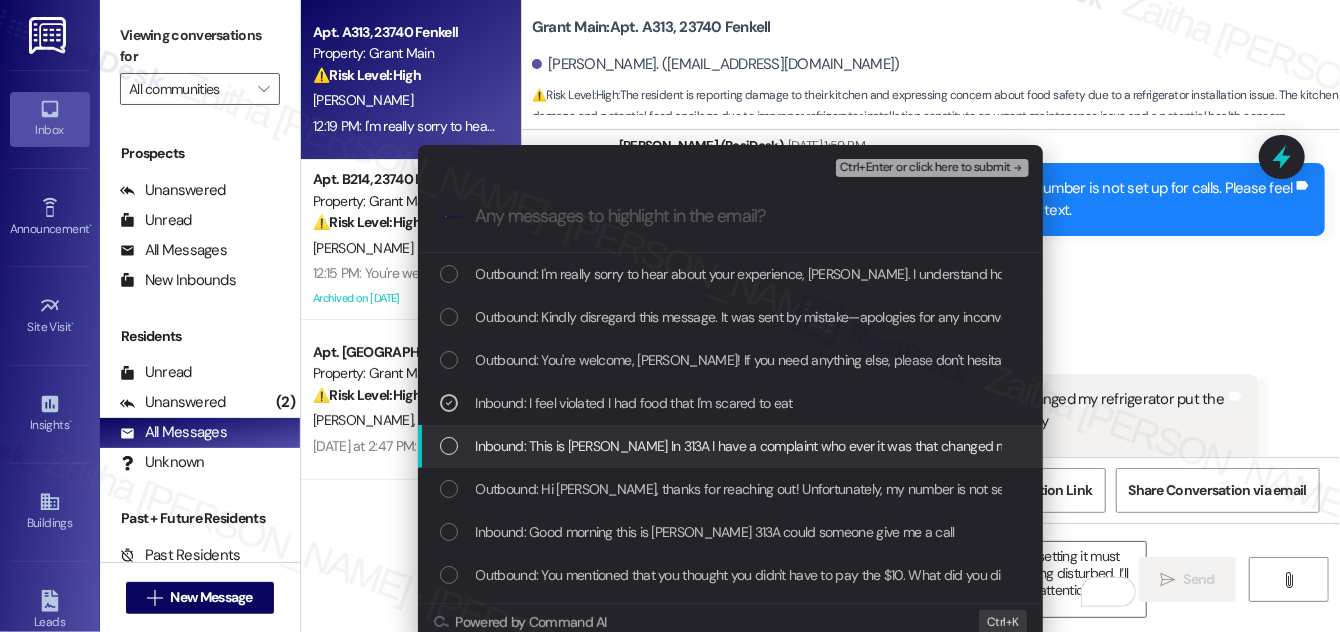 click at bounding box center [449, 446] 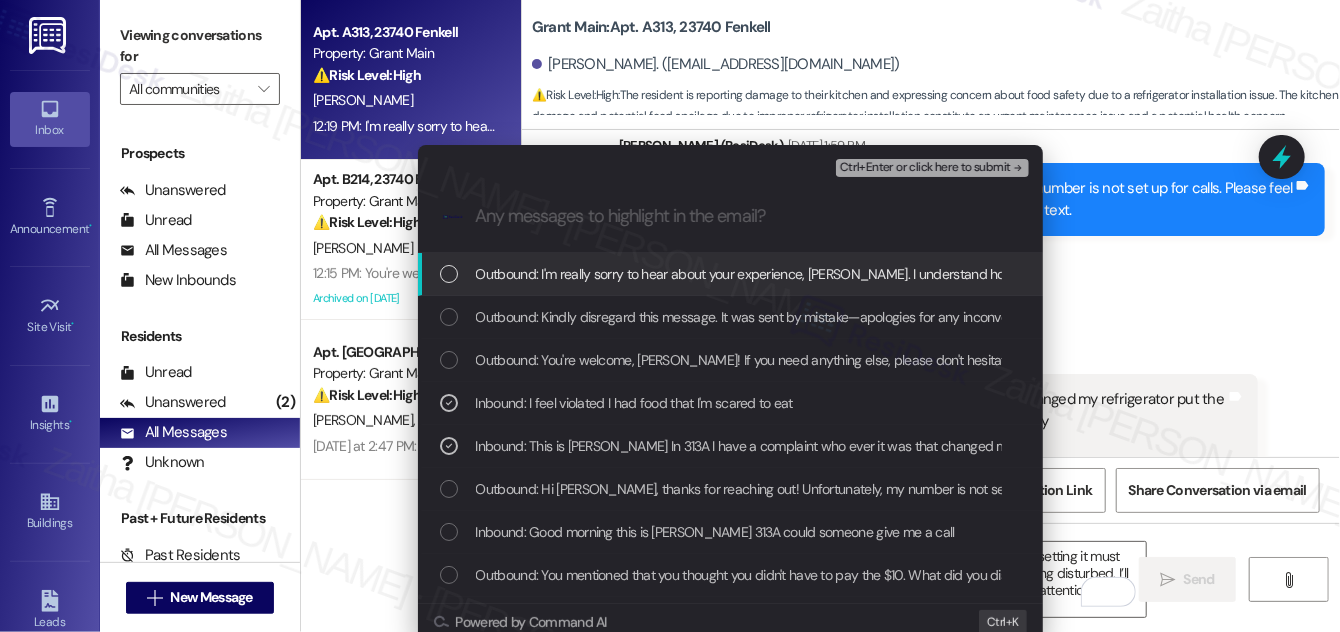 click on "Ctrl+Enter or click here to submit" at bounding box center [925, 168] 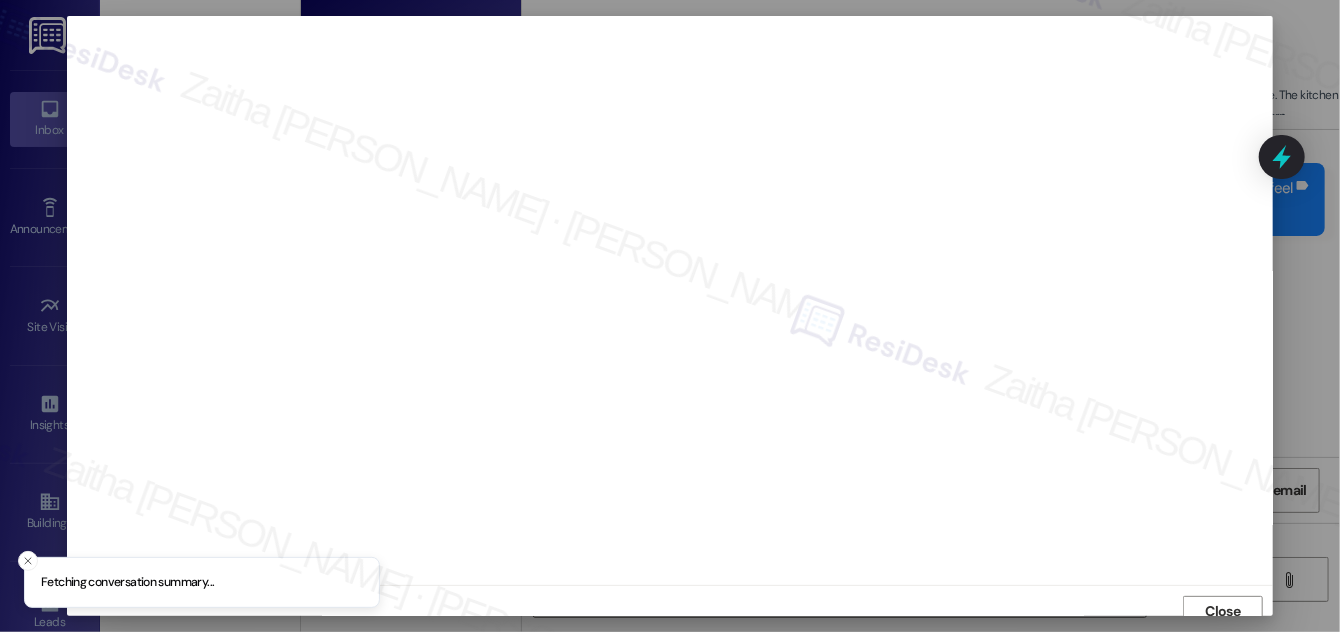 scroll, scrollTop: 11, scrollLeft: 0, axis: vertical 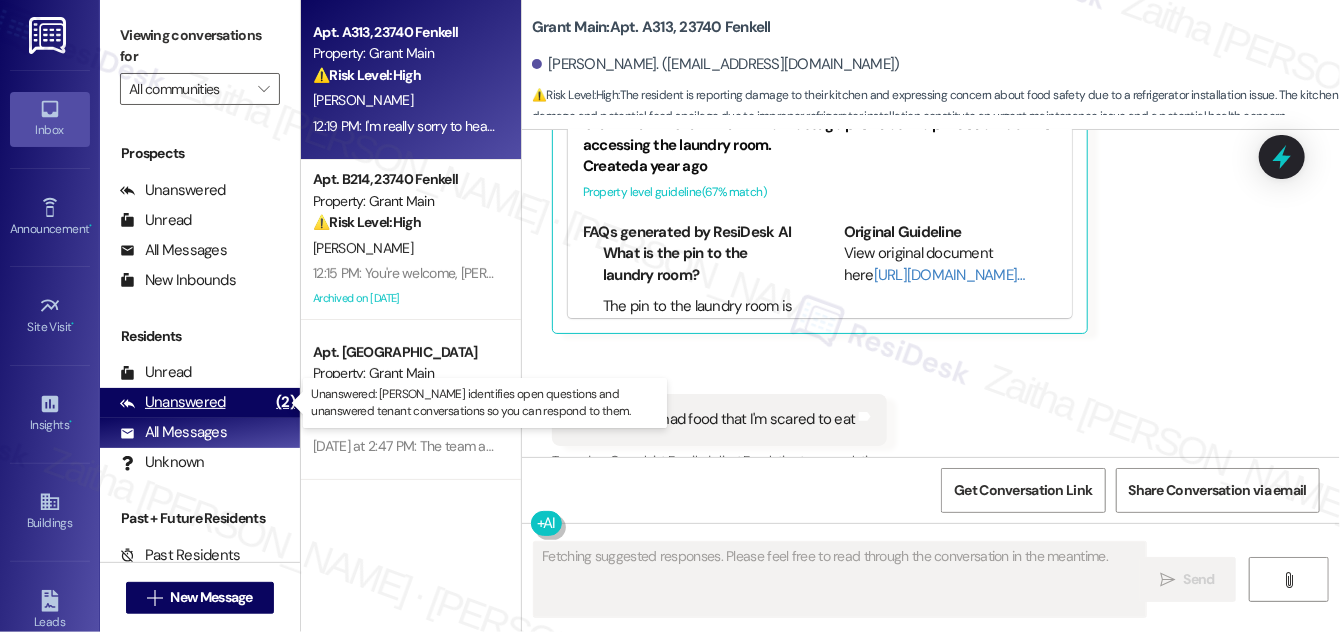 click on "Unanswered" at bounding box center (173, 402) 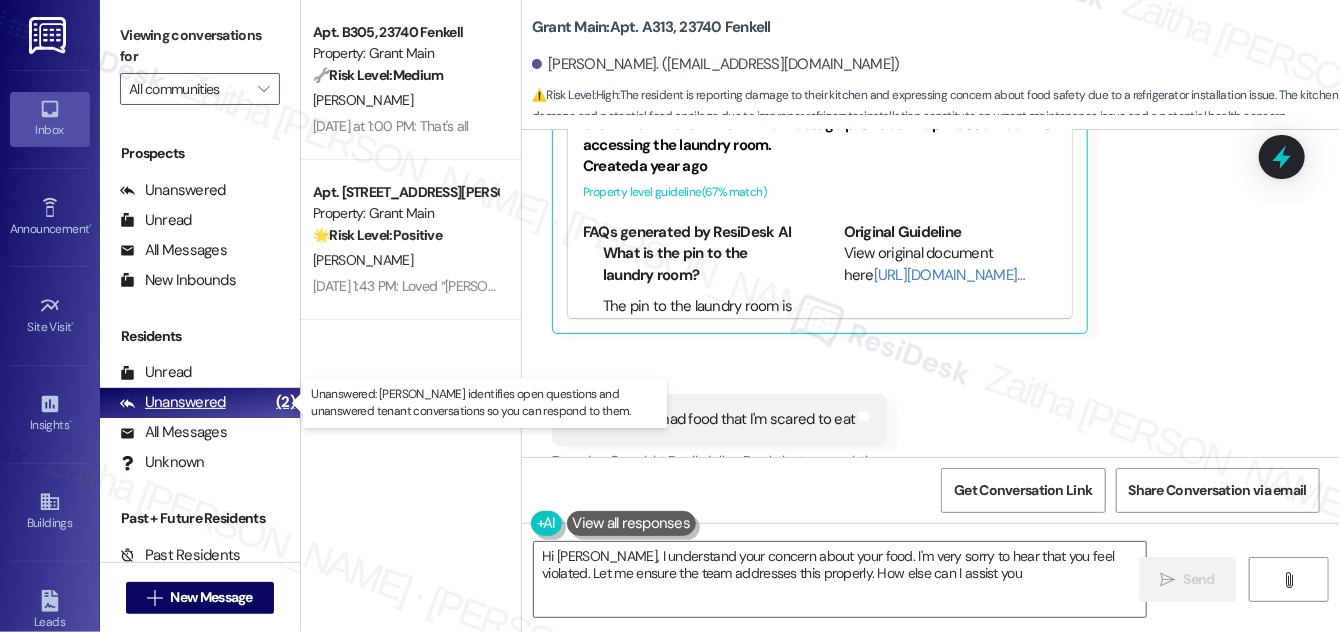 type on "Hi Maurice, I understand your concern about your food. I'm very sorry to hear that you feel violated. Let me ensure the team addresses this properly. How else can I assist you?" 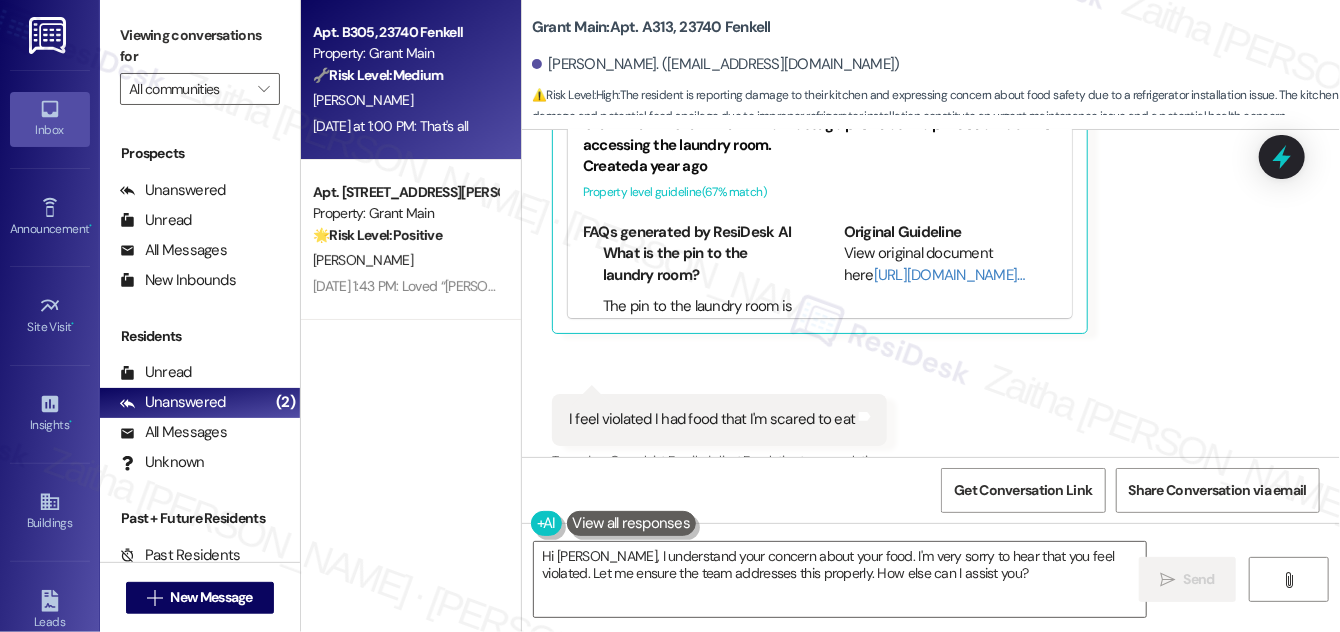 click on "[PERSON_NAME]" at bounding box center (405, 100) 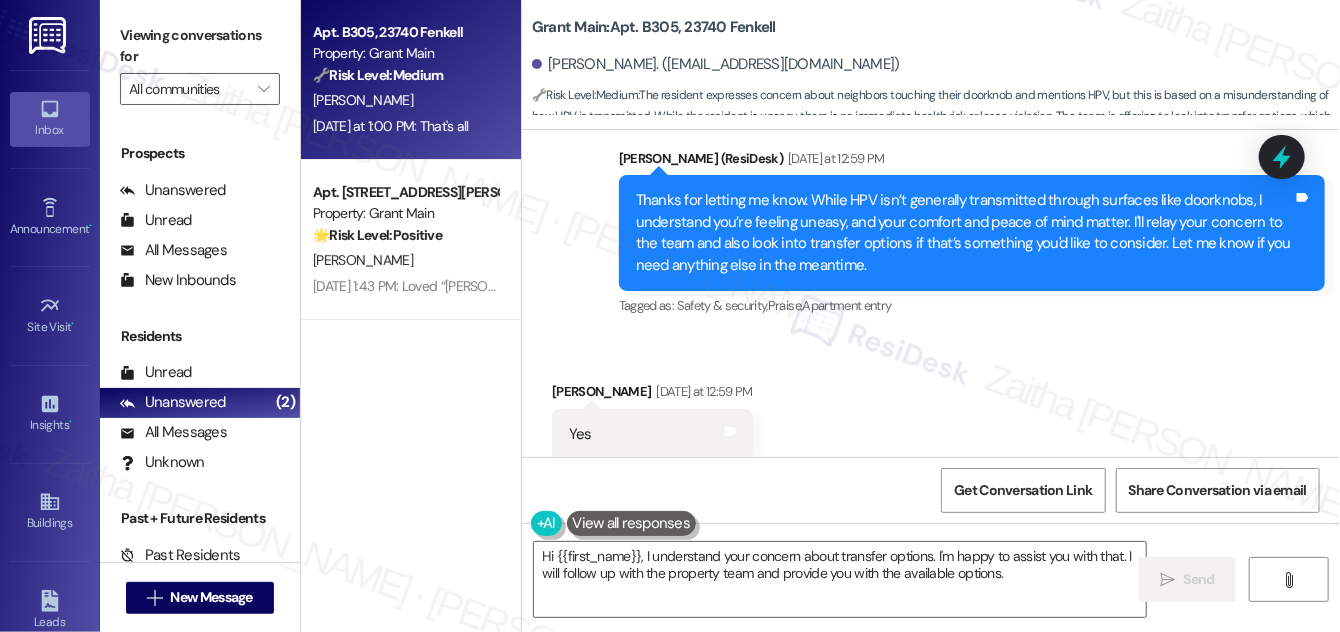 scroll, scrollTop: 5241, scrollLeft: 0, axis: vertical 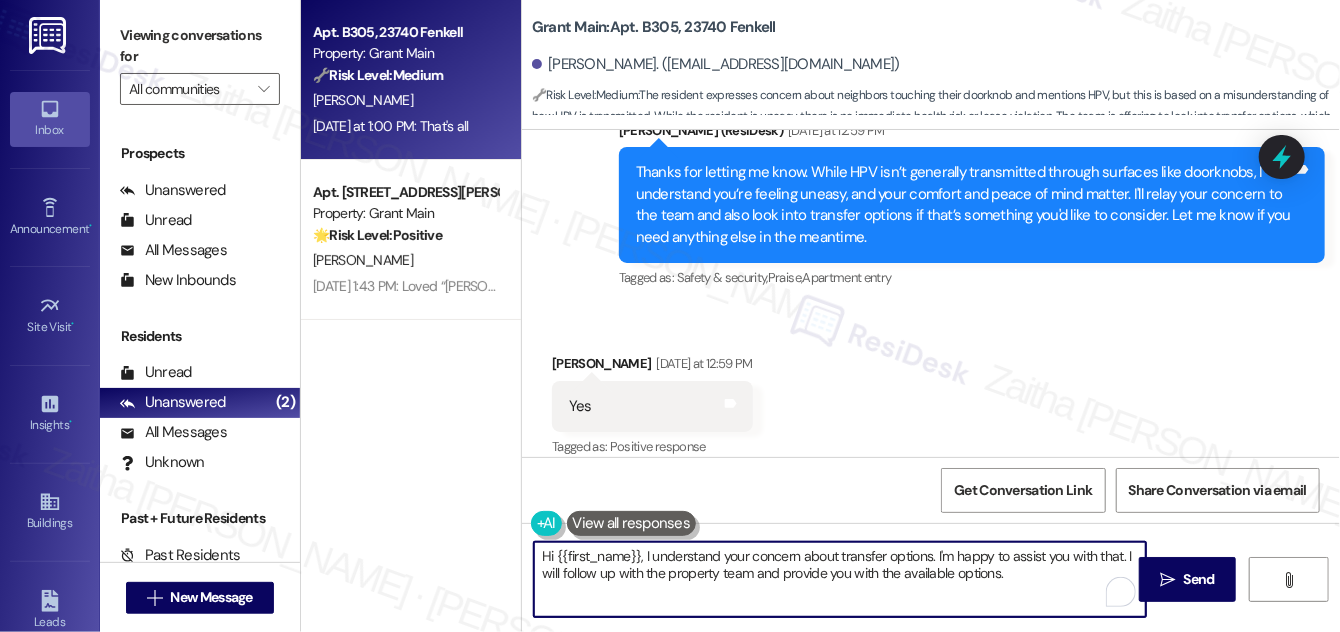 drag, startPoint x: 637, startPoint y: 560, endPoint x: 1028, endPoint y: 591, distance: 392.227 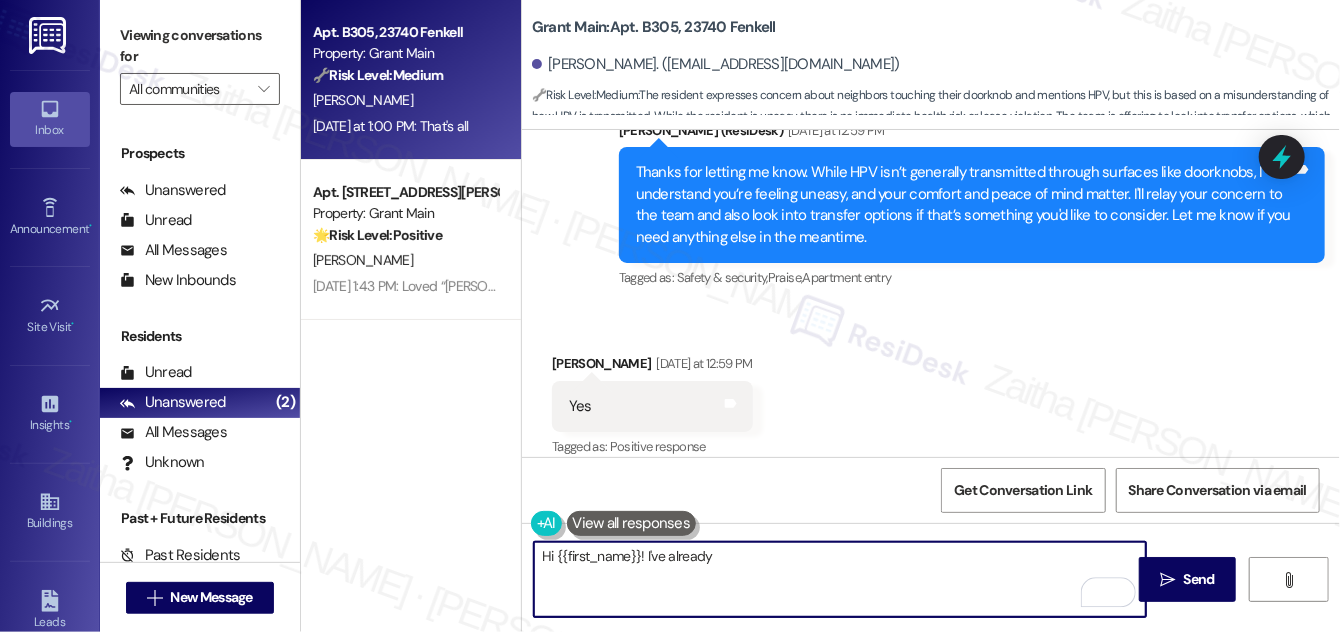 scroll, scrollTop: 5150, scrollLeft: 0, axis: vertical 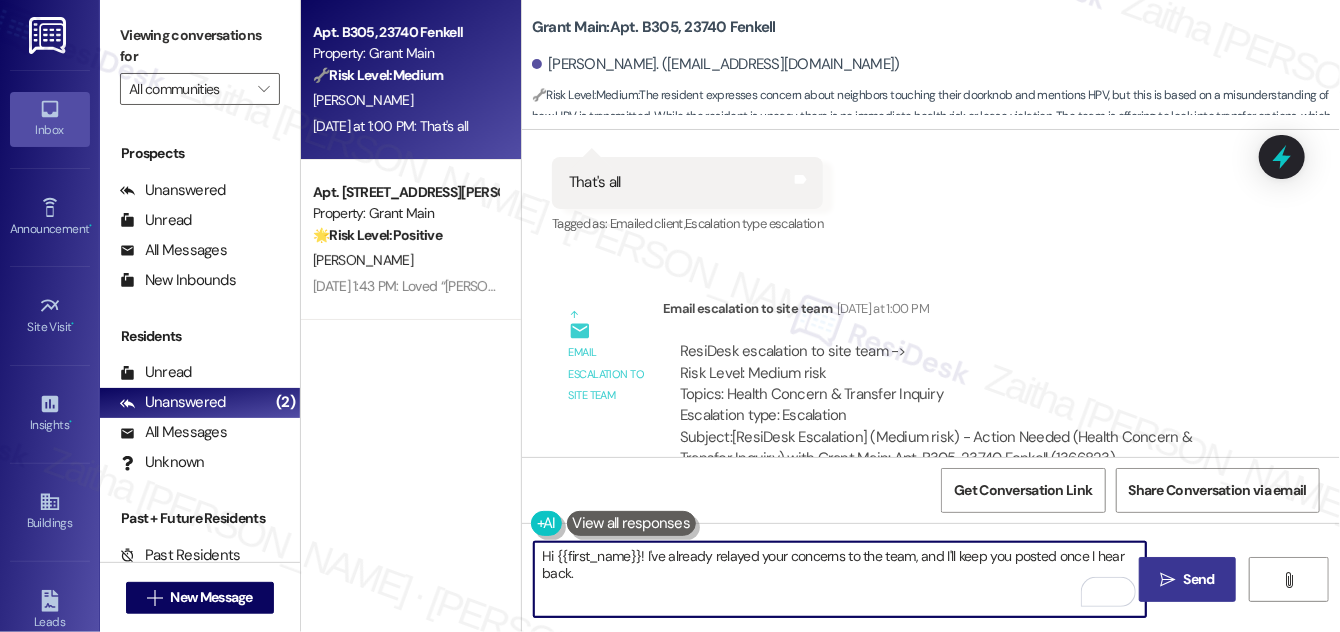 type on "Hi {{first_name}}! I've already relayed your concerns to the team, and I'll keep you posted once I hear back." 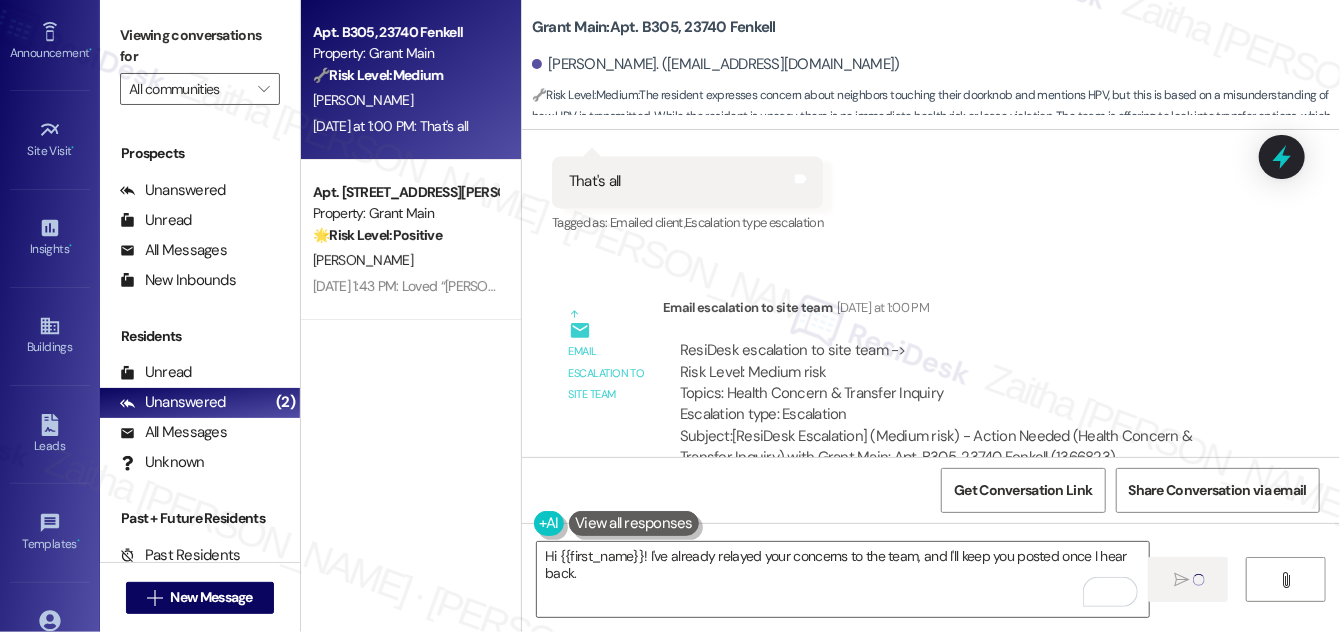 type 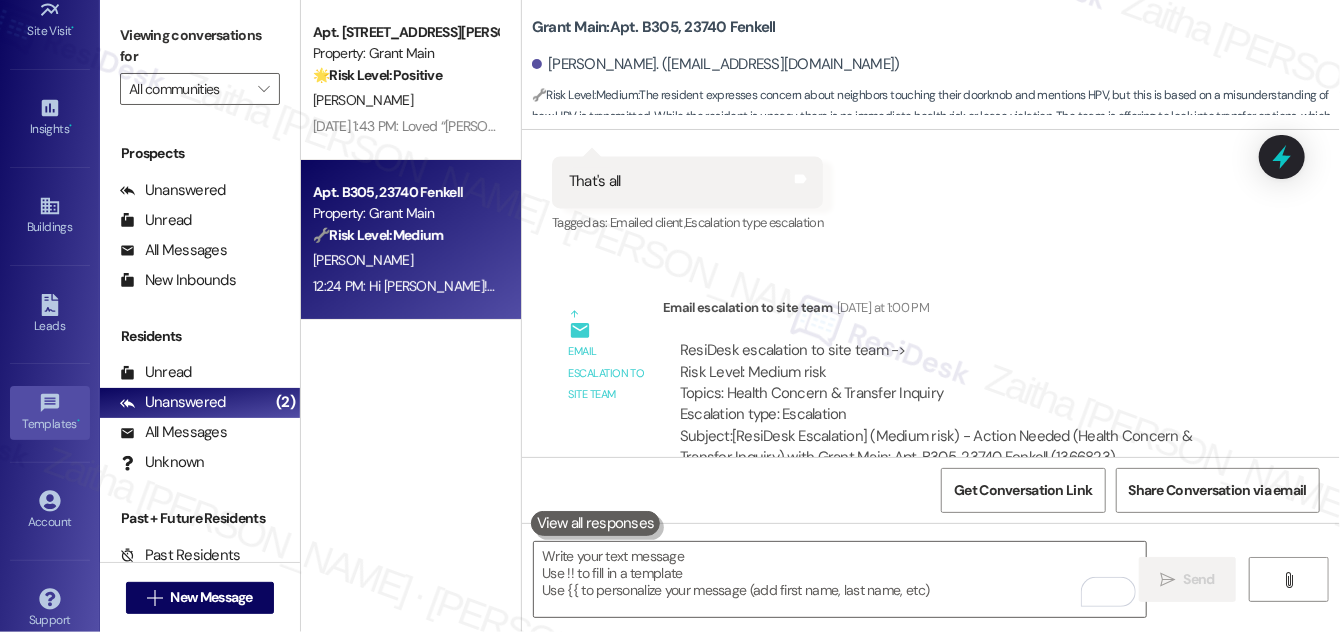scroll, scrollTop: 314, scrollLeft: 0, axis: vertical 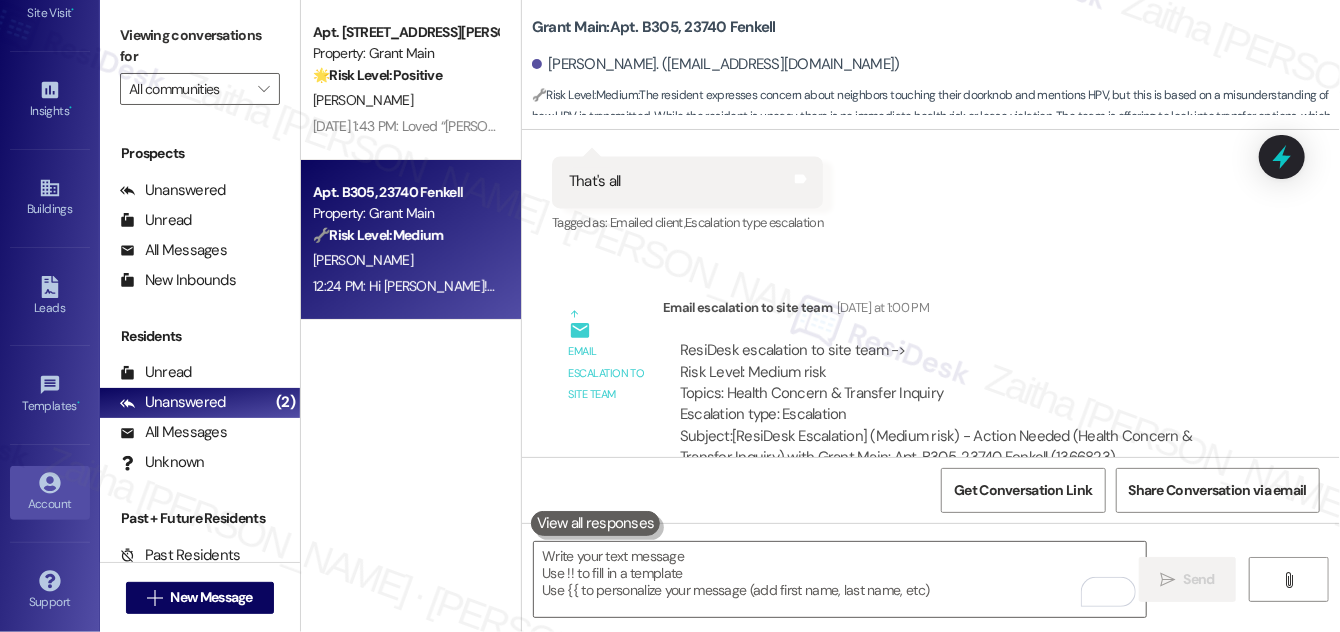 click on "Account" at bounding box center (50, 493) 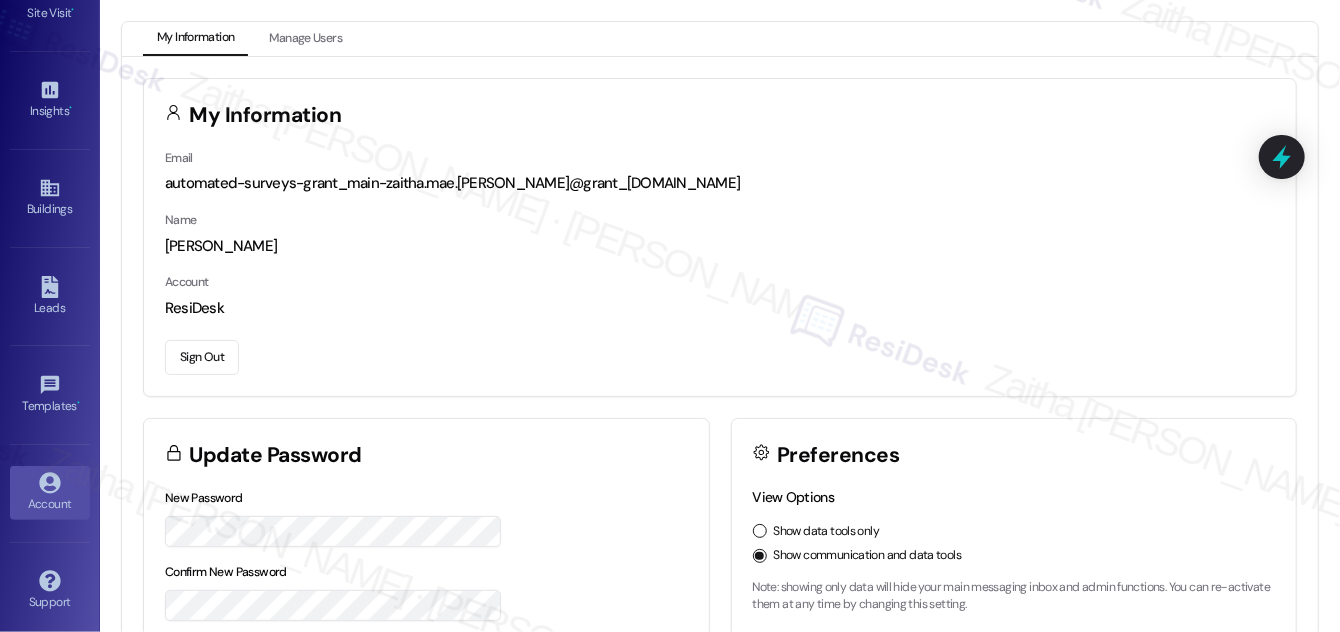 click on "Sign Out" at bounding box center [202, 357] 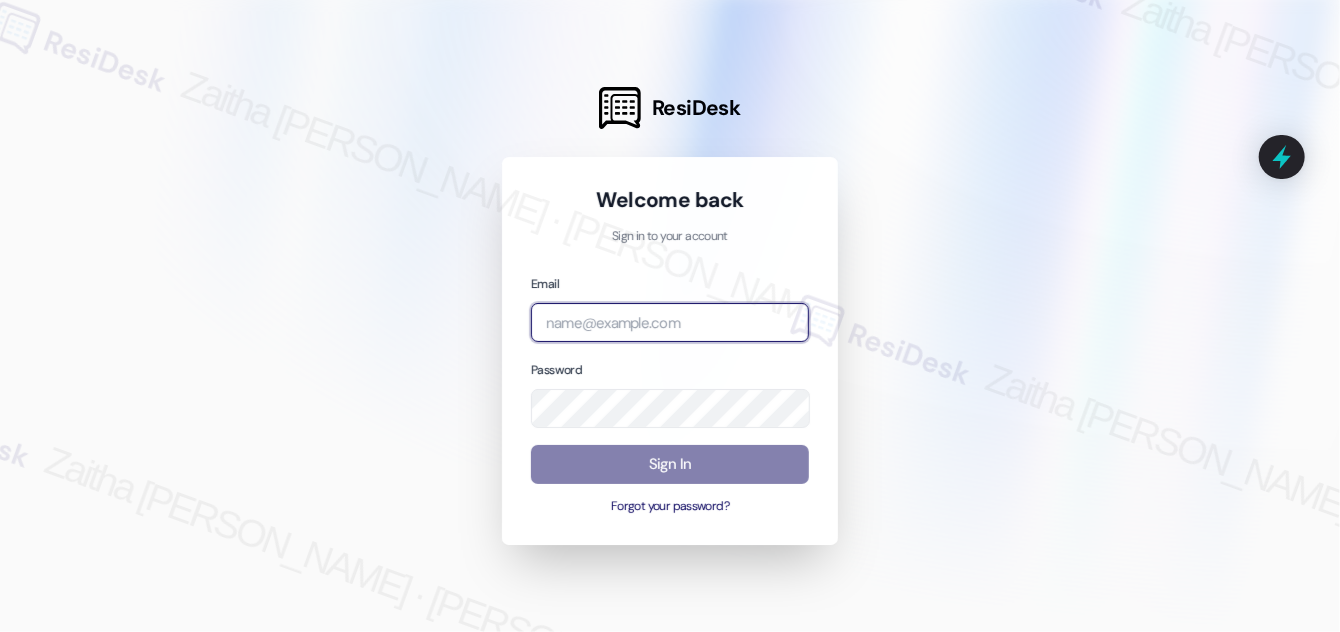 click at bounding box center (670, 322) 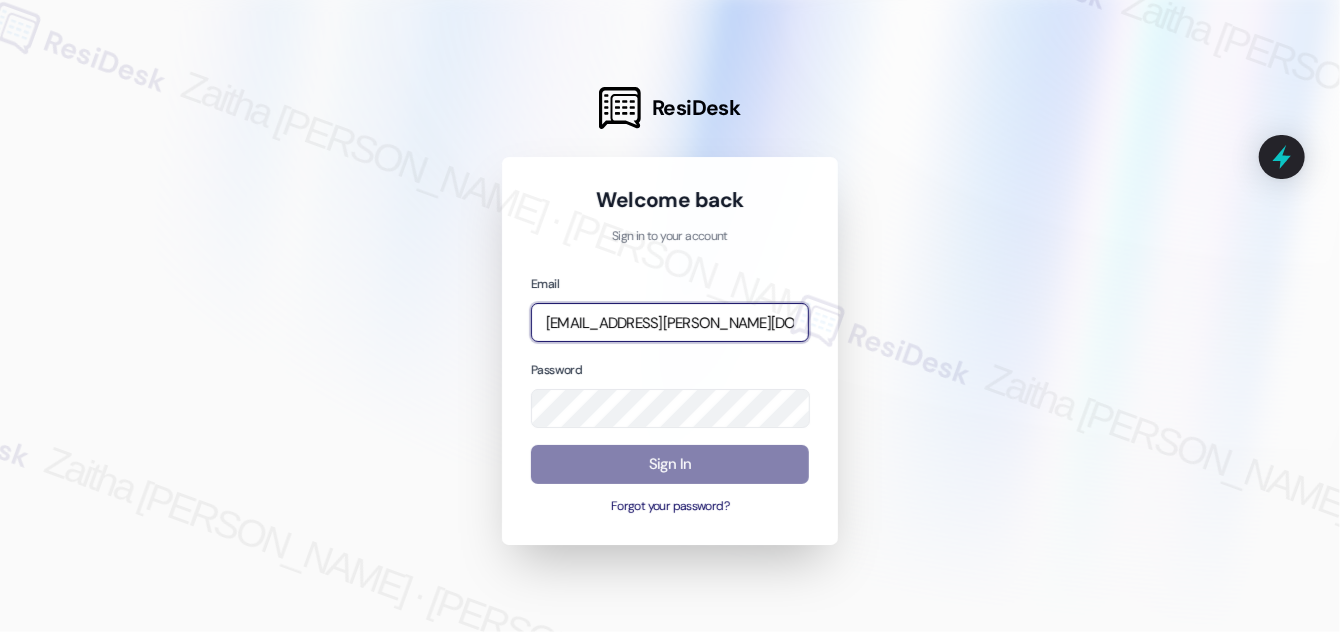 type on "automated-surveys-icarus-zaitha.mae.garcia@icarus.com" 